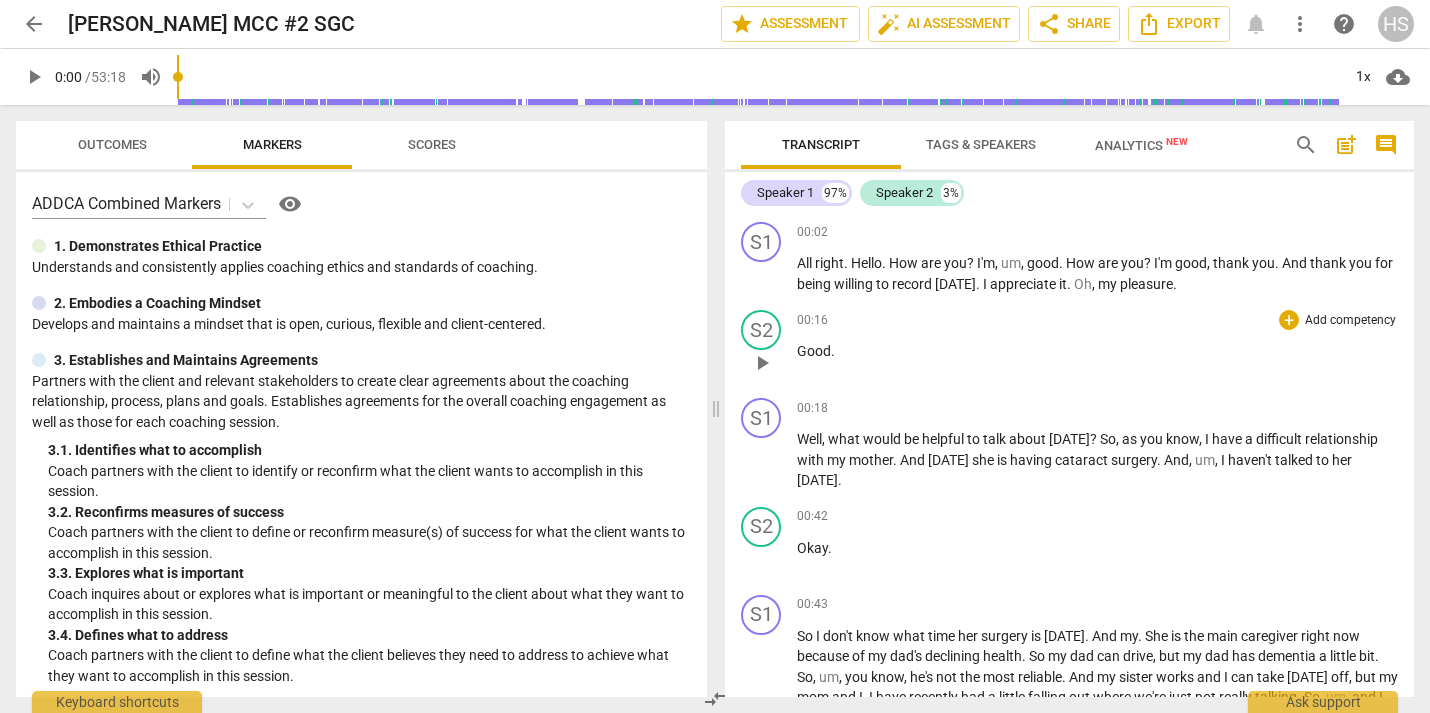 scroll, scrollTop: 0, scrollLeft: 0, axis: both 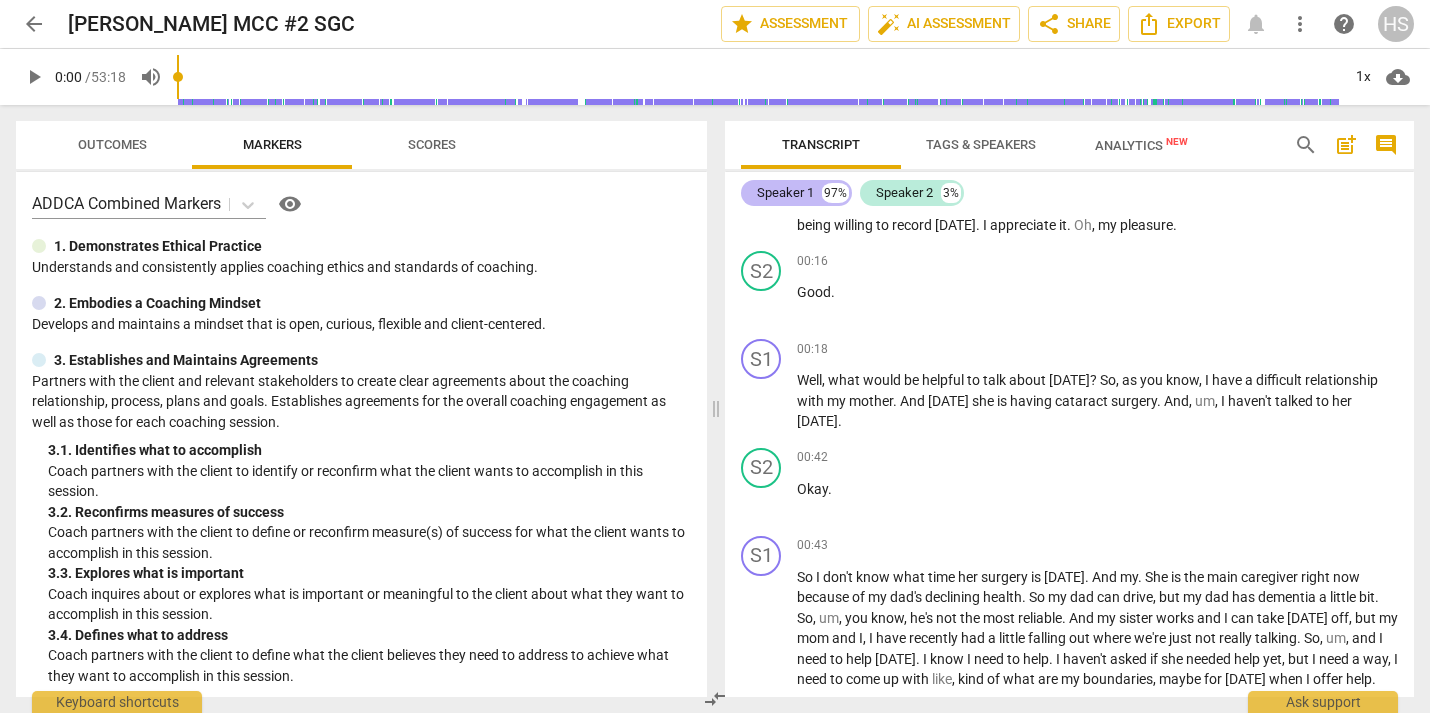 click on "Speaker 1" at bounding box center (785, 193) 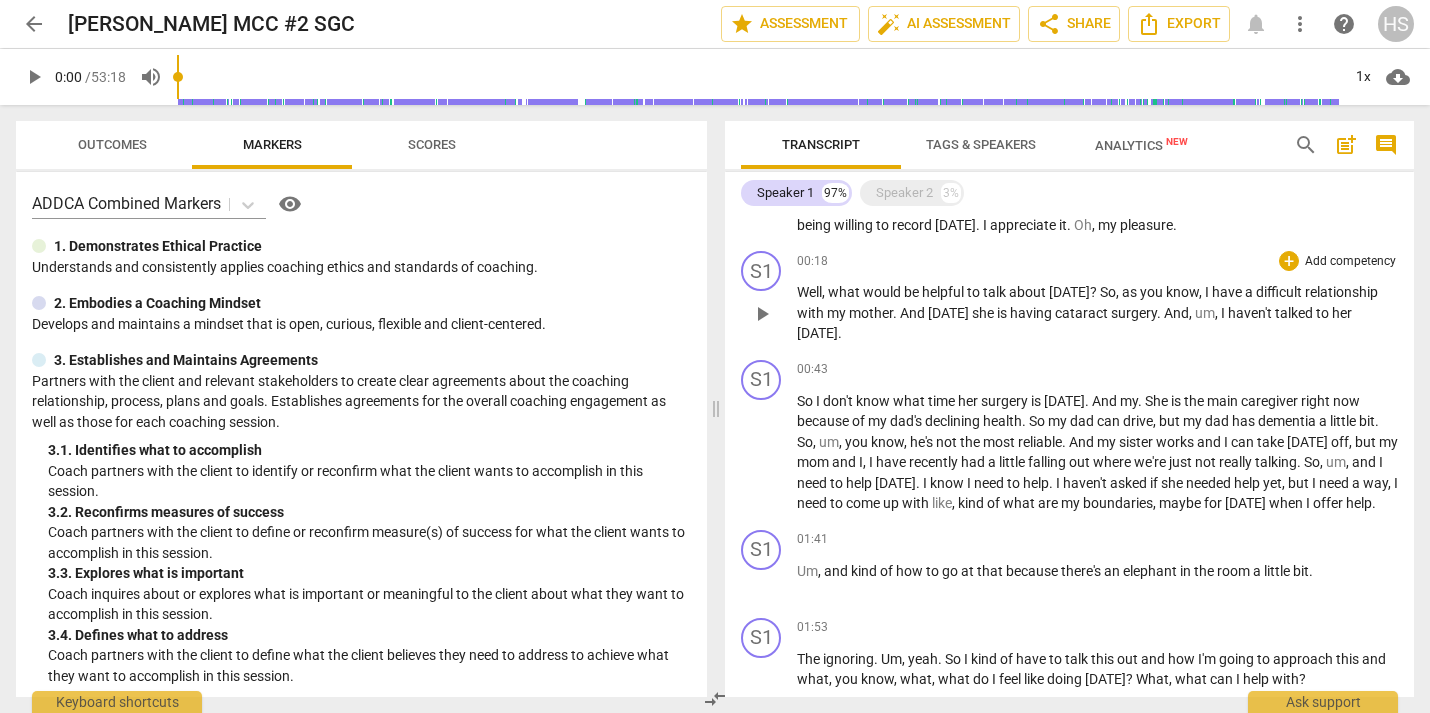 scroll, scrollTop: 0, scrollLeft: 0, axis: both 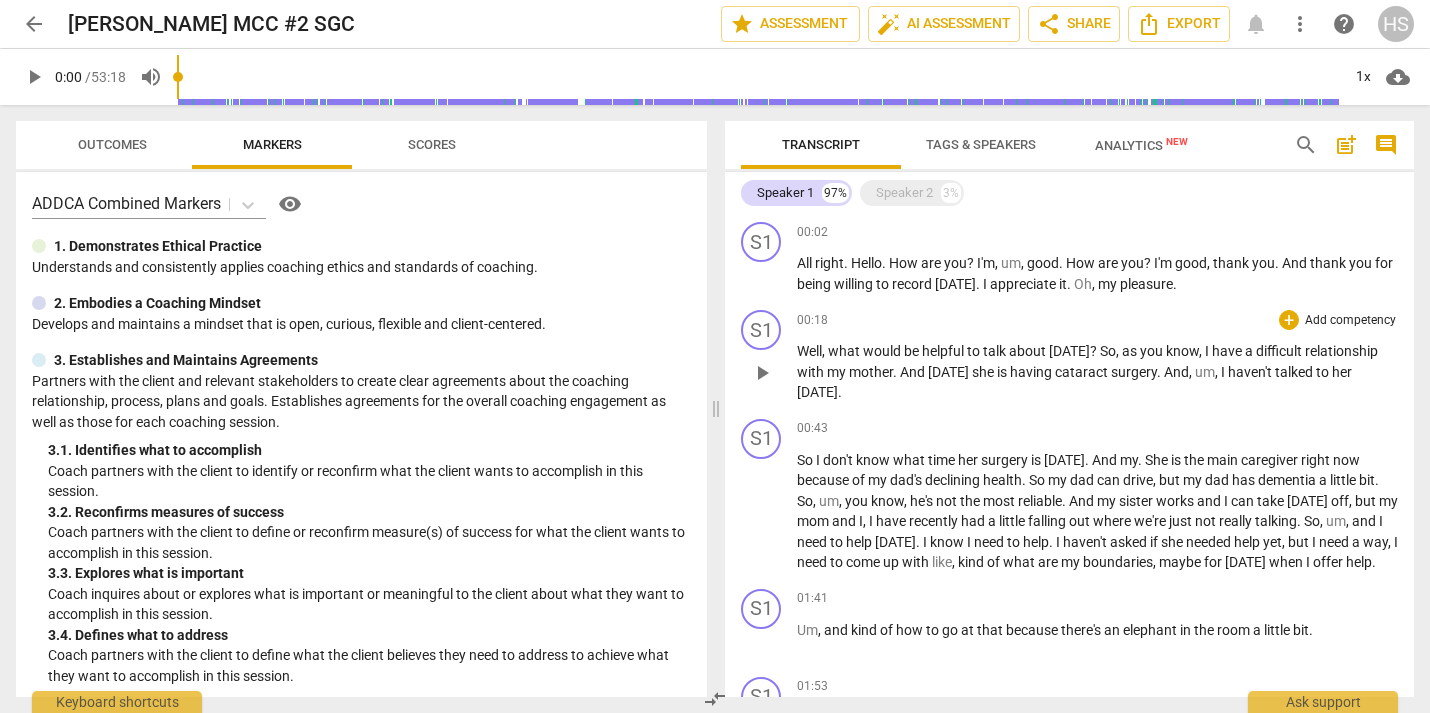click on "S1 play_arrow pause 00:18 + Add competency keyboard_arrow_right Well ,   what   would   be   helpful   to   talk   about   [DATE] ?   So ,   as   you   know ,   I   have   a   difficult   relationship   with   my   mother .   And   [DATE]   she   is   having   [MEDICAL_DATA] .   And ,   um ,   I   haven't   talked   to   her   [DATE] ." at bounding box center [1069, 356] 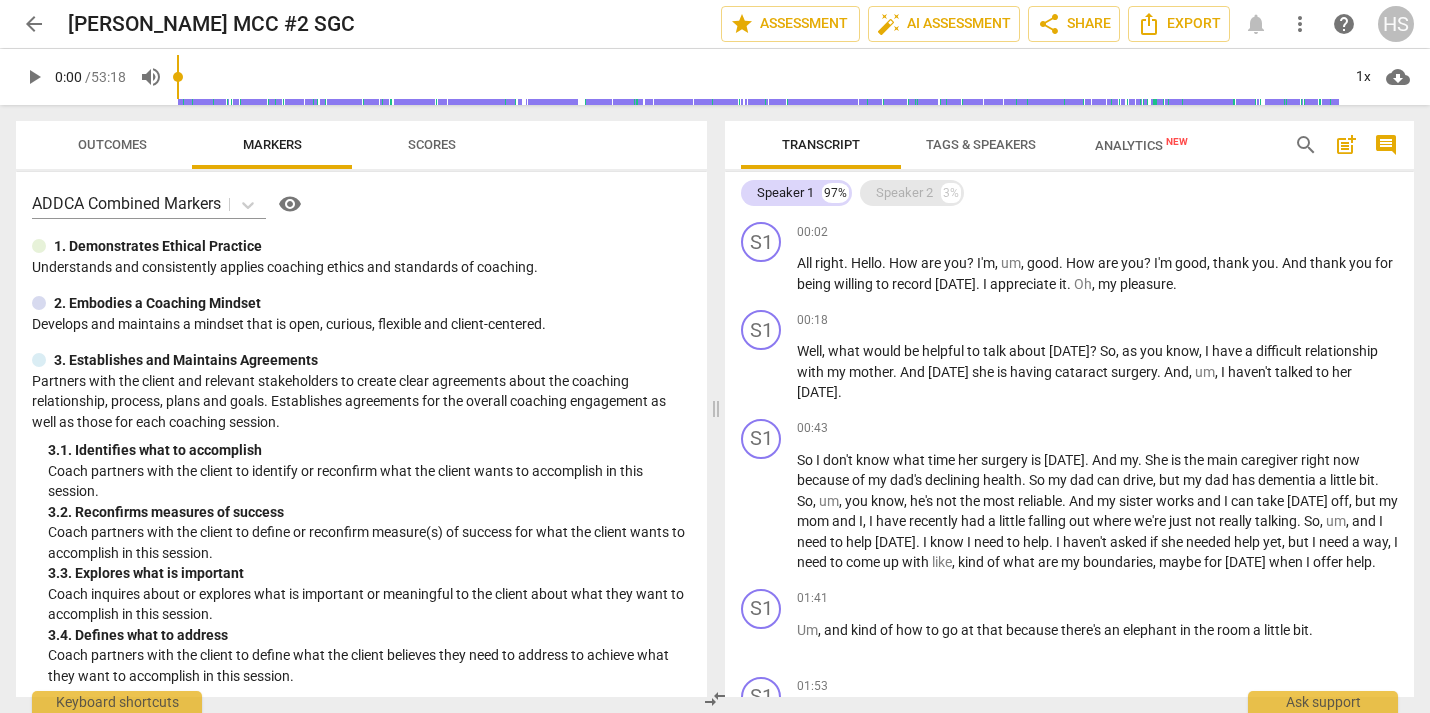 click on "Speaker 2" at bounding box center [904, 193] 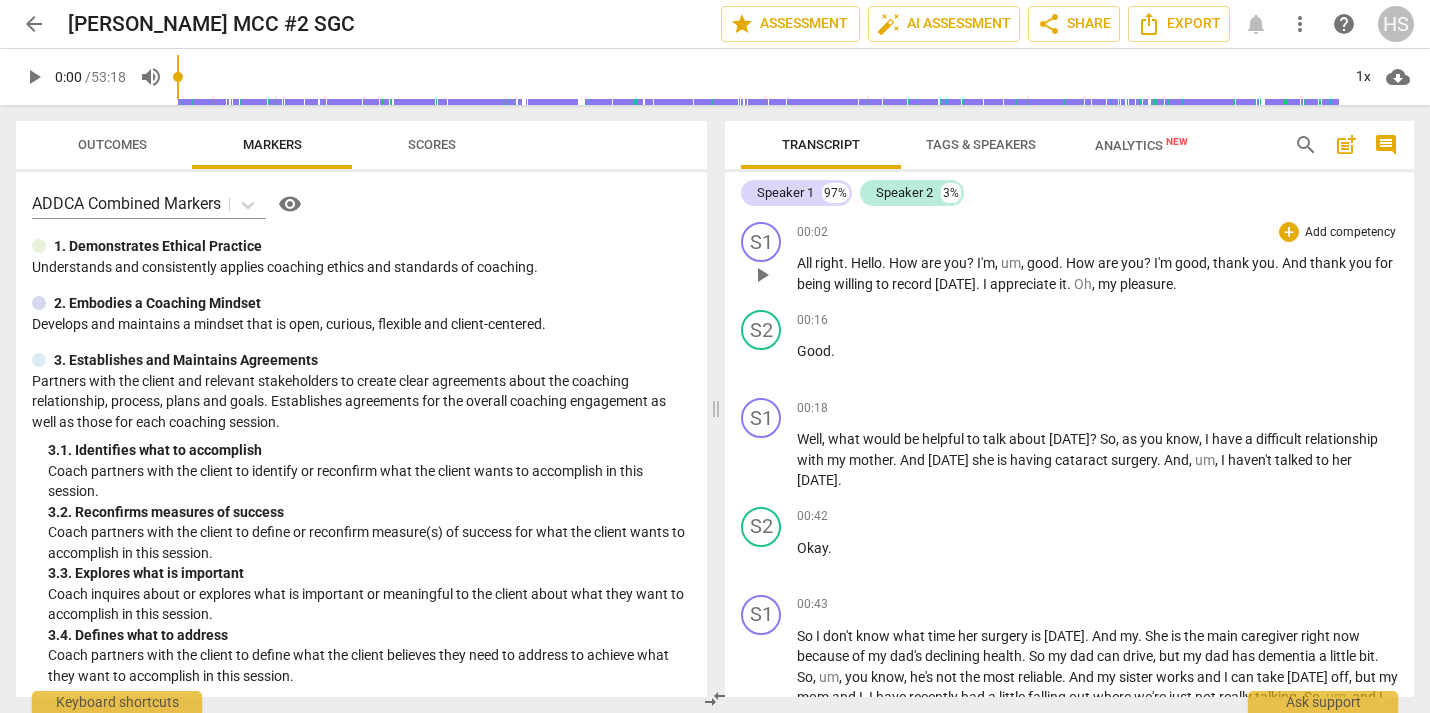 click on "I'm" at bounding box center [986, 263] 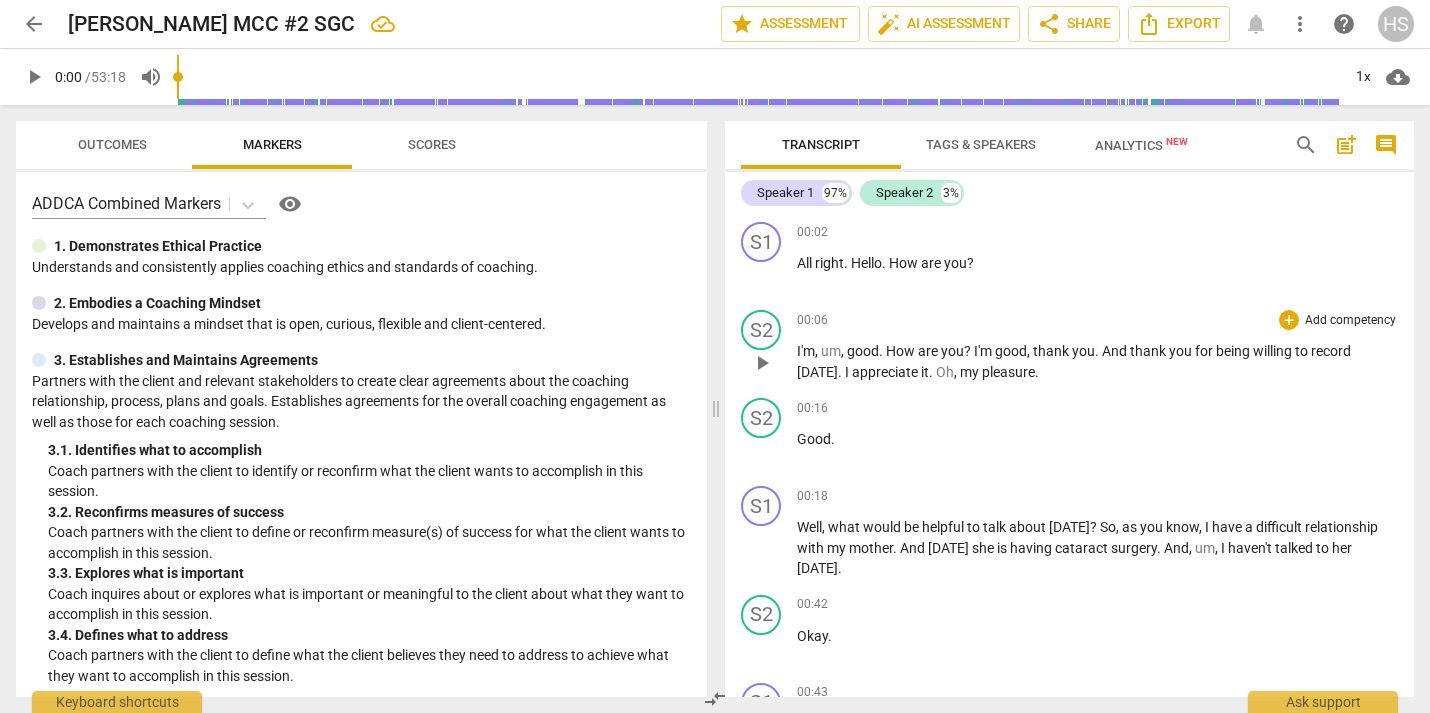 click on "I'm" at bounding box center [984, 351] 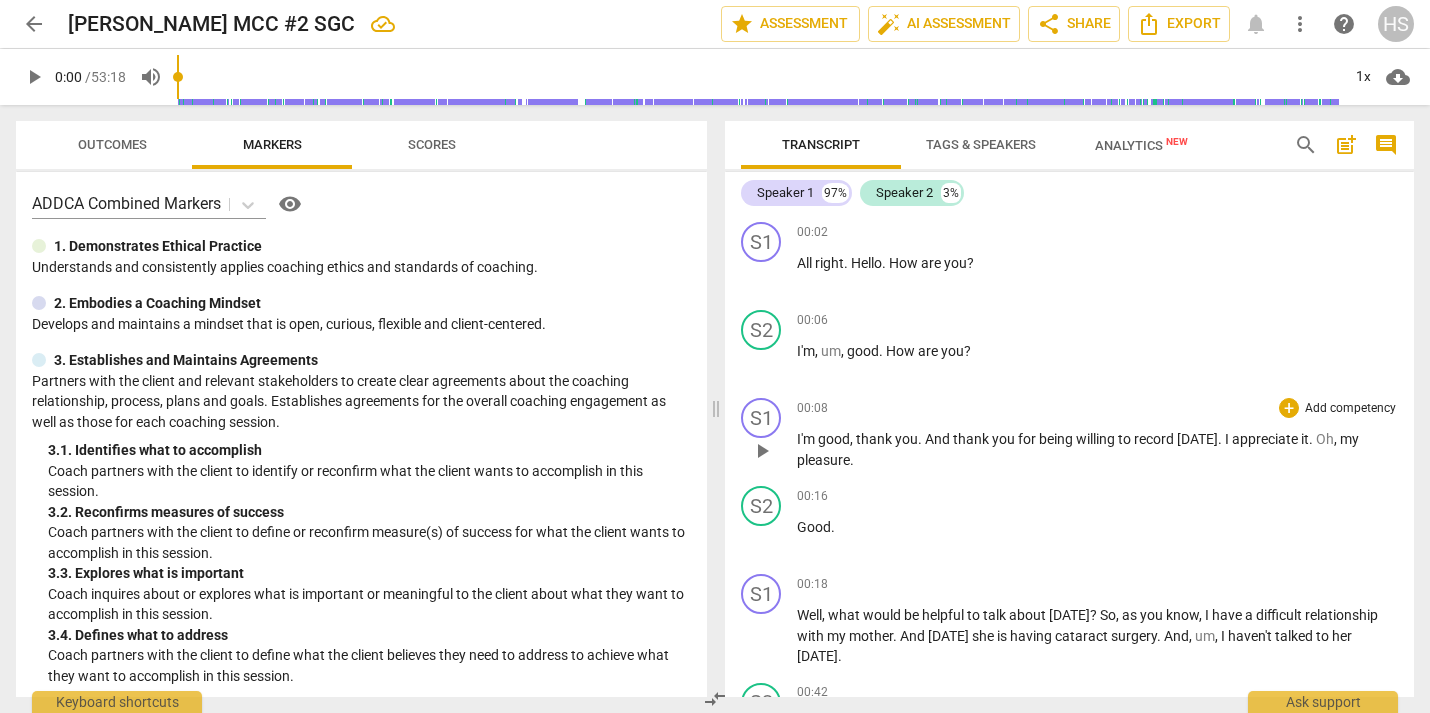 click on "Oh" at bounding box center [1325, 439] 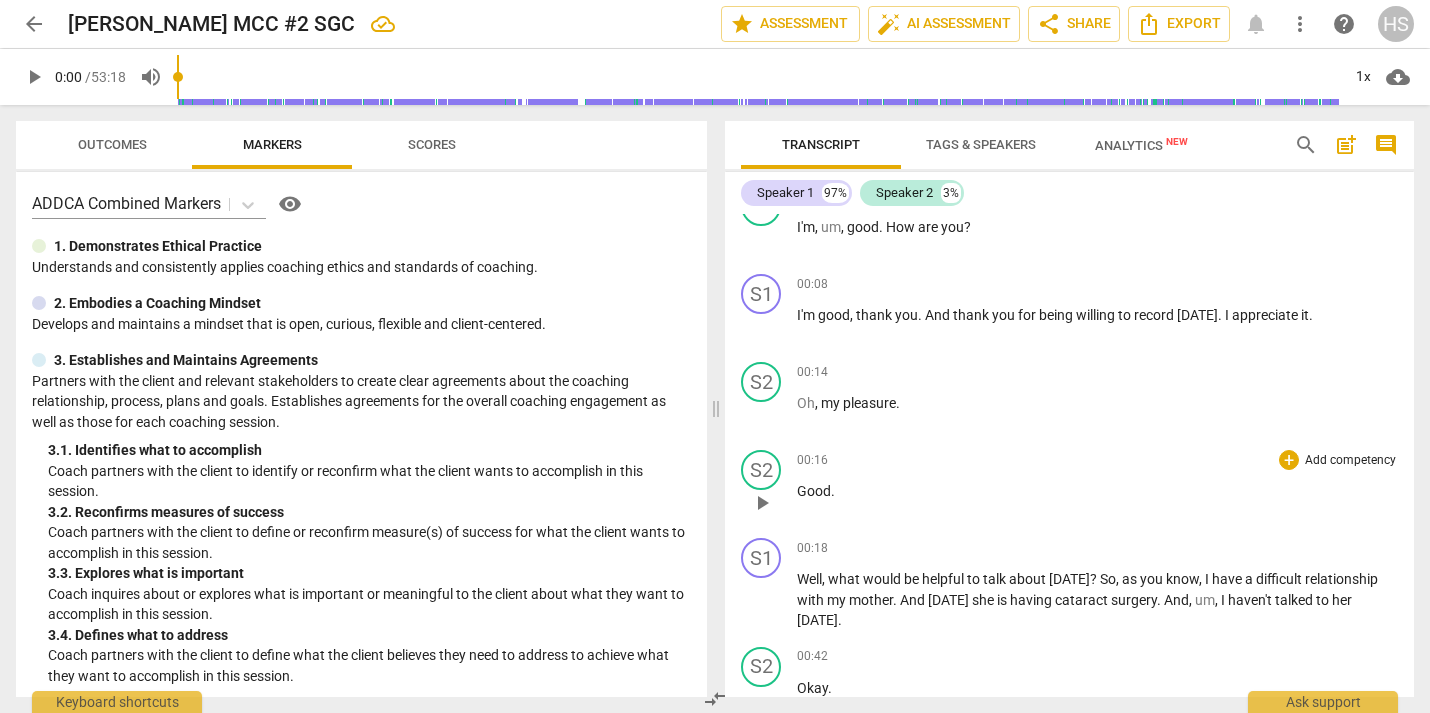 scroll, scrollTop: 125, scrollLeft: 0, axis: vertical 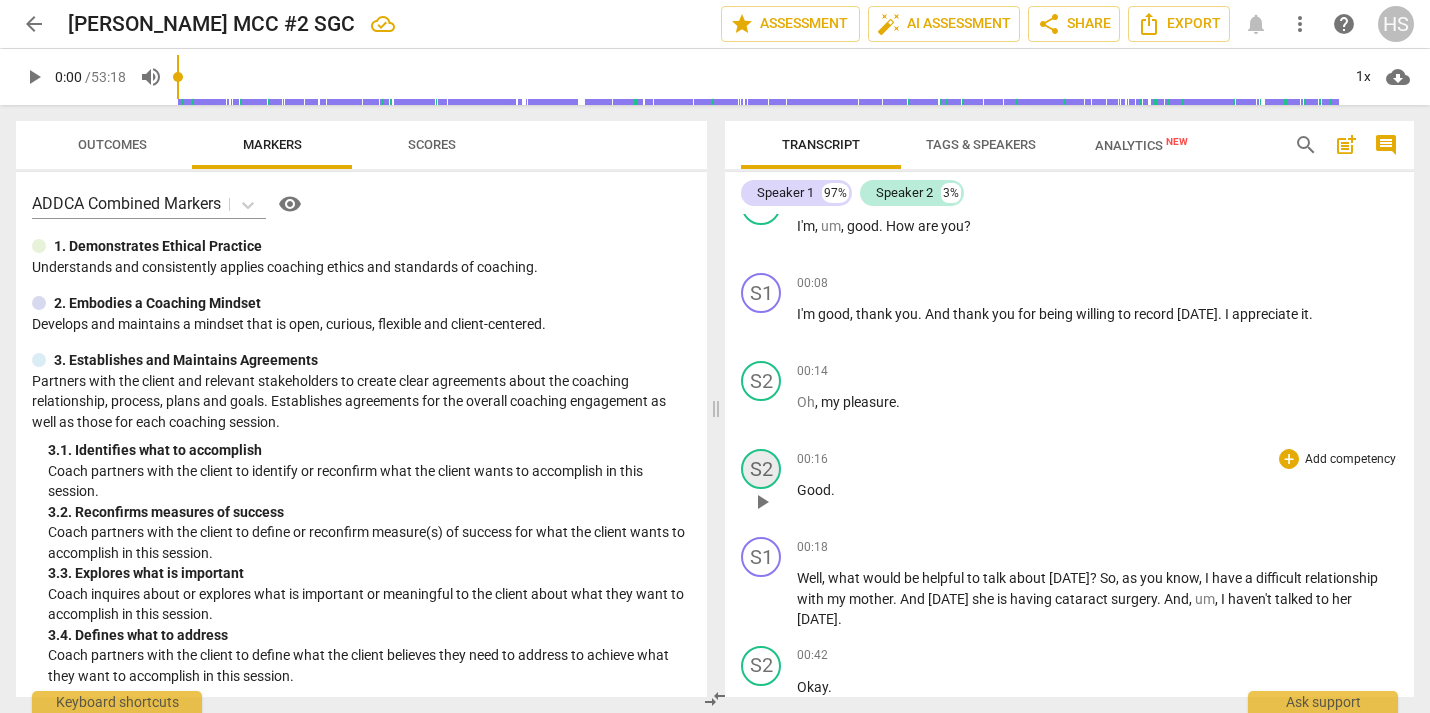 click on "S2" at bounding box center (761, 469) 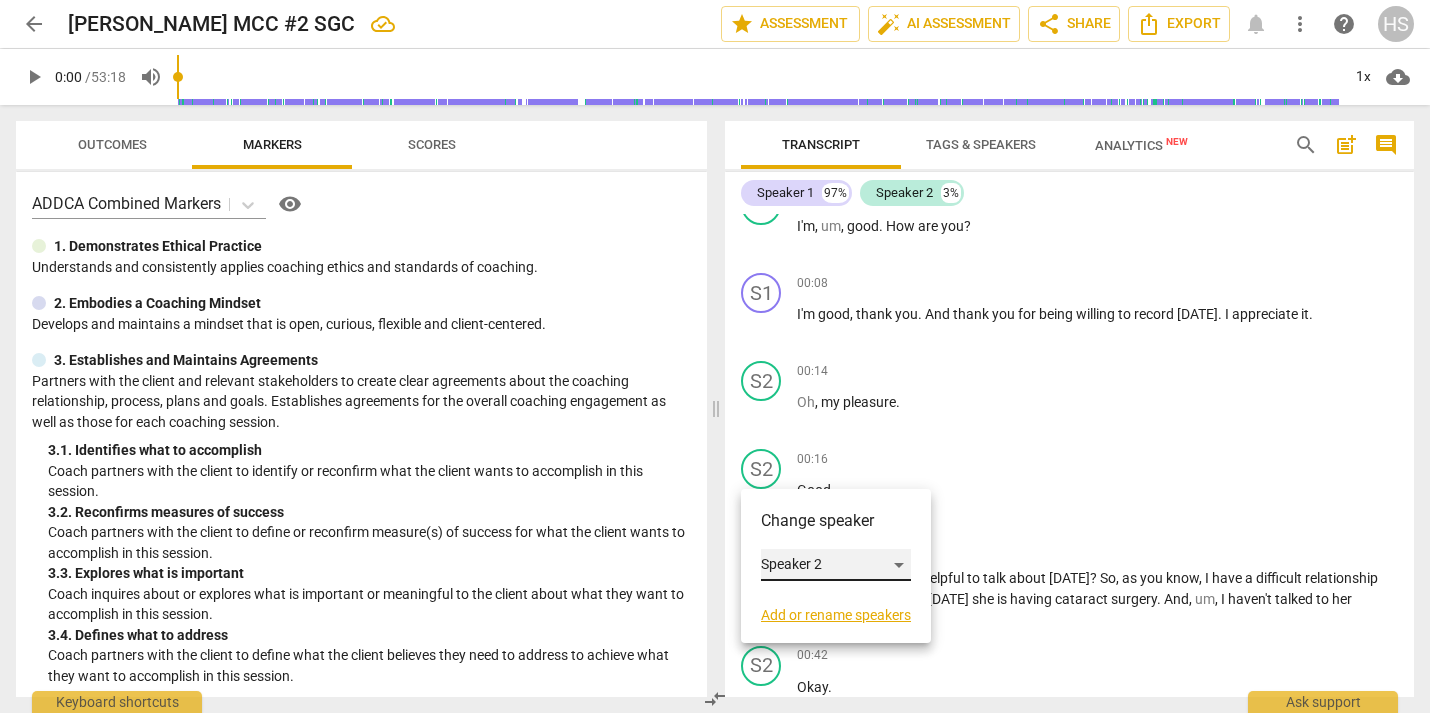 click on "Speaker 2" at bounding box center (836, 565) 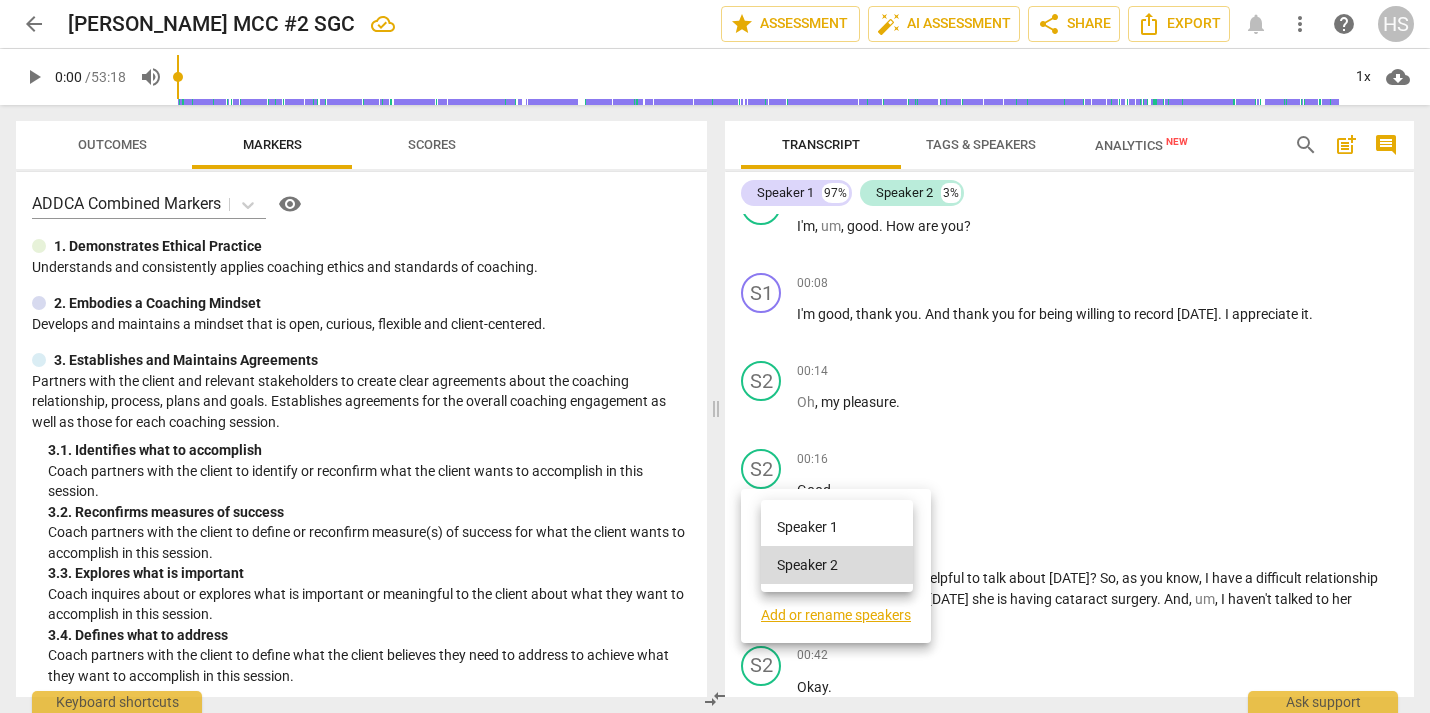 click on "Speaker 1" at bounding box center [837, 527] 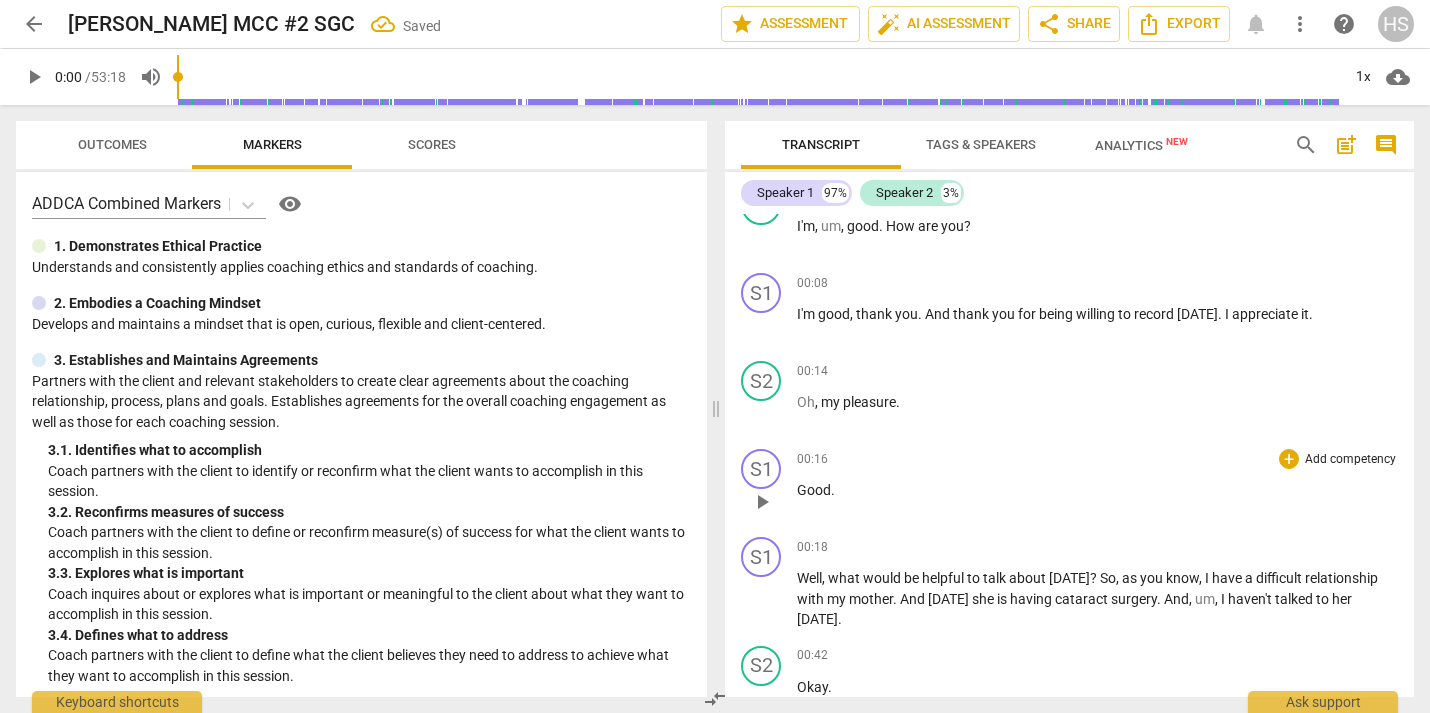 click on "S1 play_arrow pause 00:16 + Add competency keyboard_arrow_right Good ." at bounding box center [1069, 485] 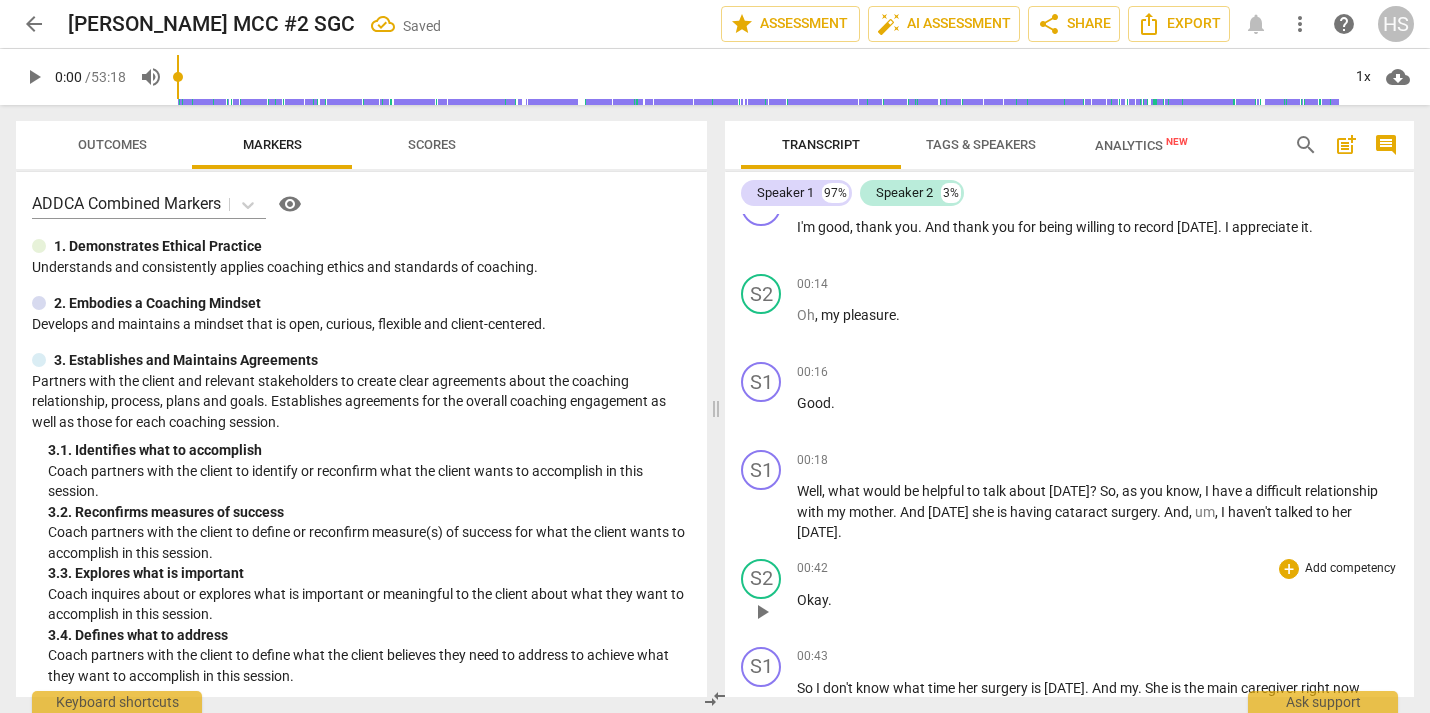 scroll, scrollTop: 228, scrollLeft: 0, axis: vertical 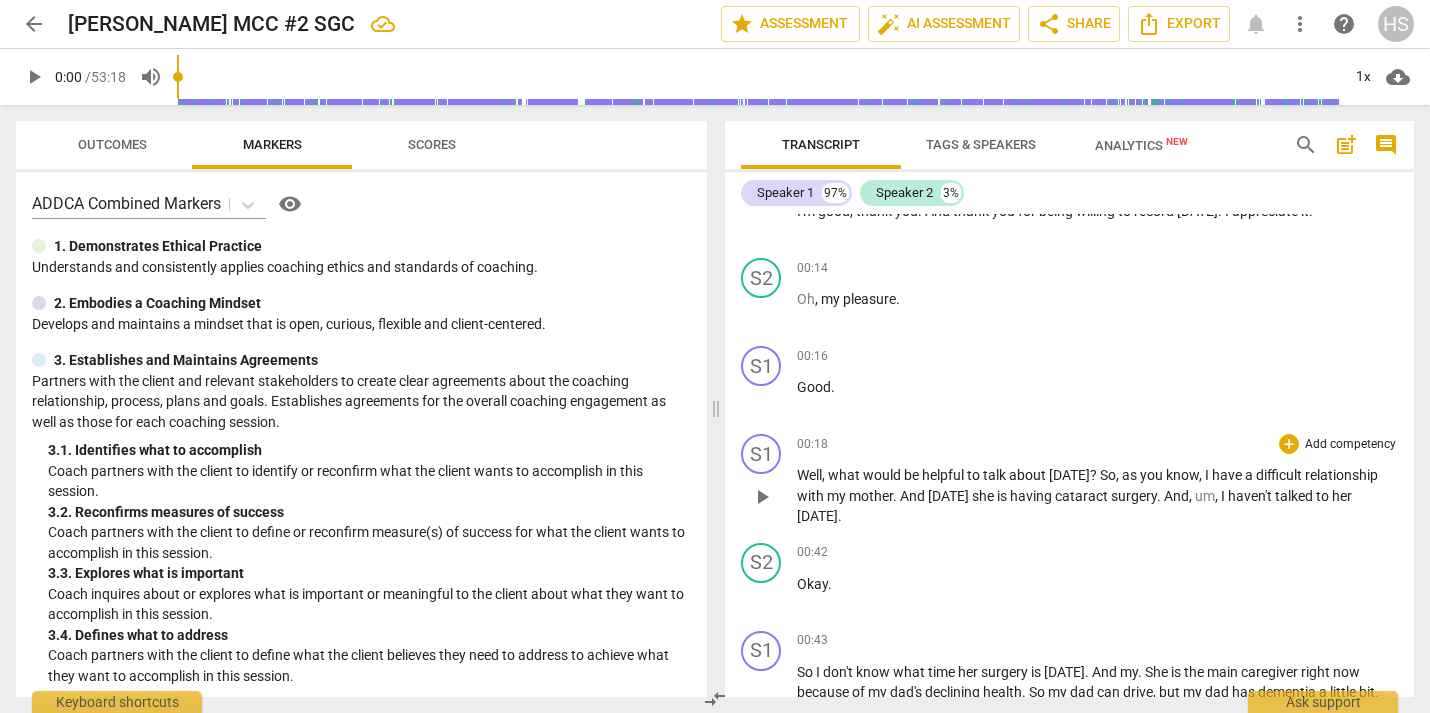 click on "?" at bounding box center [1095, 475] 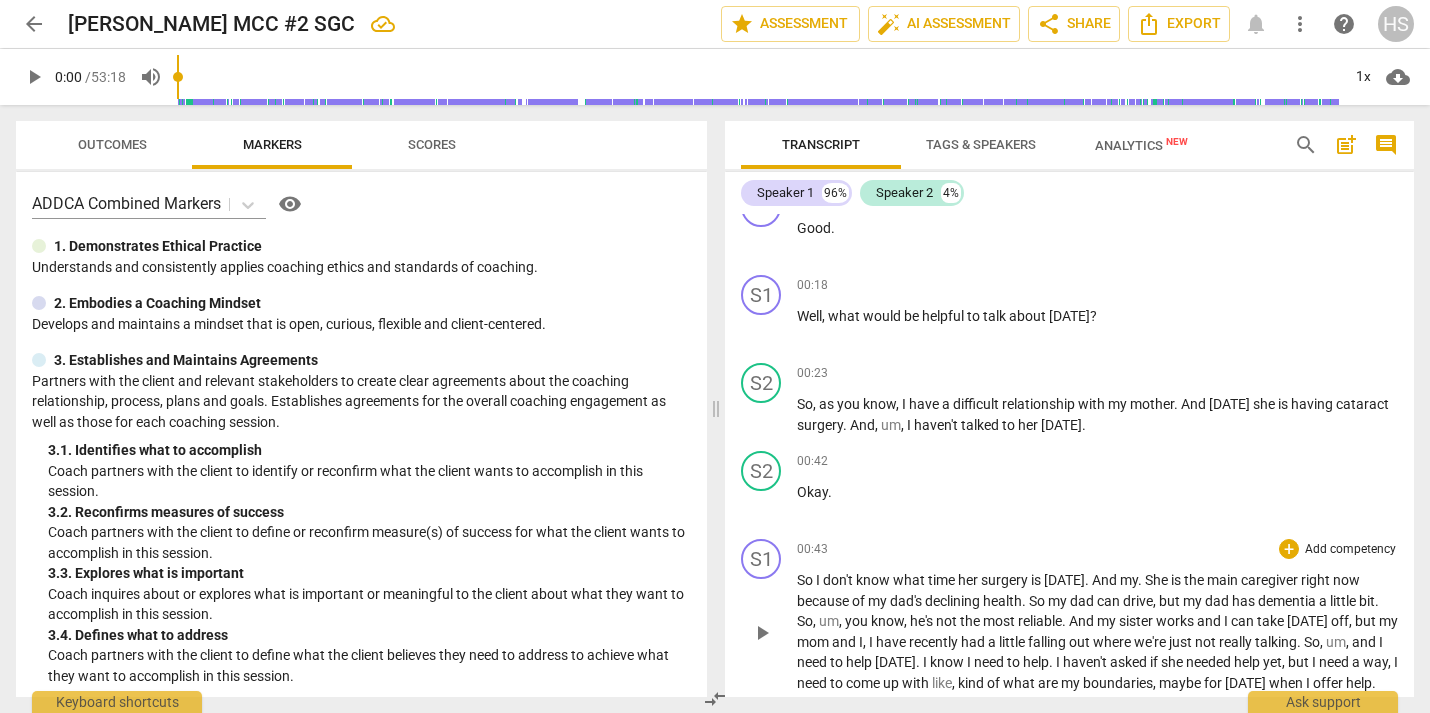 scroll, scrollTop: 379, scrollLeft: 0, axis: vertical 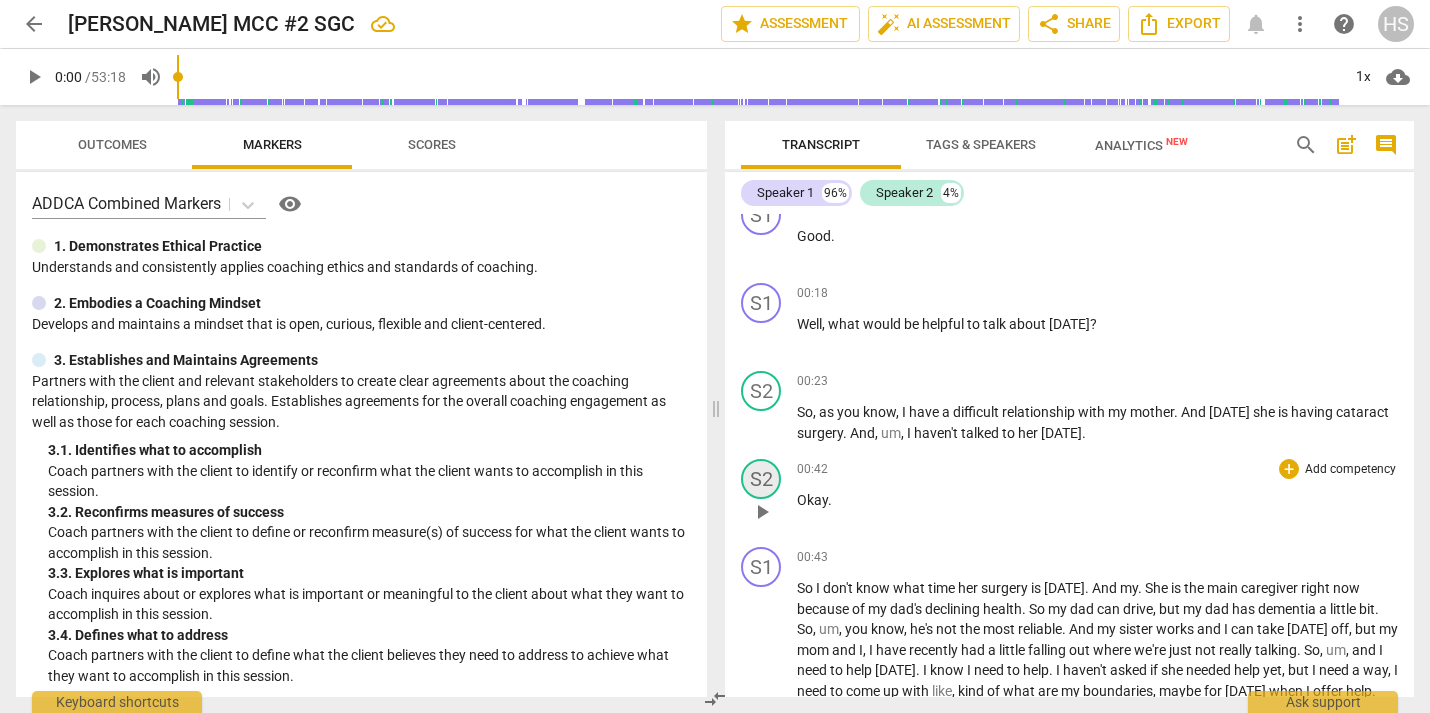 click on "S2" at bounding box center [761, 479] 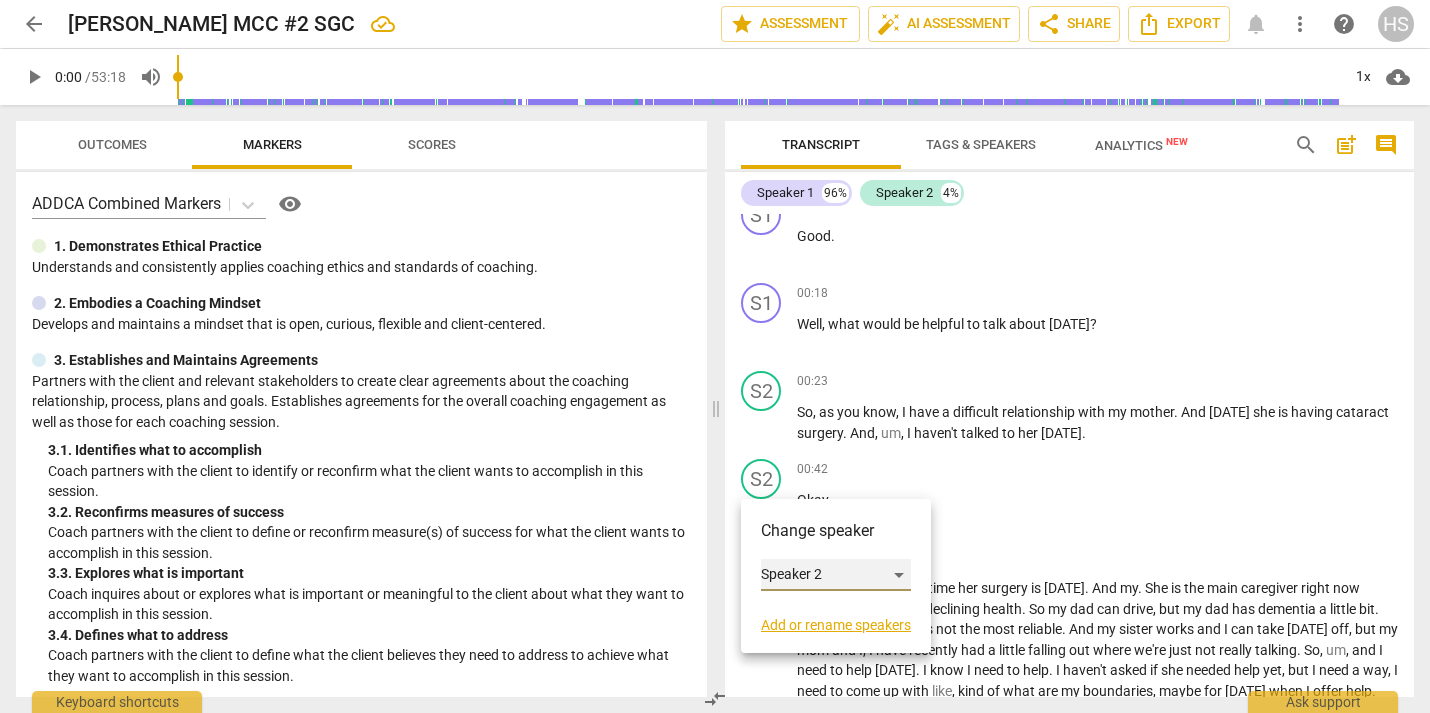 click on "Speaker 2" at bounding box center (836, 575) 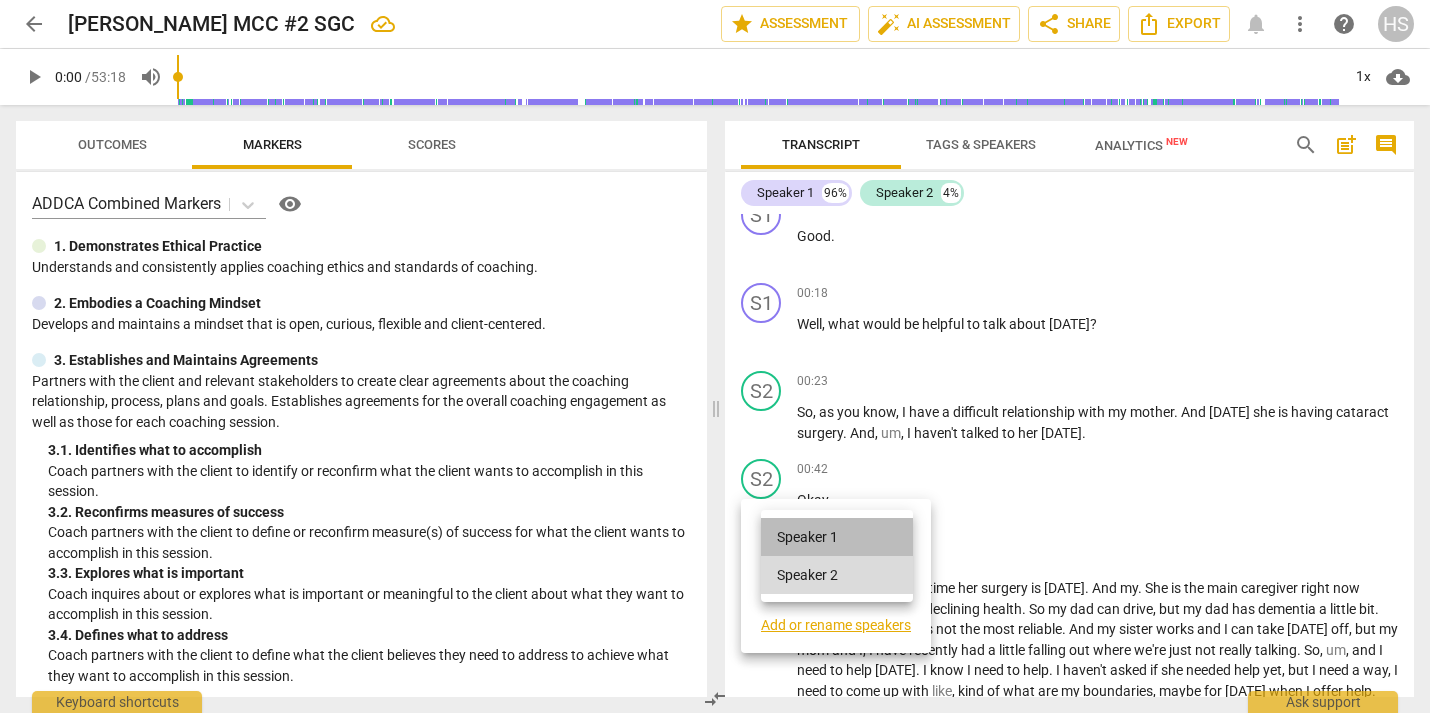 click on "Speaker 1" at bounding box center (837, 537) 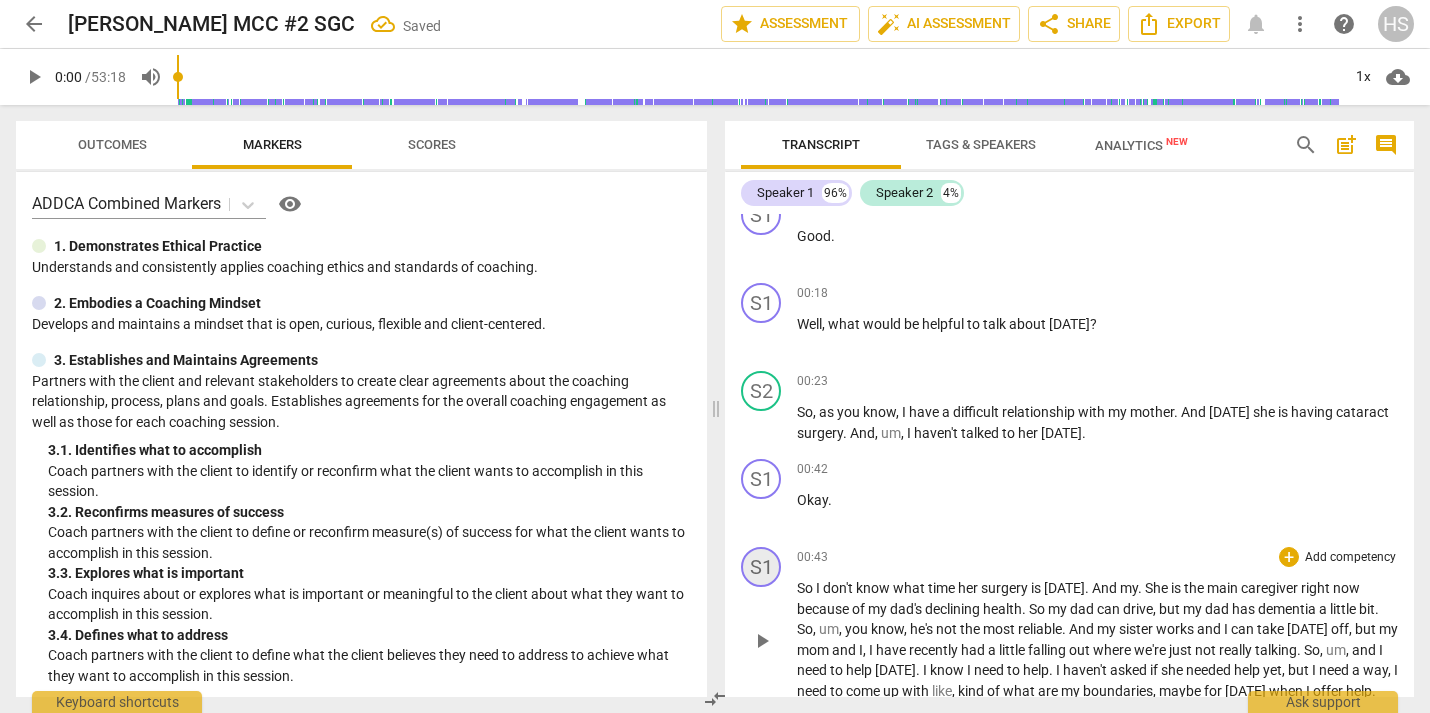click on "S1" at bounding box center [761, 567] 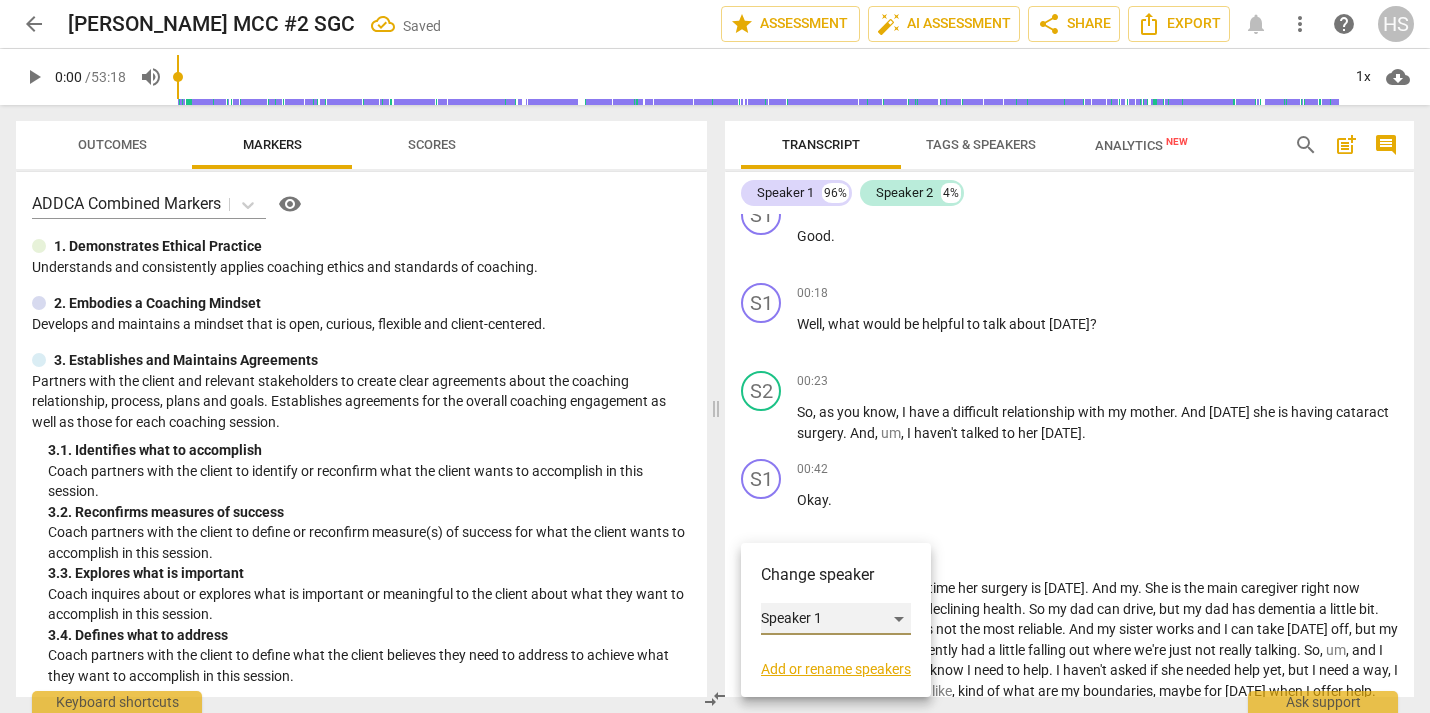click on "Speaker 1" at bounding box center [836, 619] 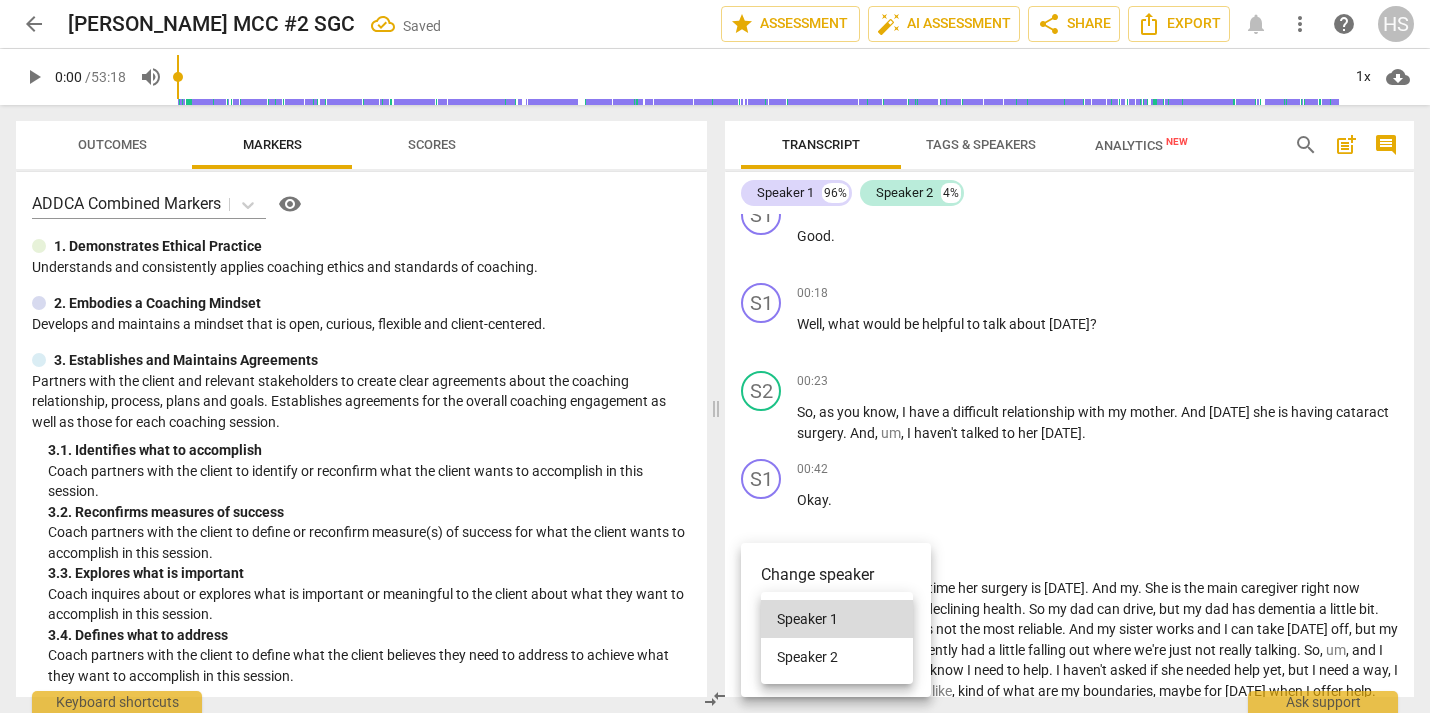 click on "Speaker 2" at bounding box center (837, 657) 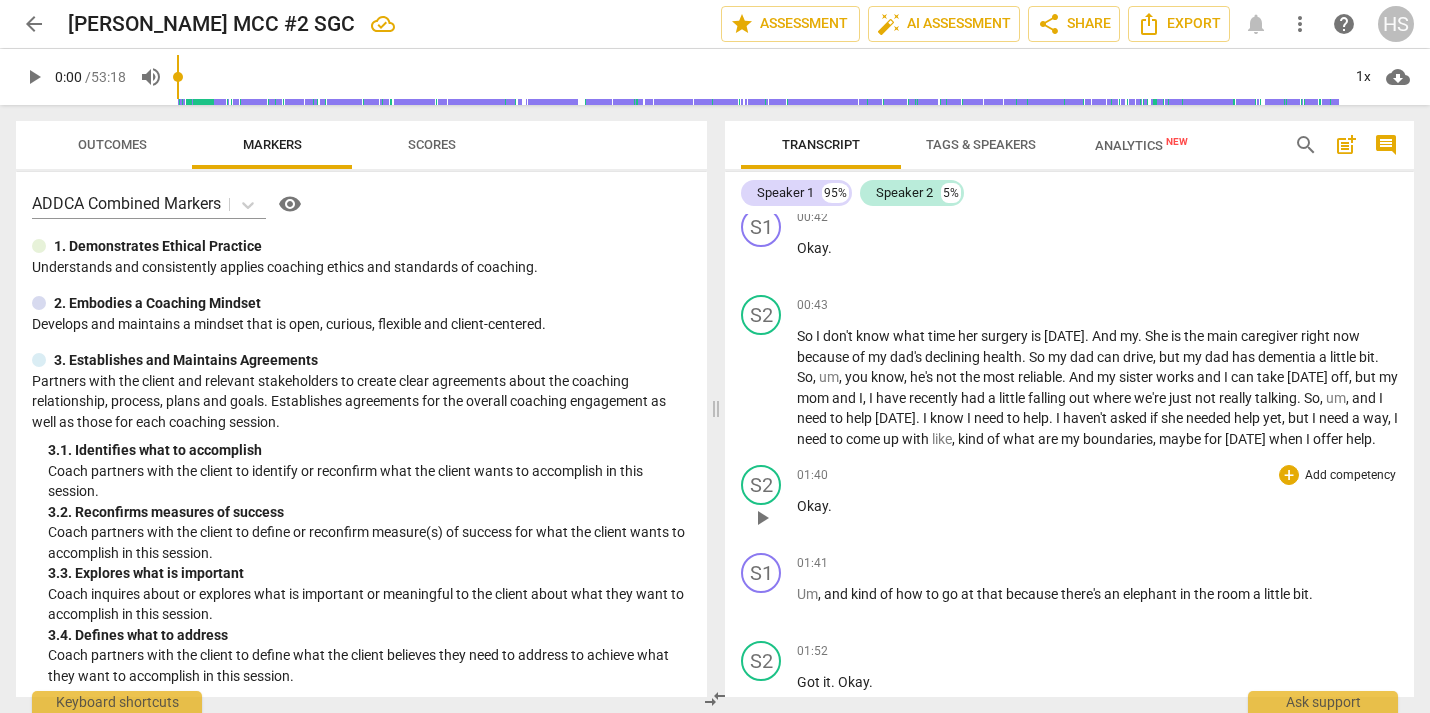 scroll, scrollTop: 729, scrollLeft: 0, axis: vertical 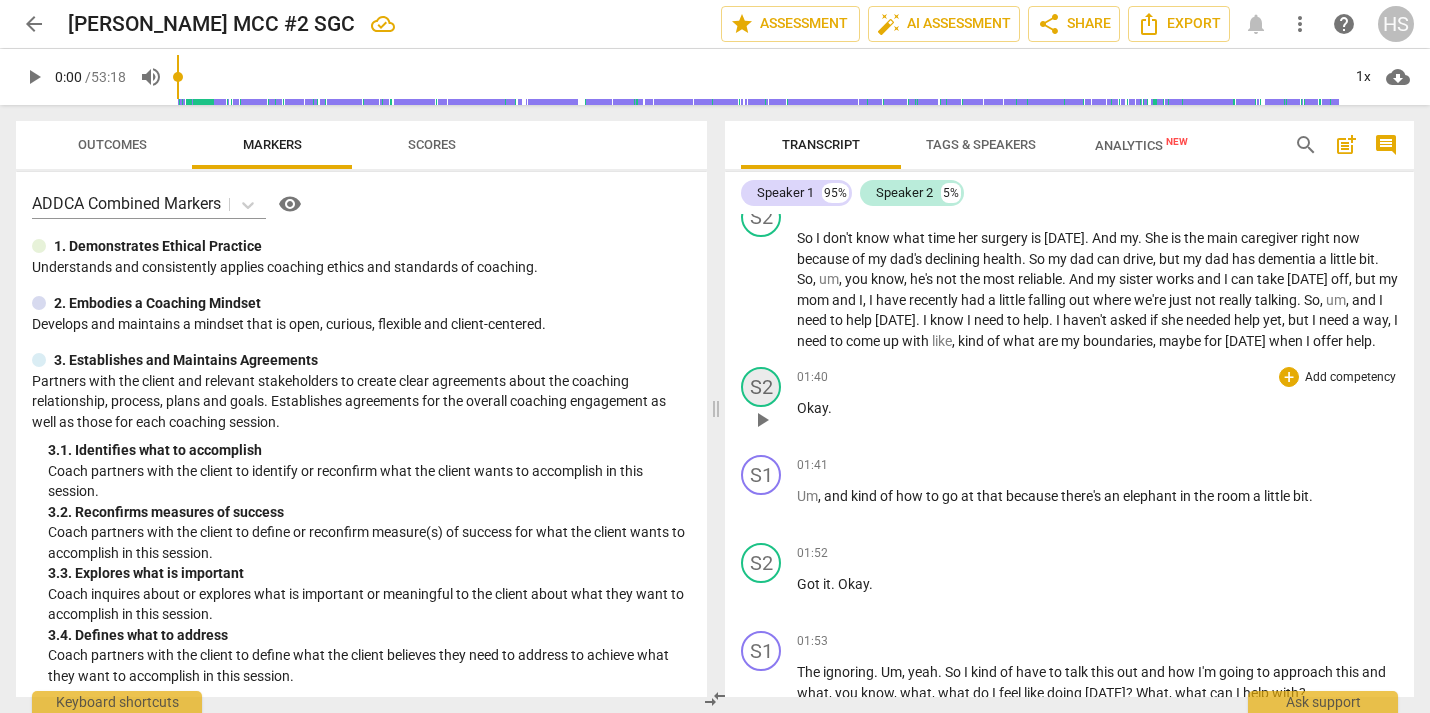 click on "S2" at bounding box center [761, 387] 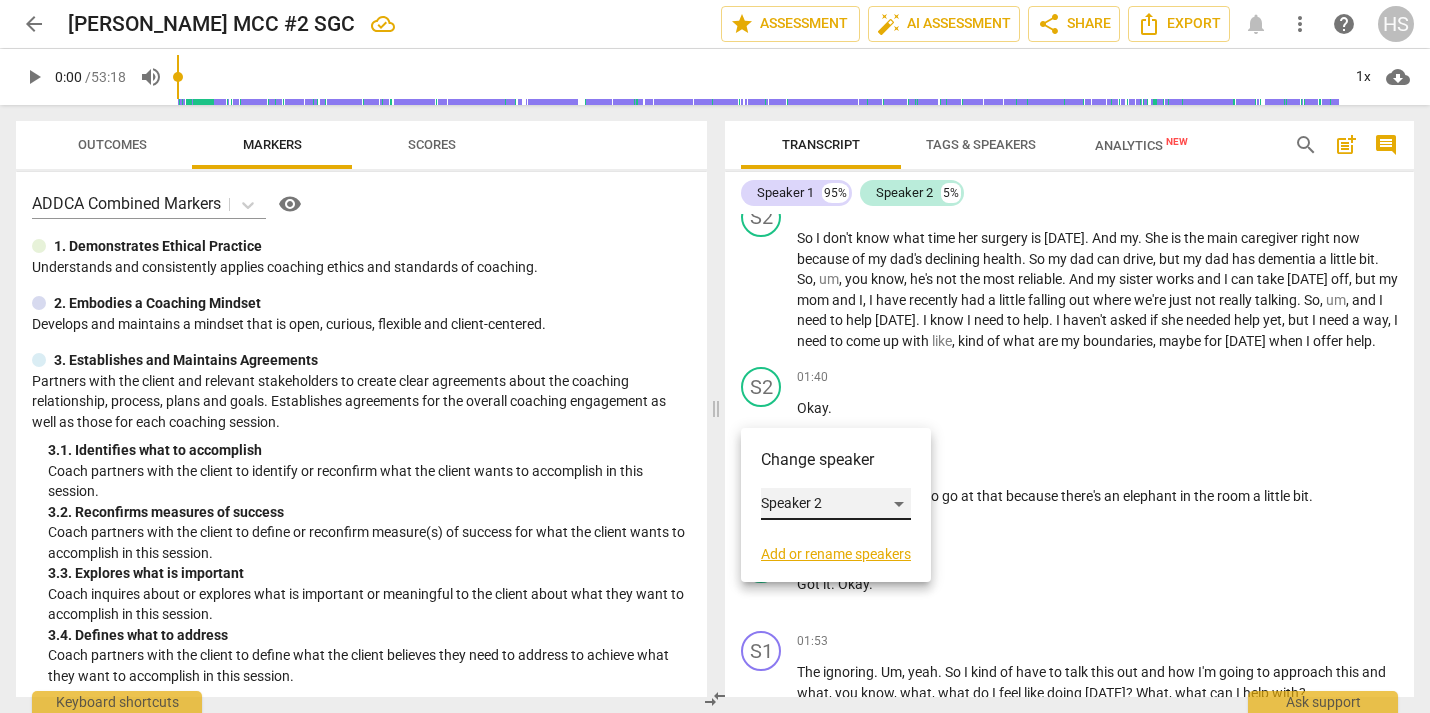 click on "Speaker 2" at bounding box center (836, 504) 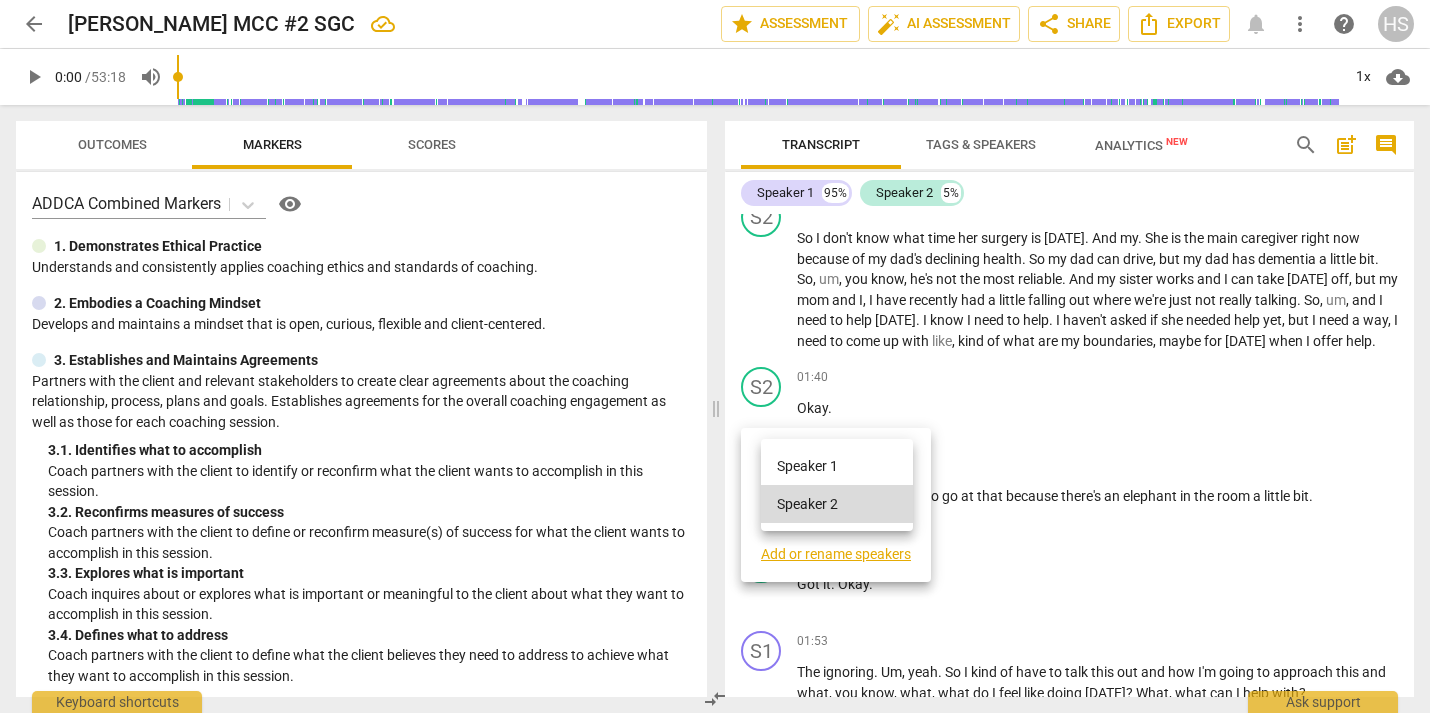 click on "Speaker 1" at bounding box center (837, 466) 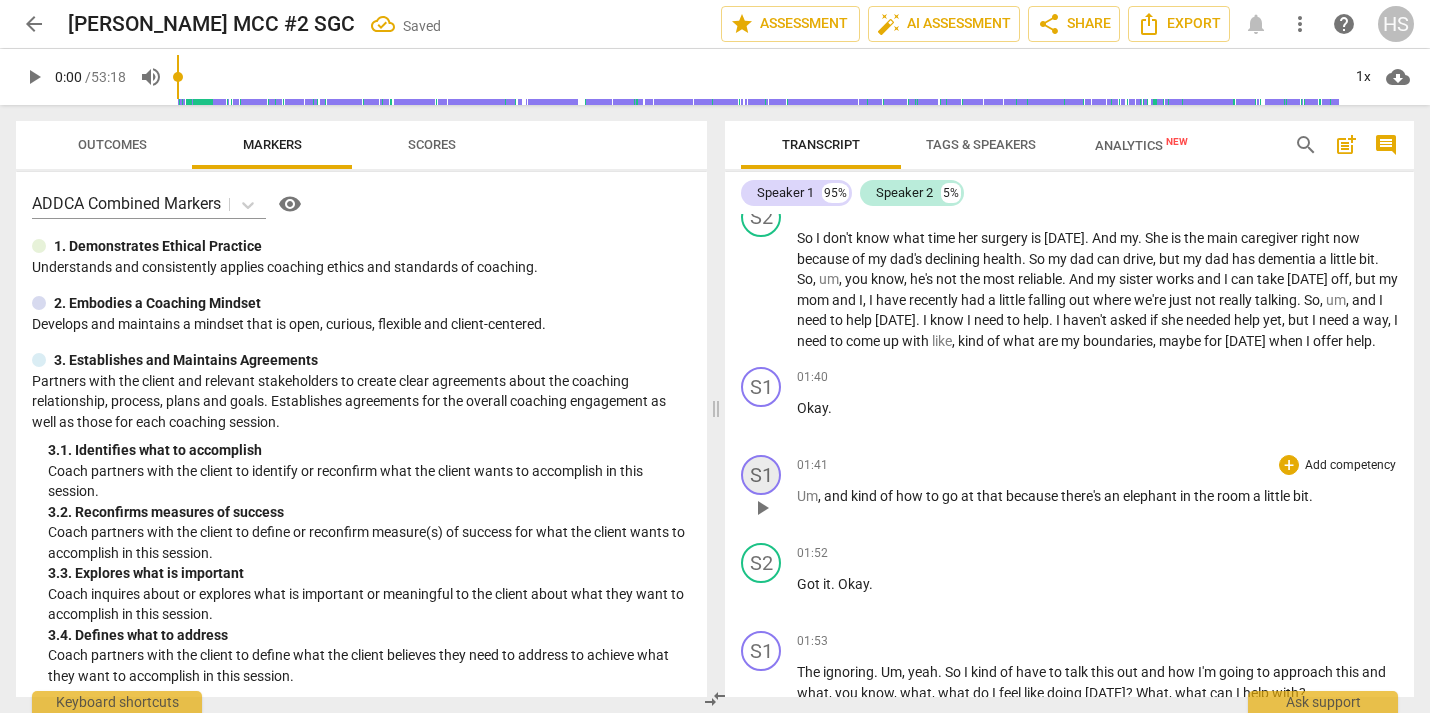 click on "S1" at bounding box center (761, 475) 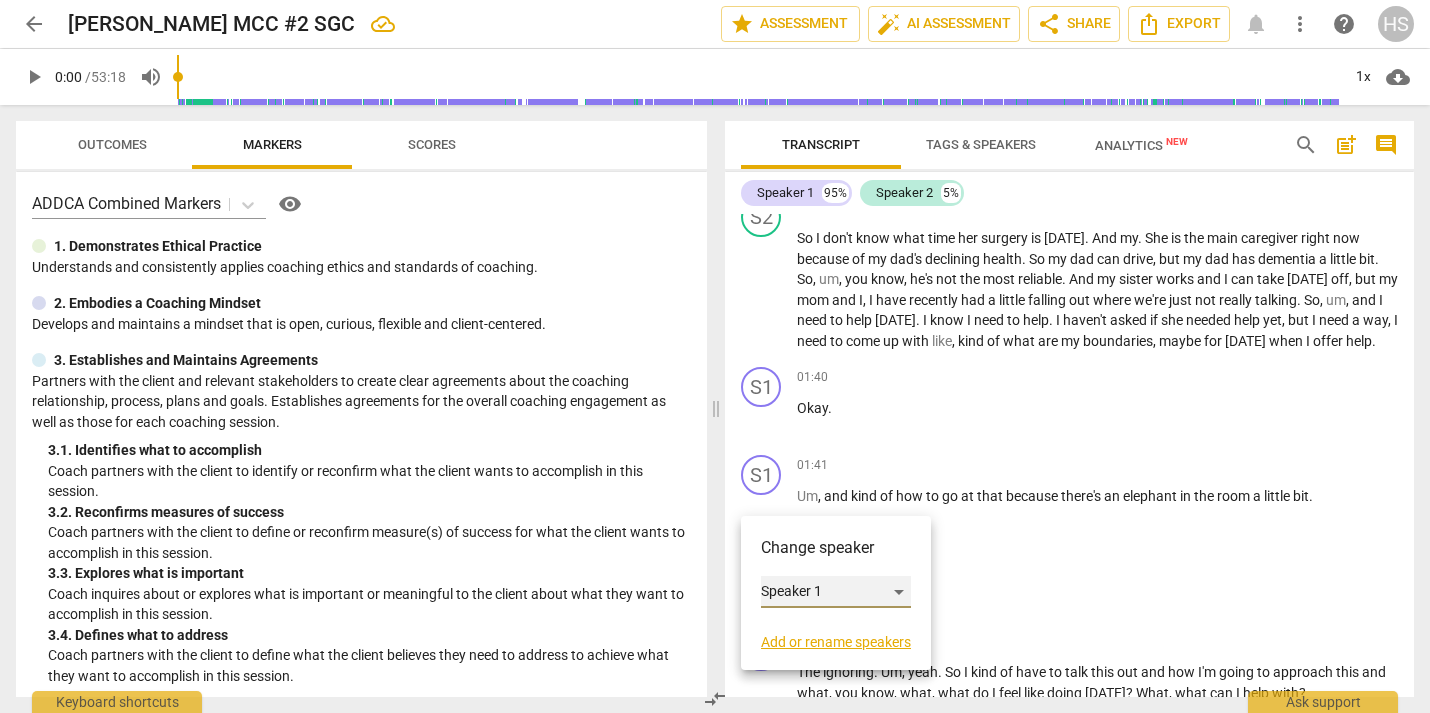 click on "Speaker 1" at bounding box center [836, 592] 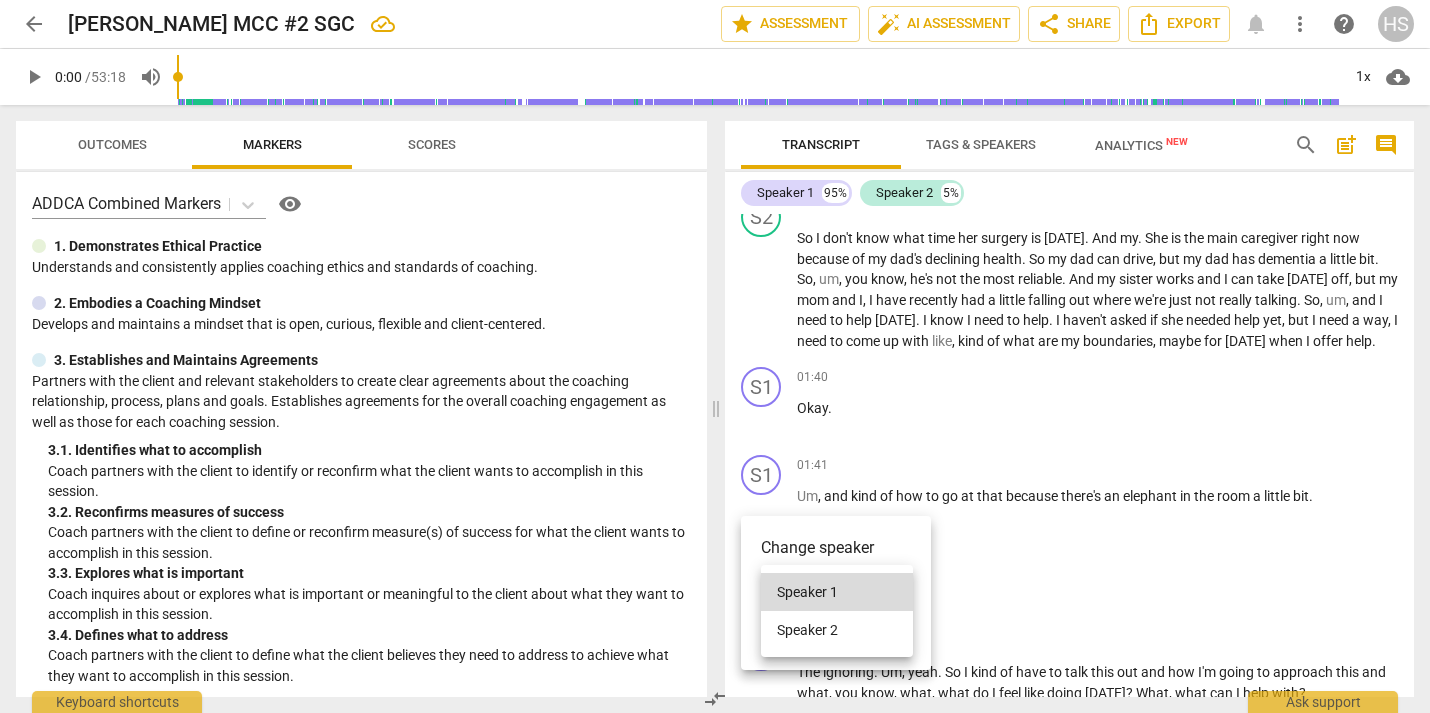 click on "Speaker 2" at bounding box center [837, 630] 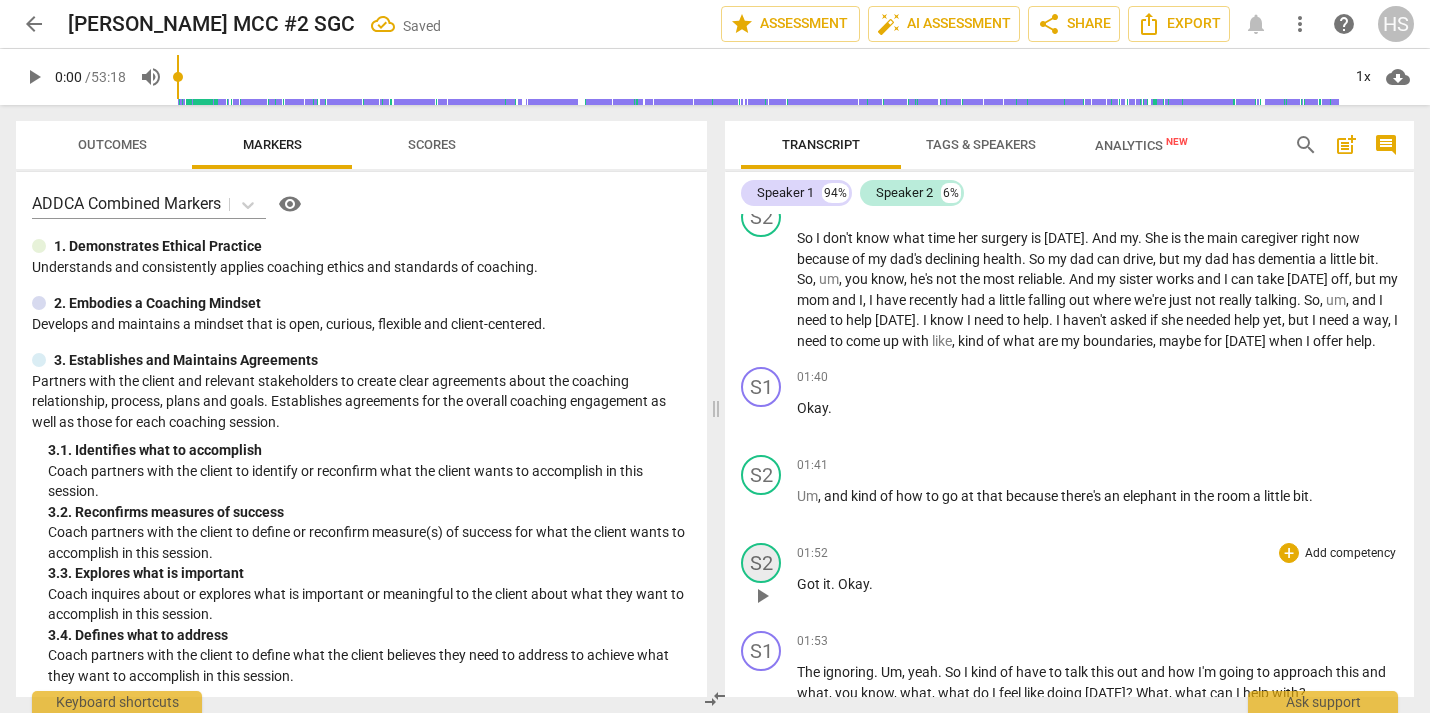 click on "S2" at bounding box center [761, 563] 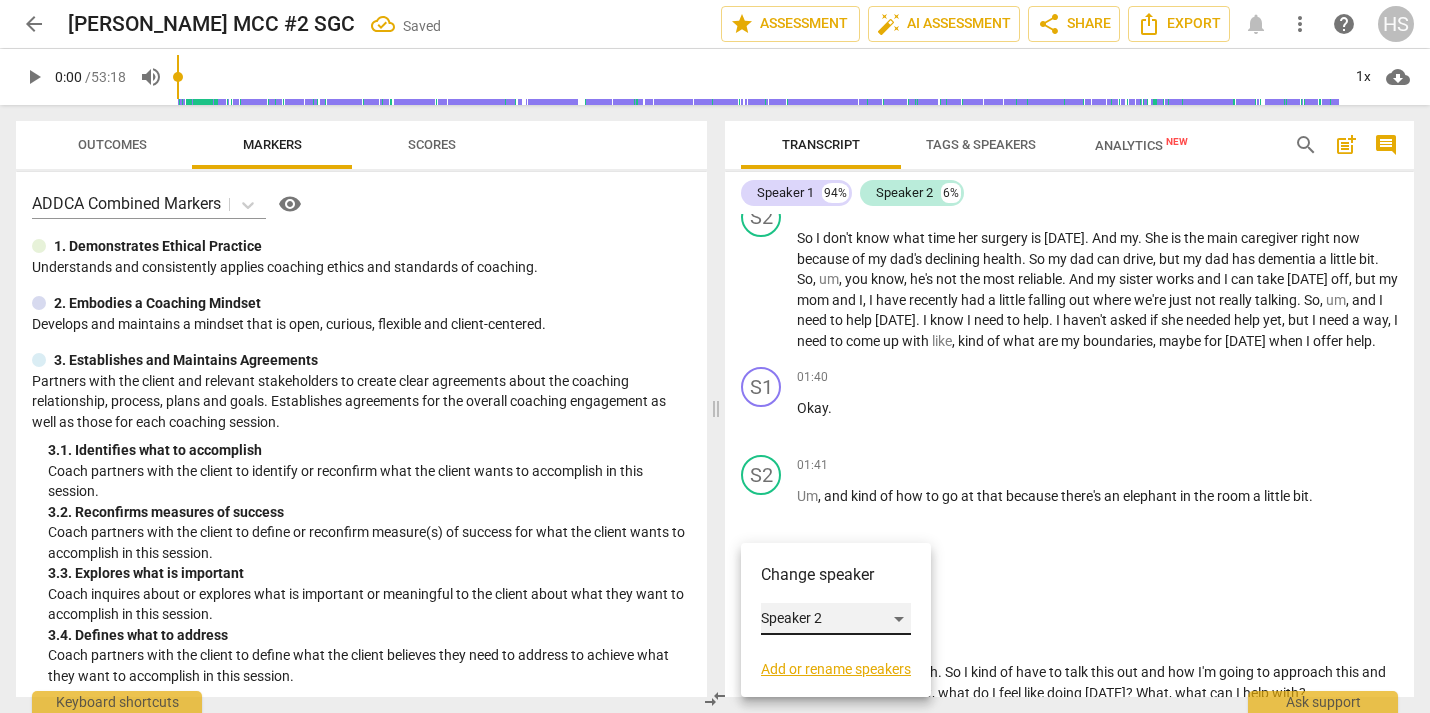 click on "Speaker 2" at bounding box center (836, 619) 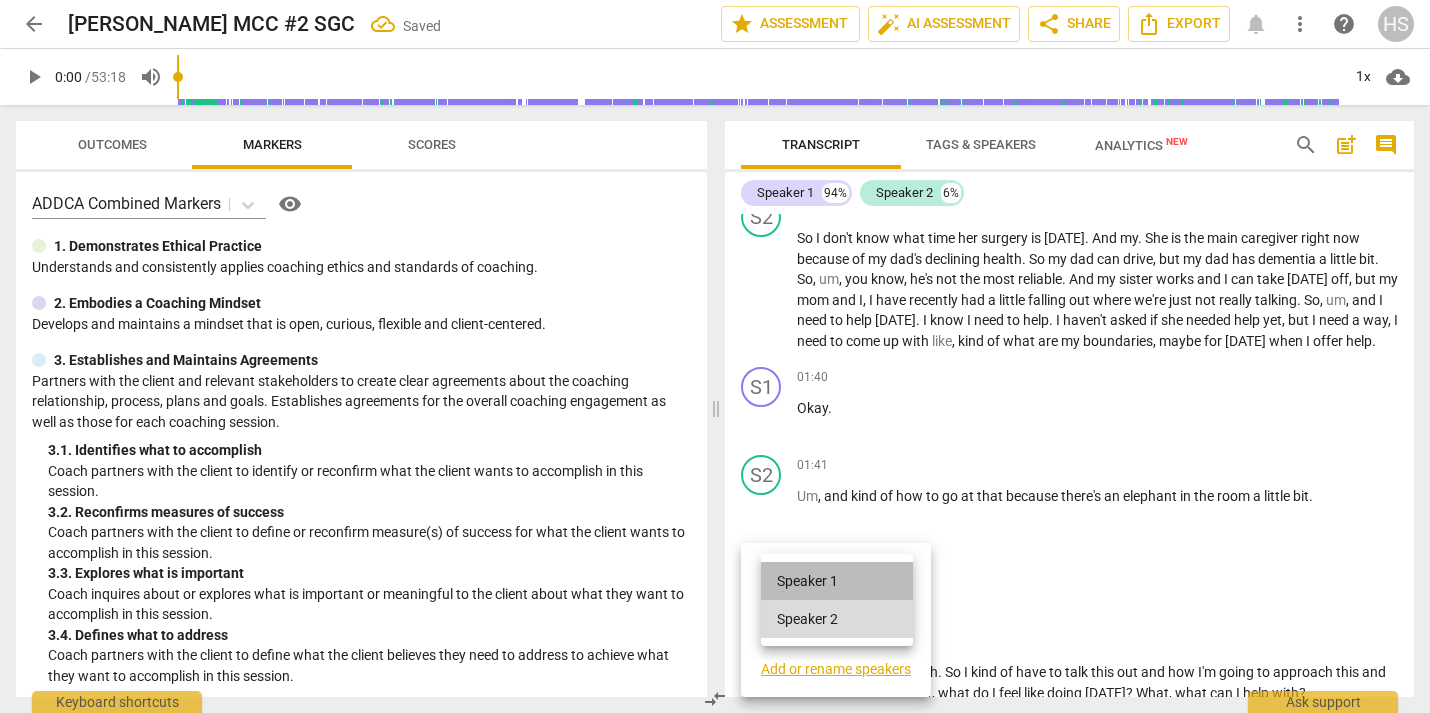 click on "Speaker 1" at bounding box center [837, 581] 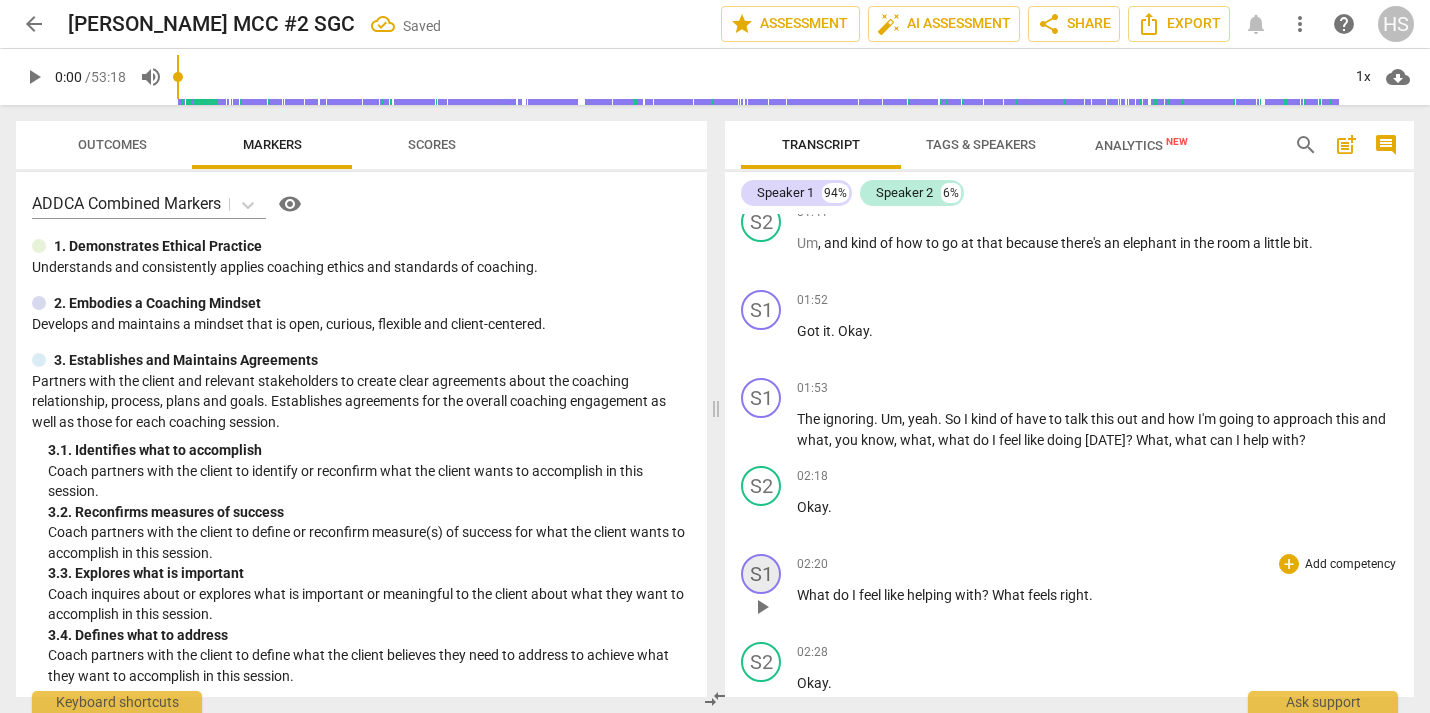 scroll, scrollTop: 995, scrollLeft: 0, axis: vertical 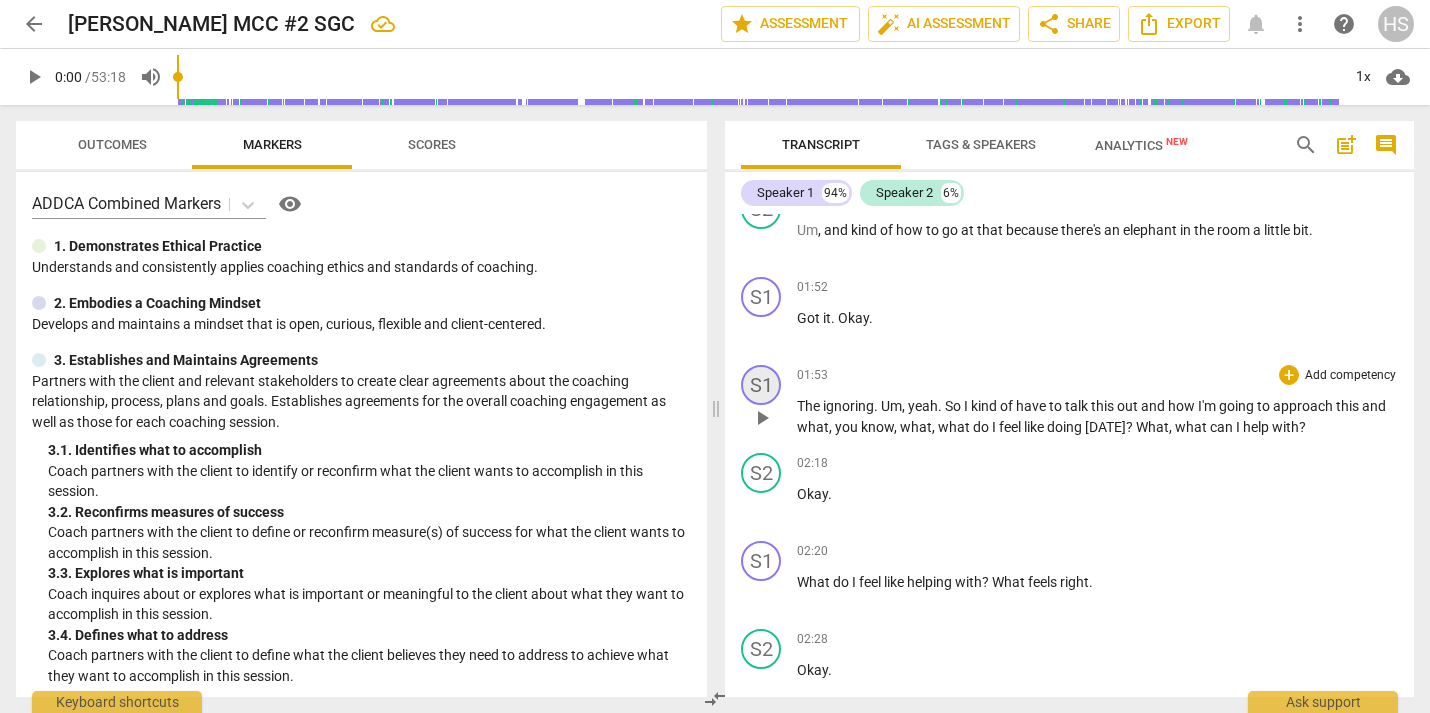 click on "S1" at bounding box center (761, 385) 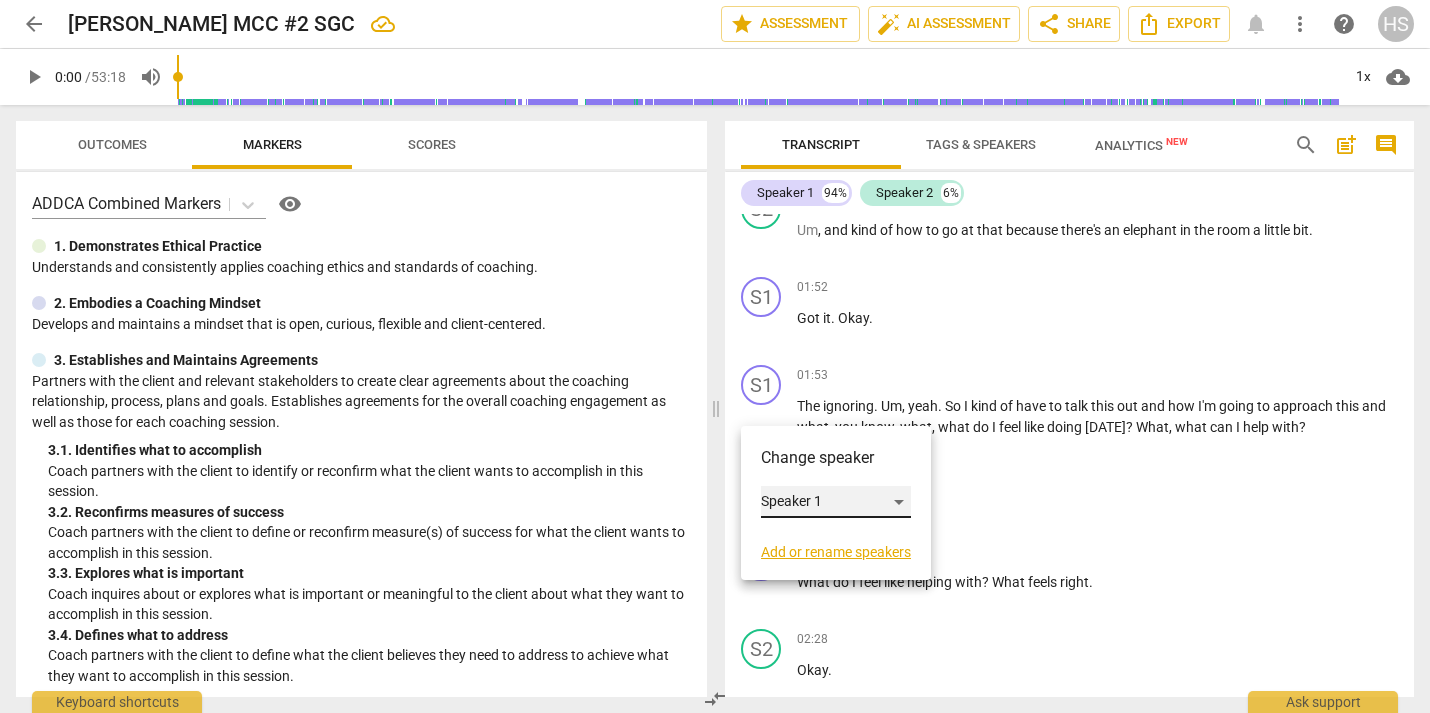 click on "Speaker 1" at bounding box center [836, 502] 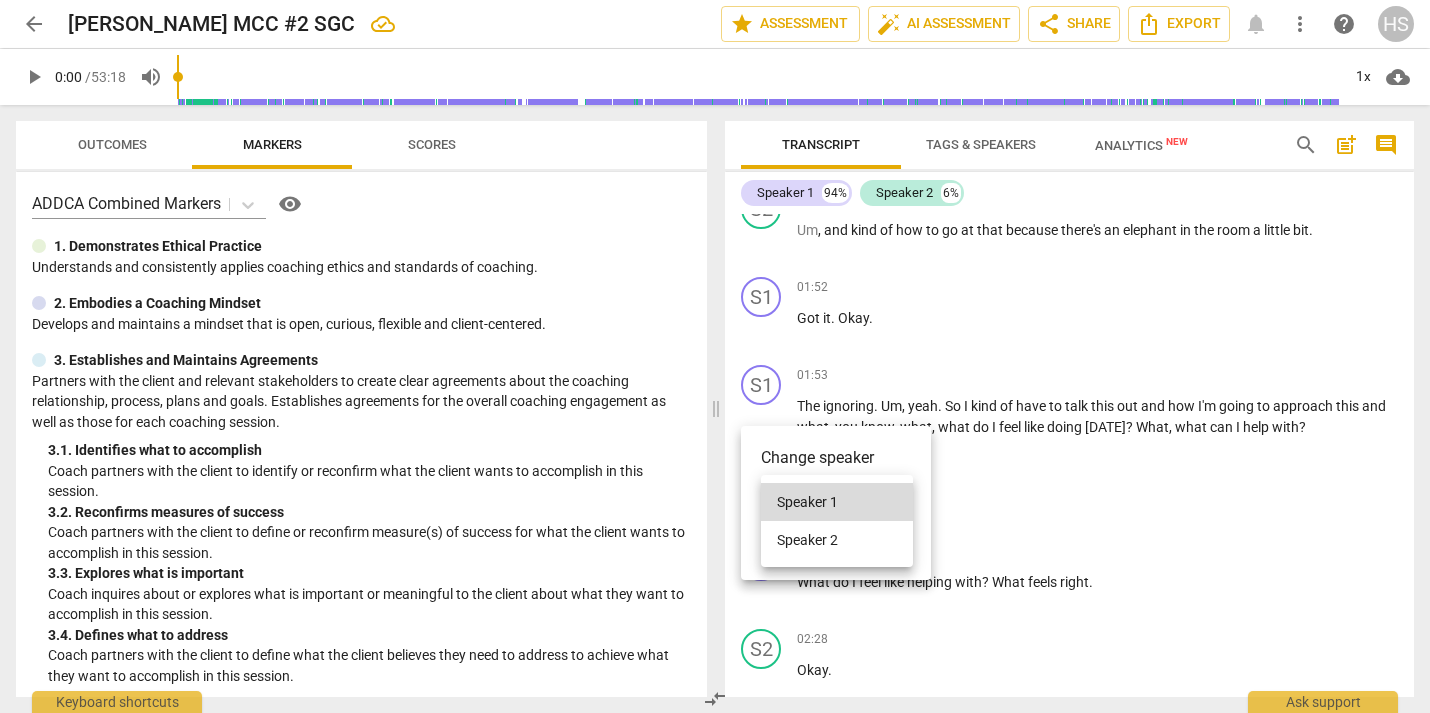 click on "Speaker 2" at bounding box center [837, 540] 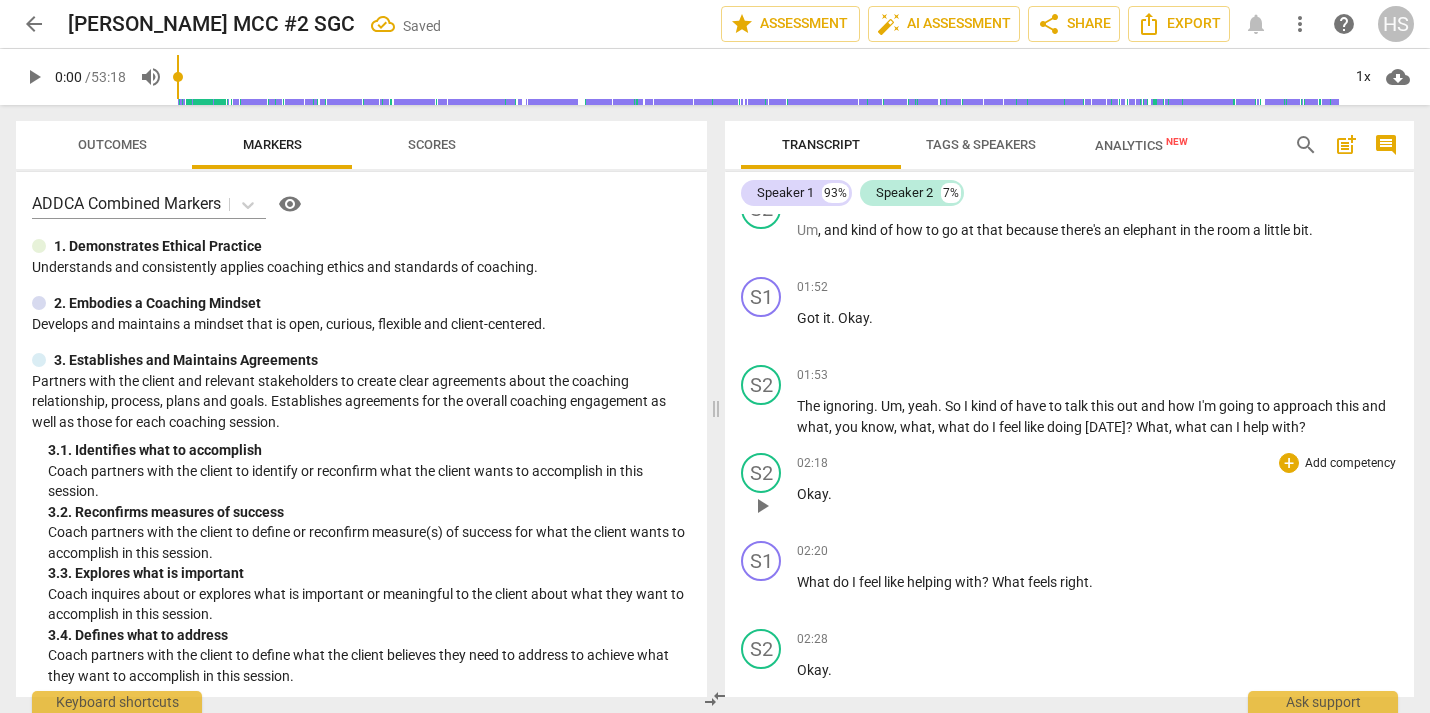 click on "S2 play_arrow pause" at bounding box center [769, 489] 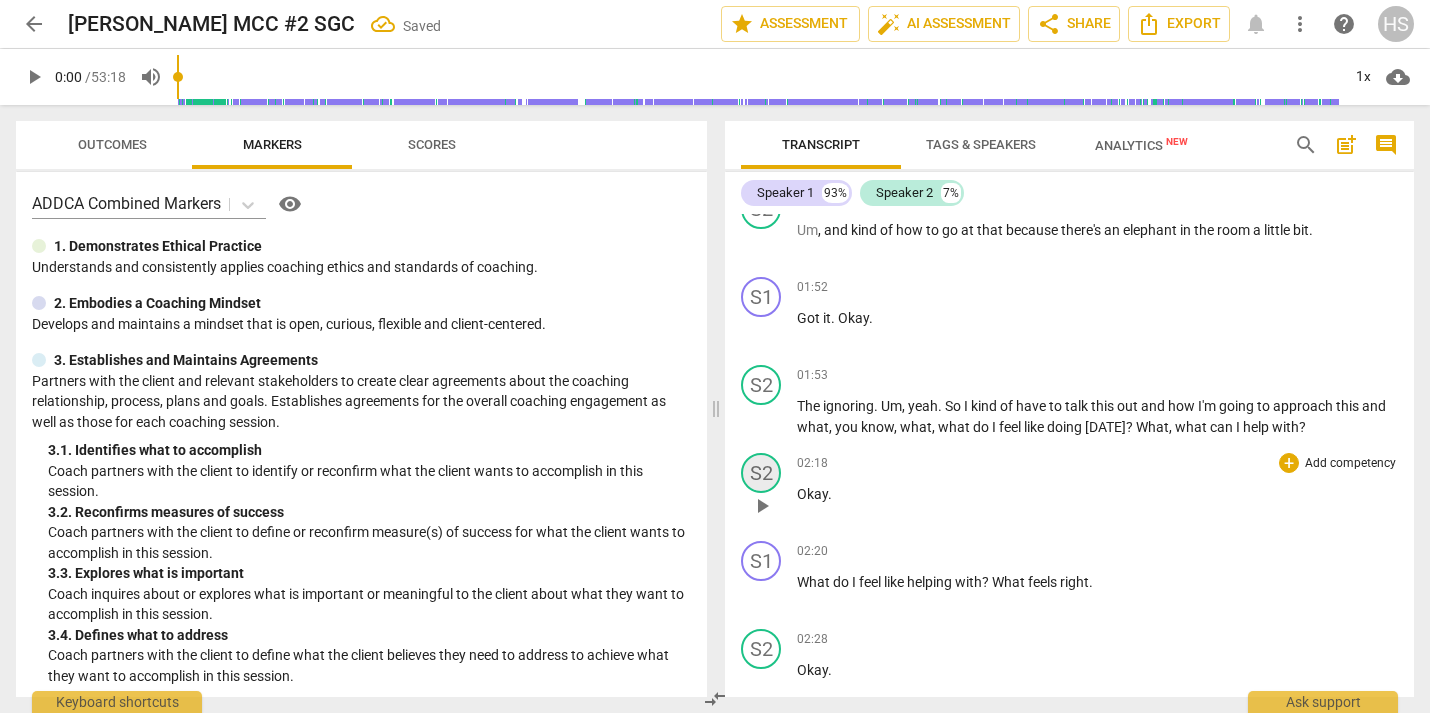 click on "S2" at bounding box center (761, 473) 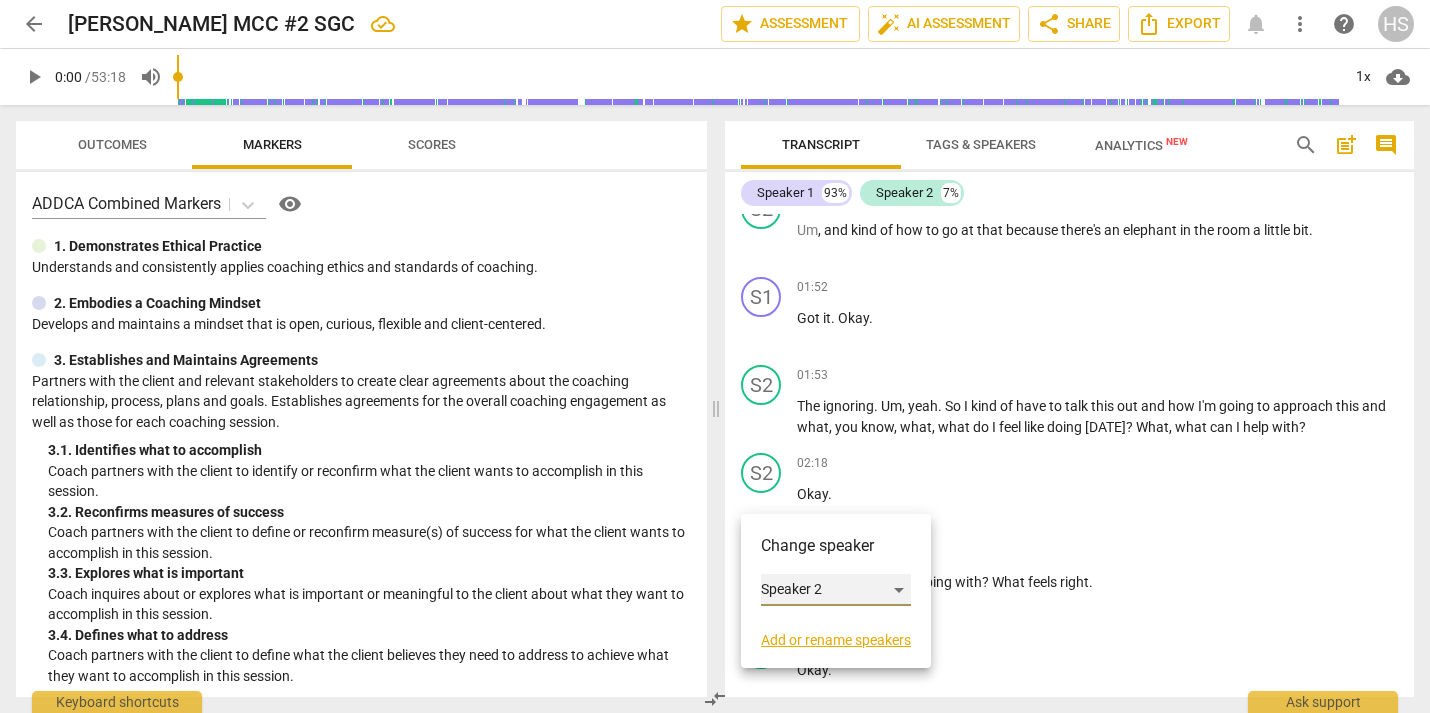 click on "Speaker 2" at bounding box center [836, 590] 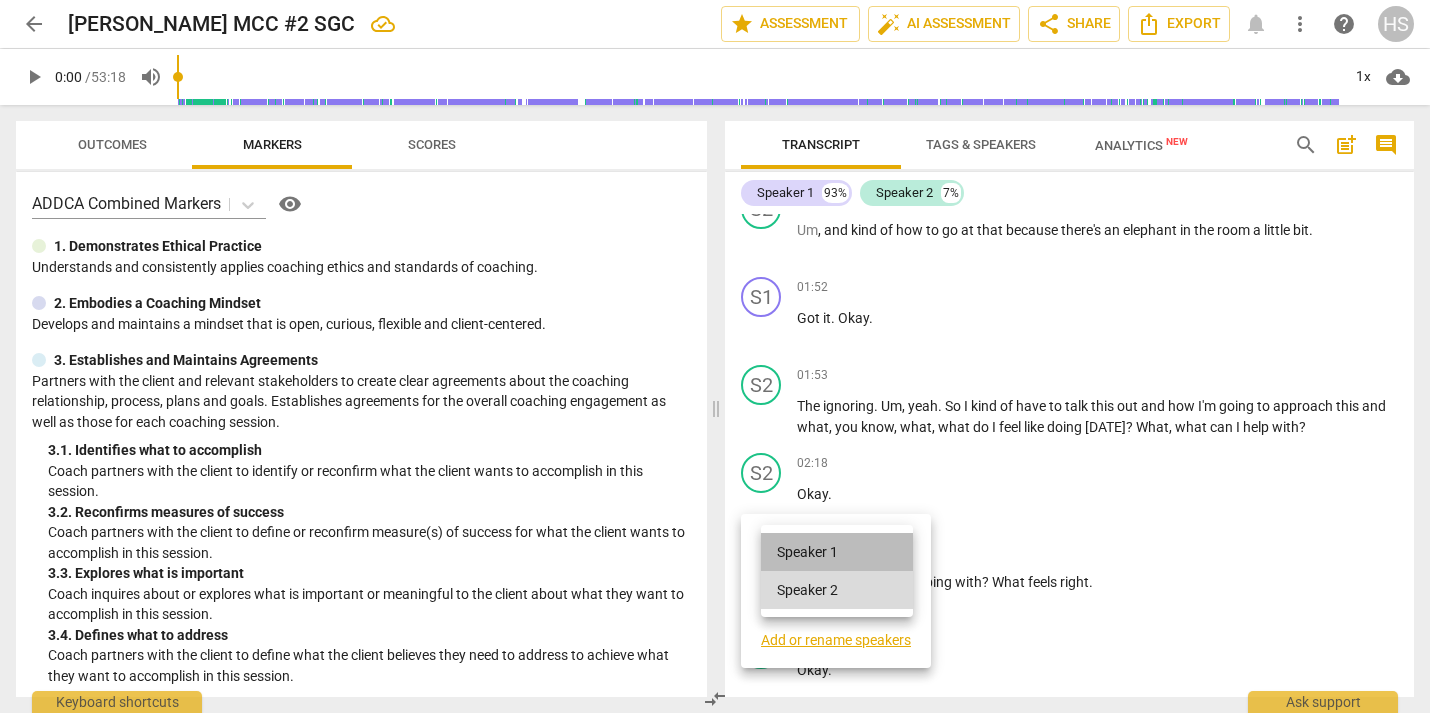 click on "Speaker 1" at bounding box center [837, 552] 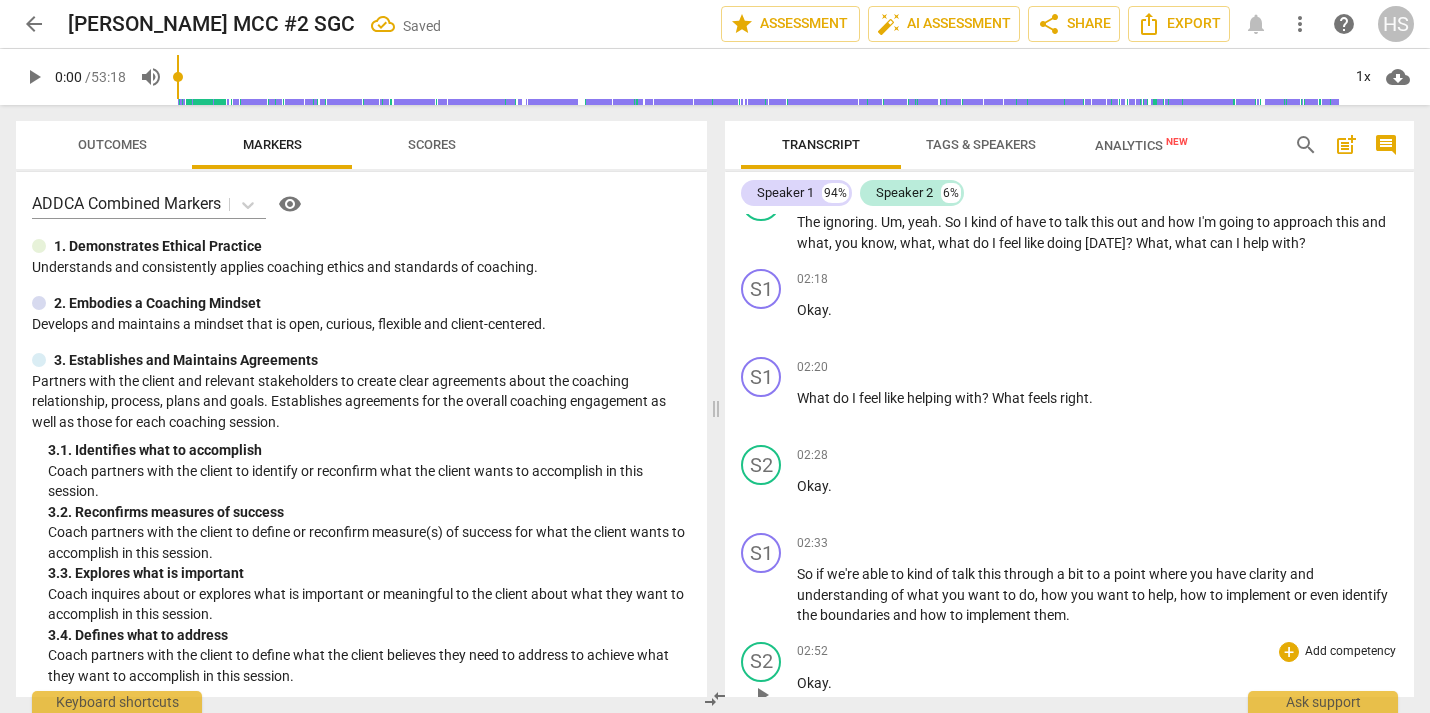 scroll, scrollTop: 1245, scrollLeft: 0, axis: vertical 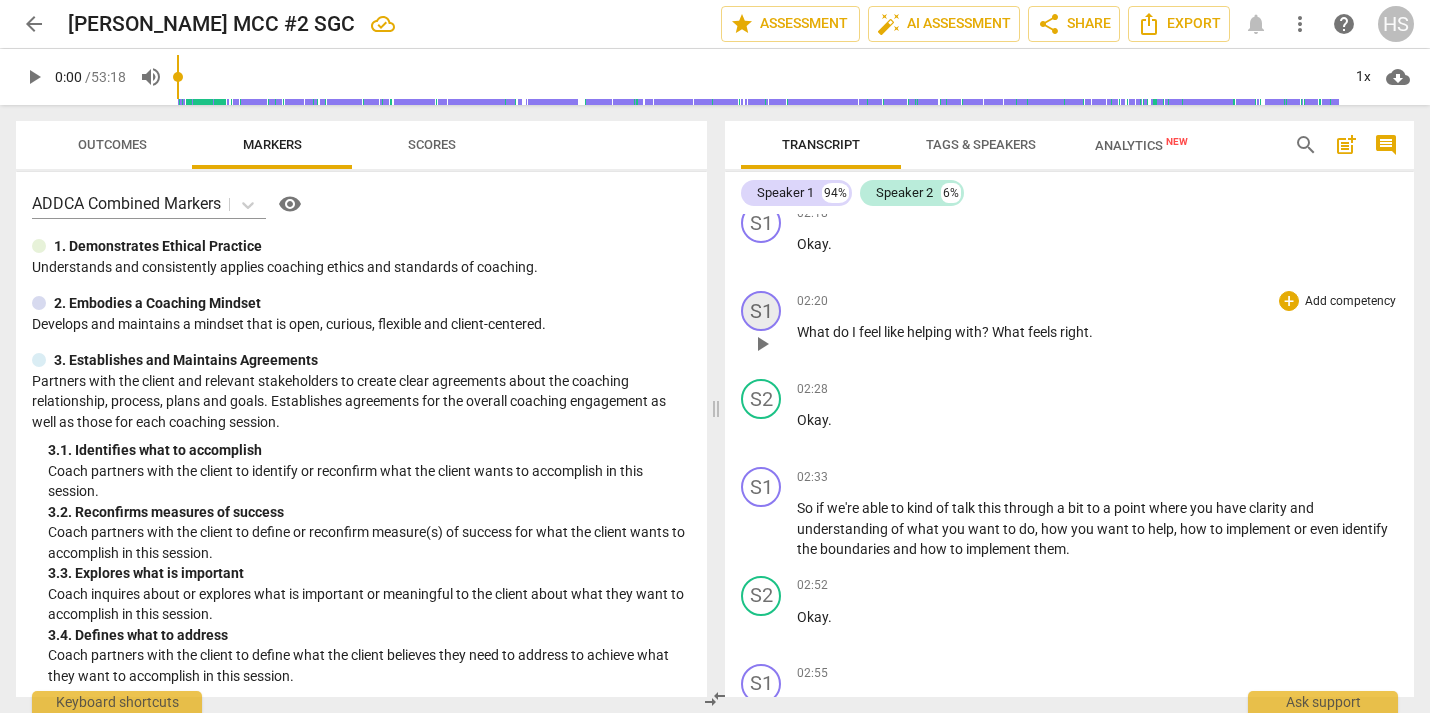 click on "S1" at bounding box center (761, 311) 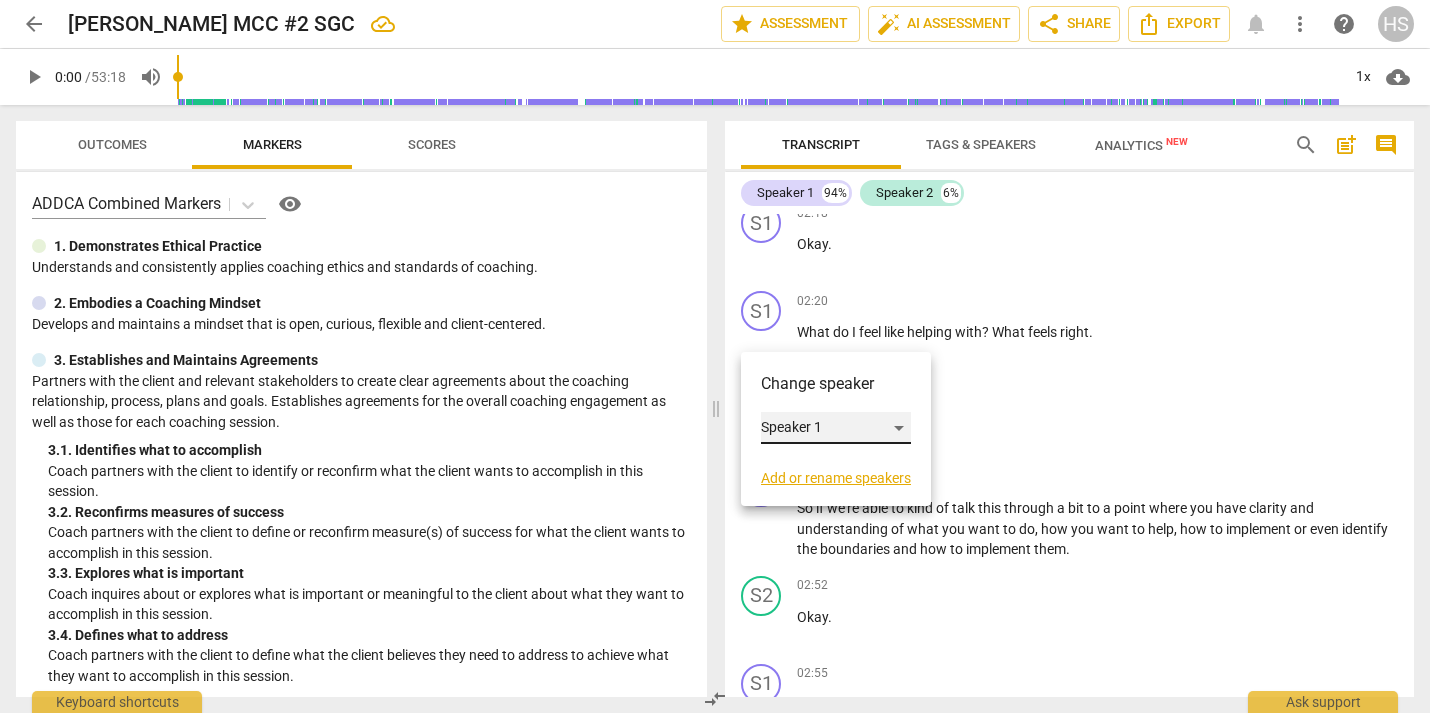click on "Speaker 1" at bounding box center (836, 428) 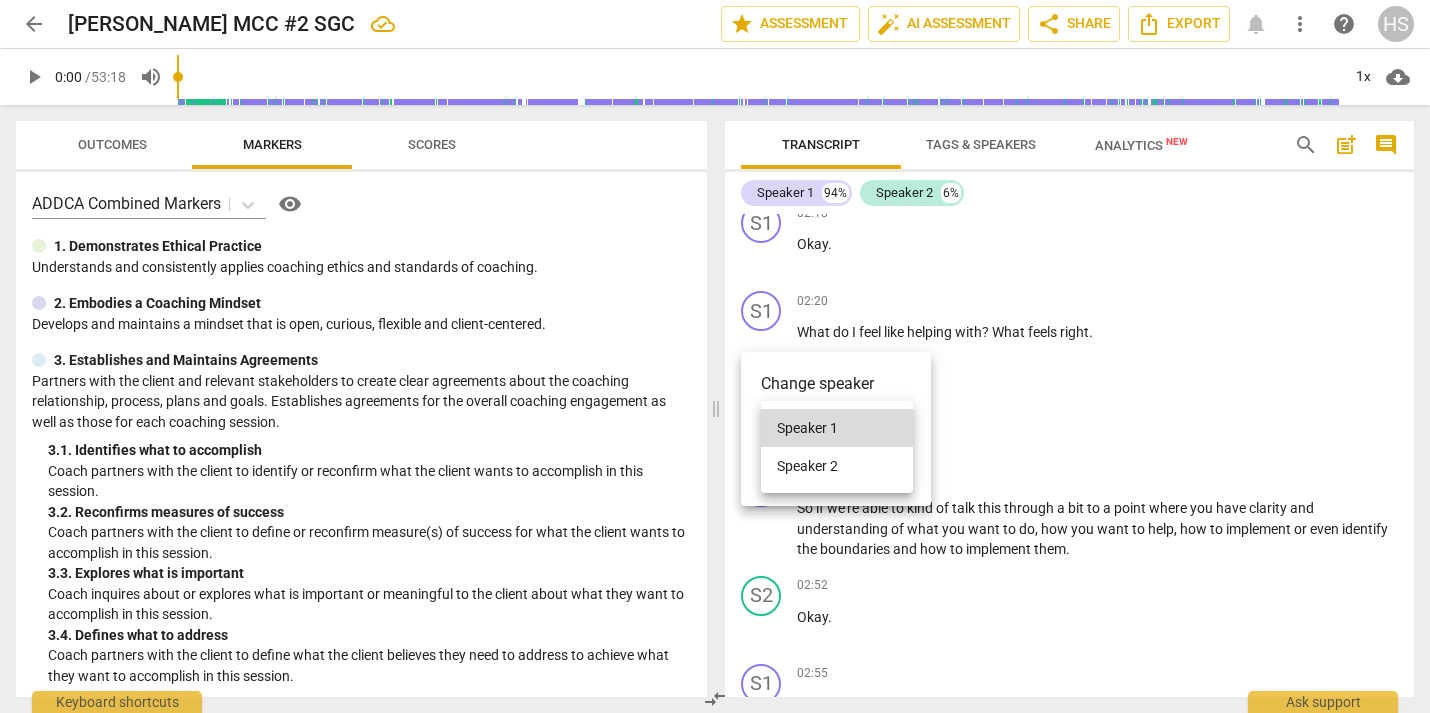 click on "Speaker 2" at bounding box center [837, 466] 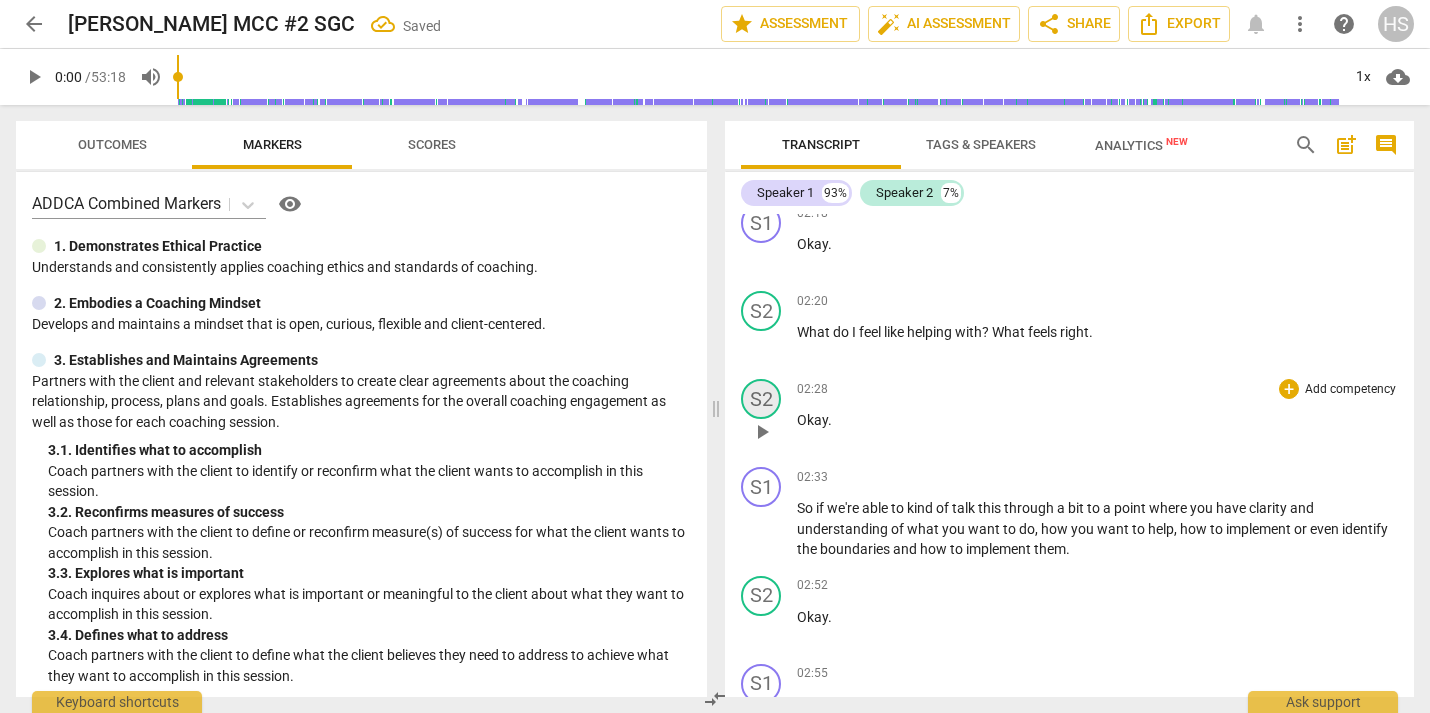 click on "S2" at bounding box center (761, 399) 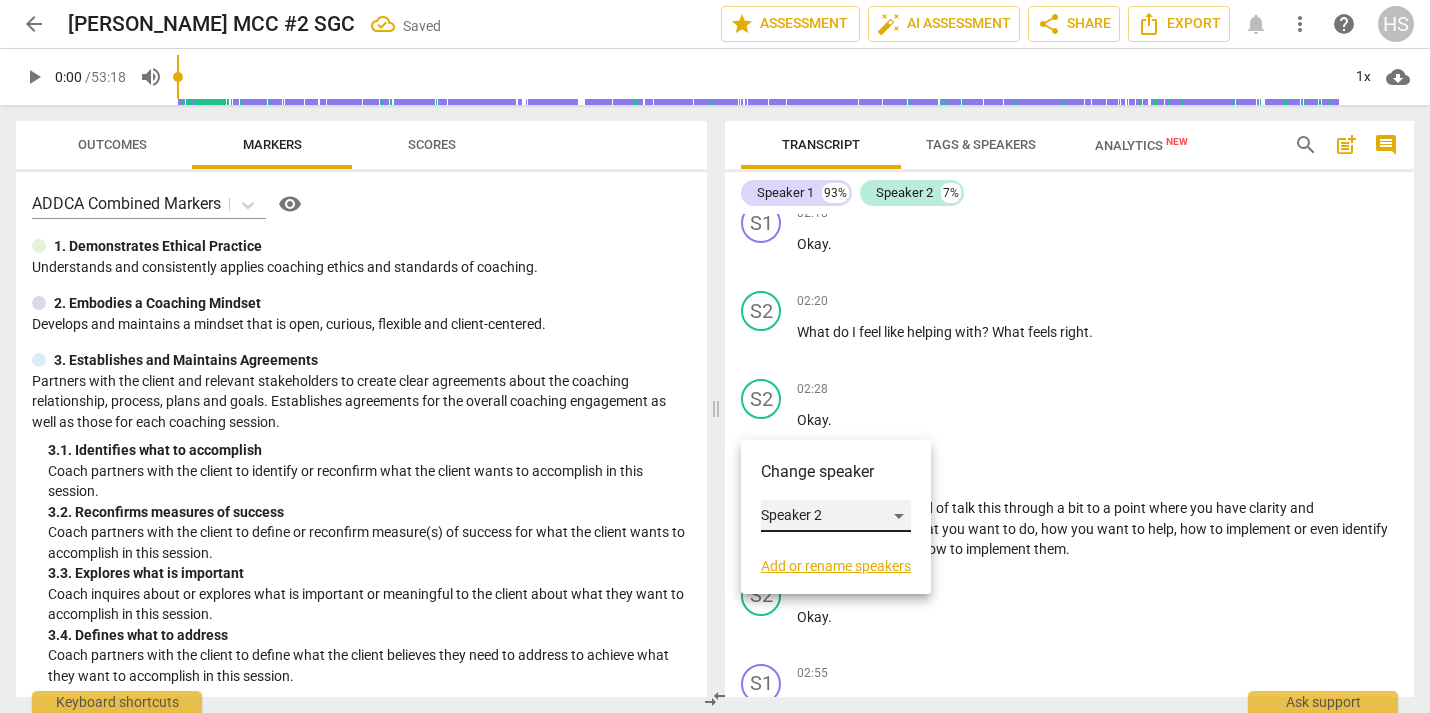 click on "Speaker 2" at bounding box center (836, 516) 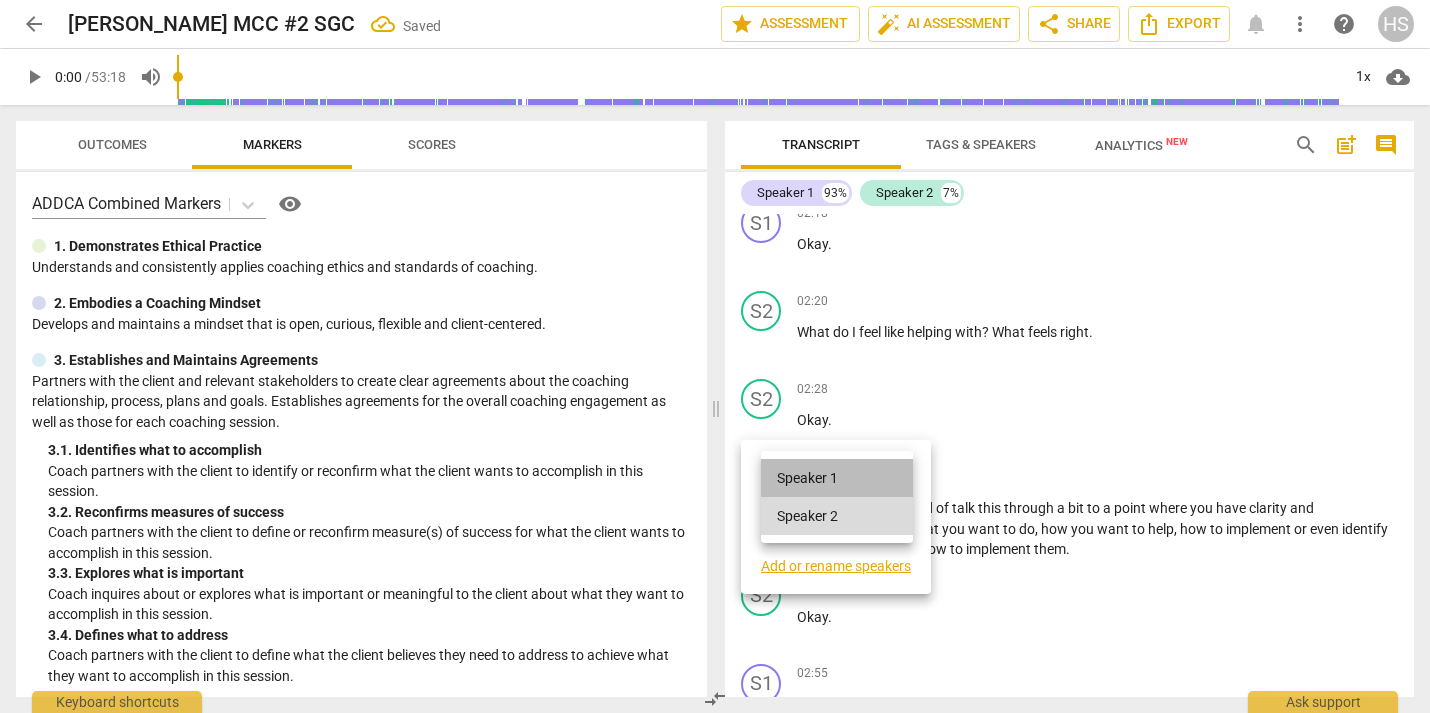 click on "Speaker 1" at bounding box center (837, 478) 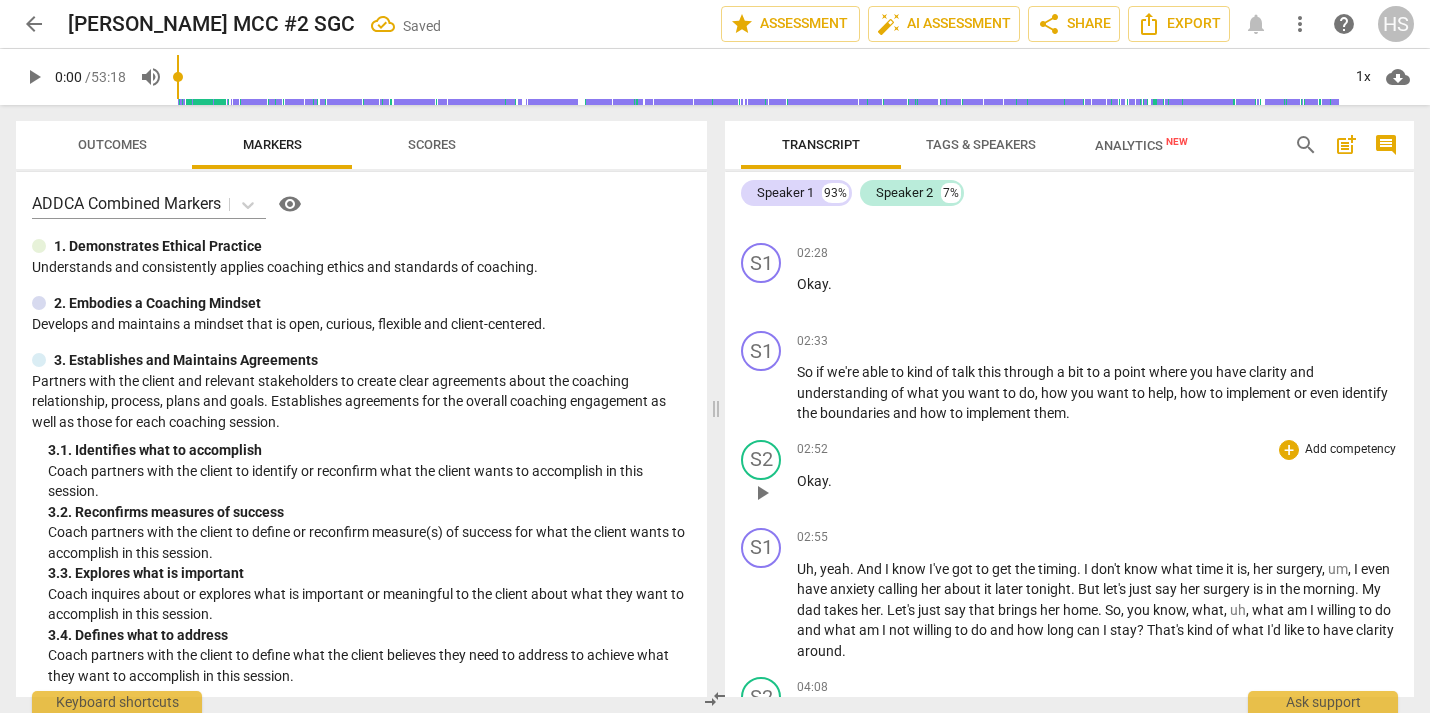 scroll, scrollTop: 1382, scrollLeft: 0, axis: vertical 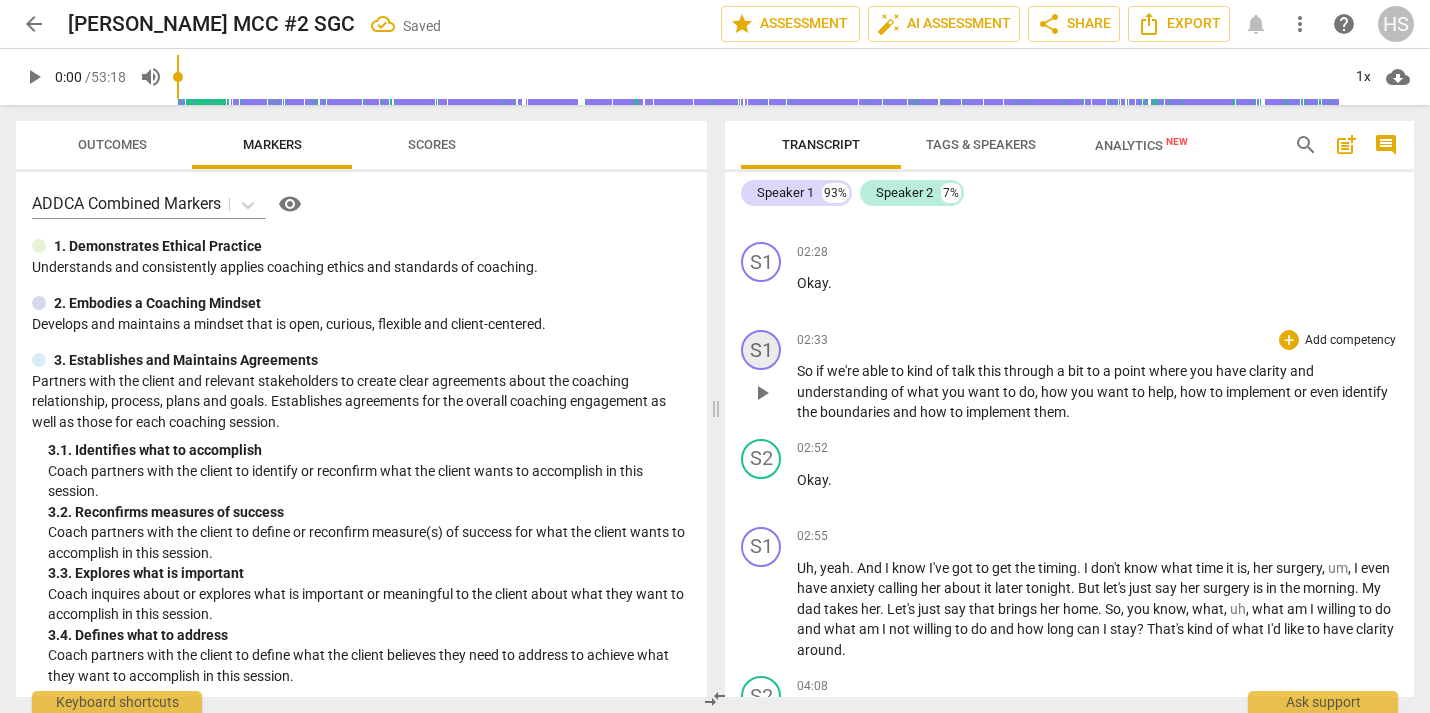click on "S1" at bounding box center [761, 350] 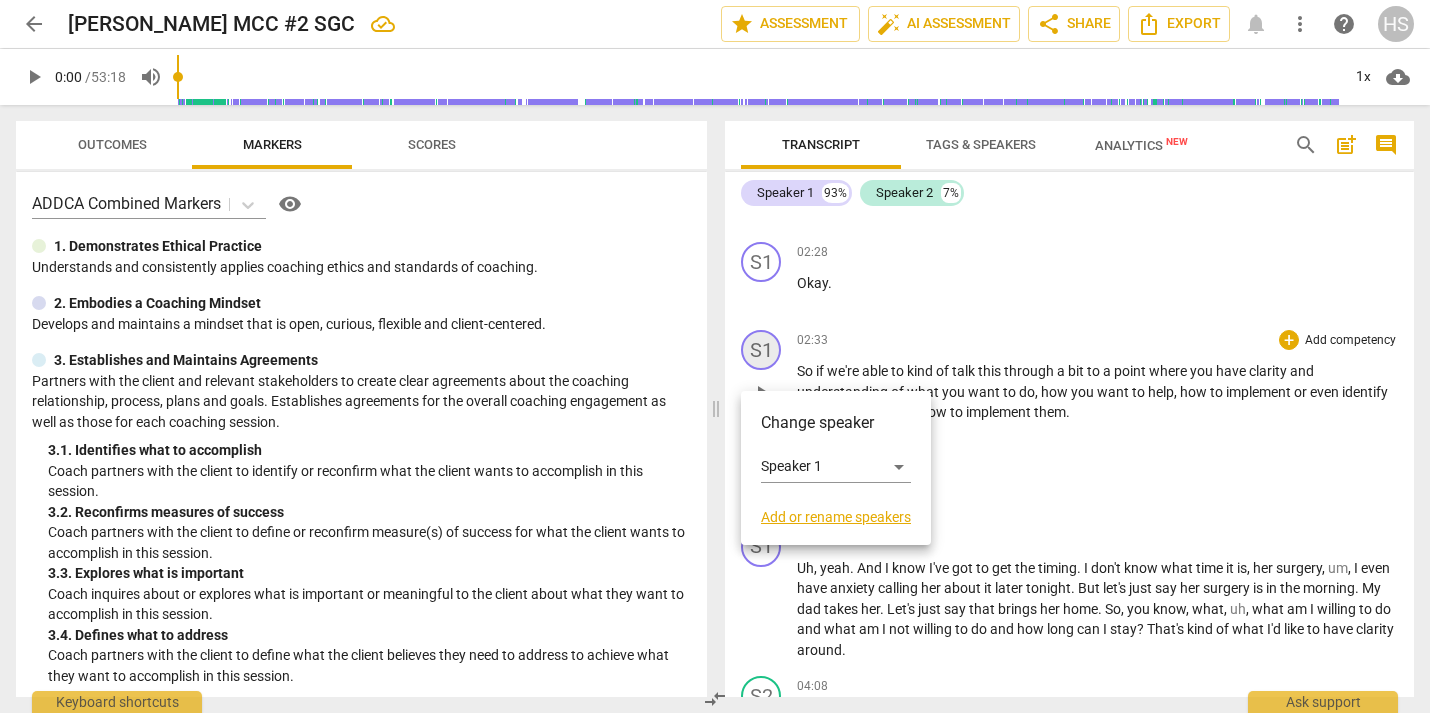 click at bounding box center (715, 356) 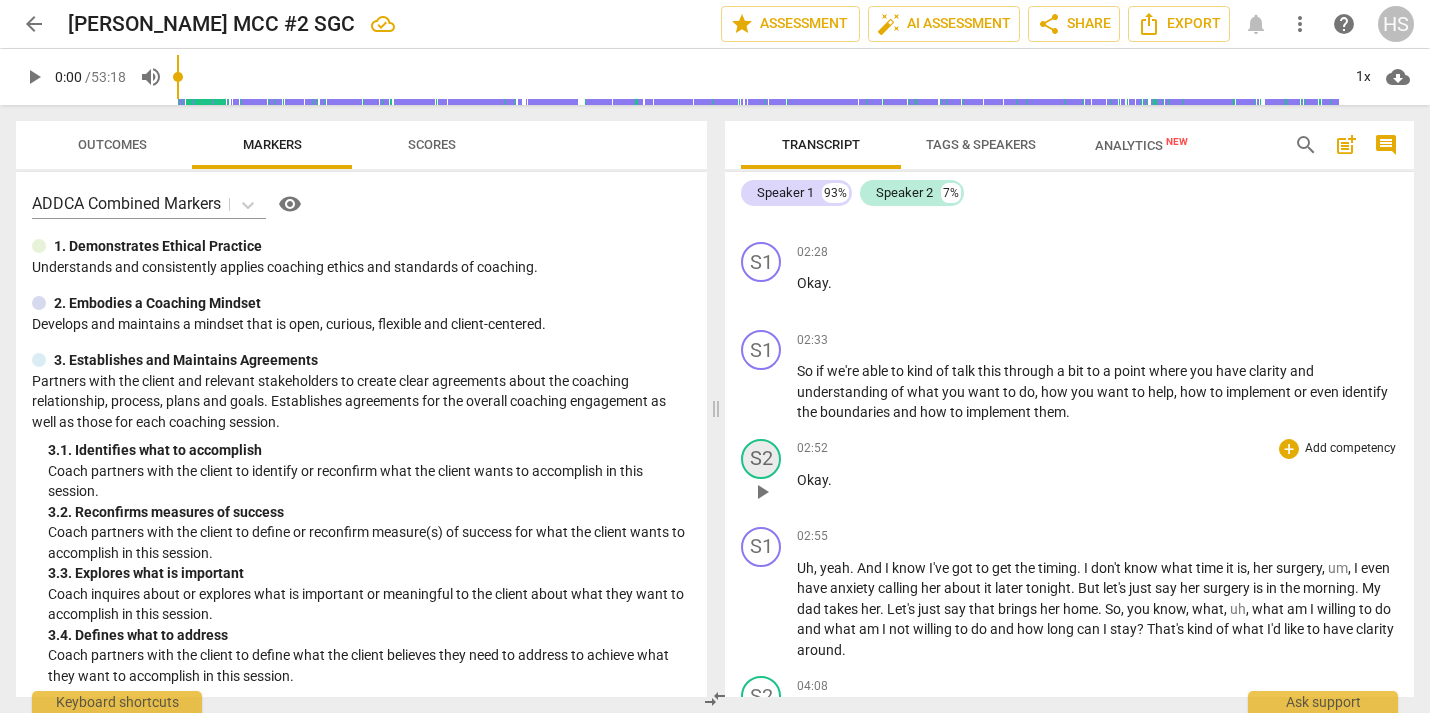 click on "S2" at bounding box center (761, 459) 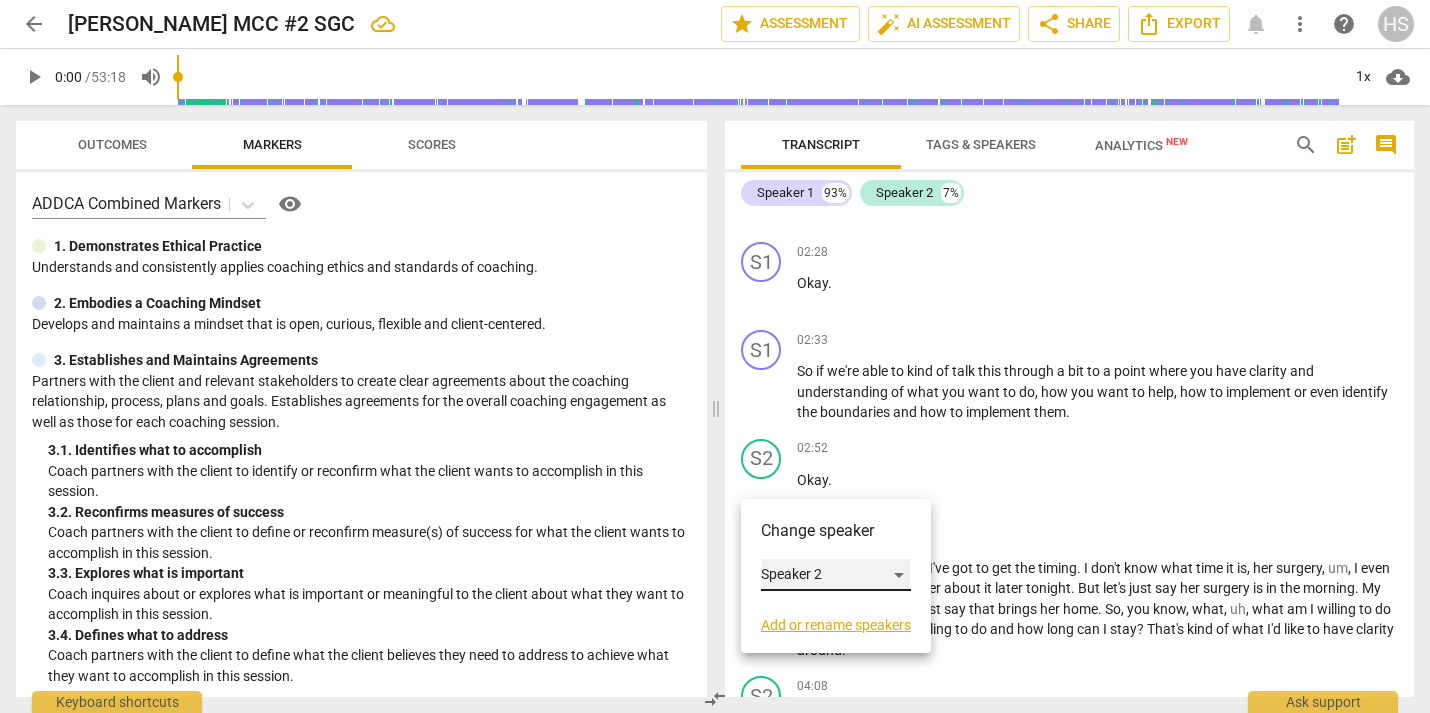 click on "Speaker 2" at bounding box center [836, 575] 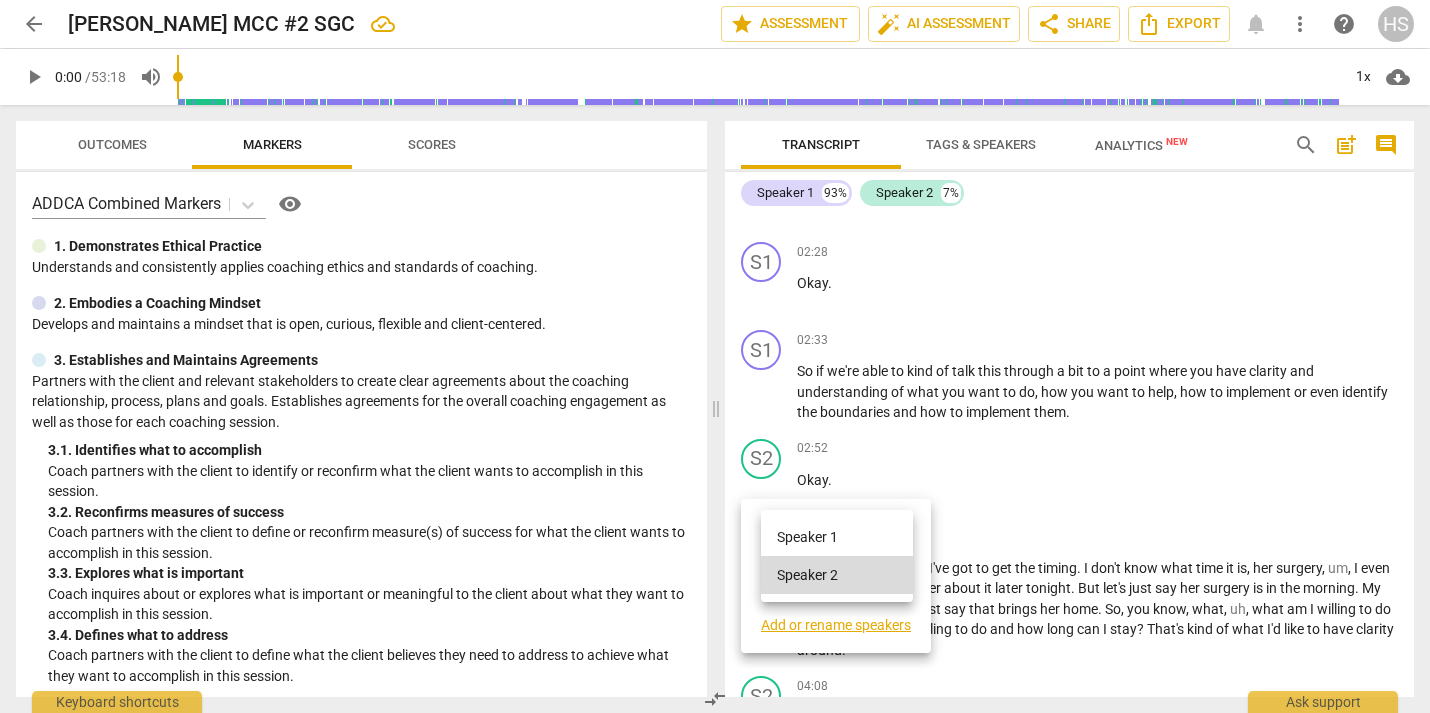 click at bounding box center [715, 356] 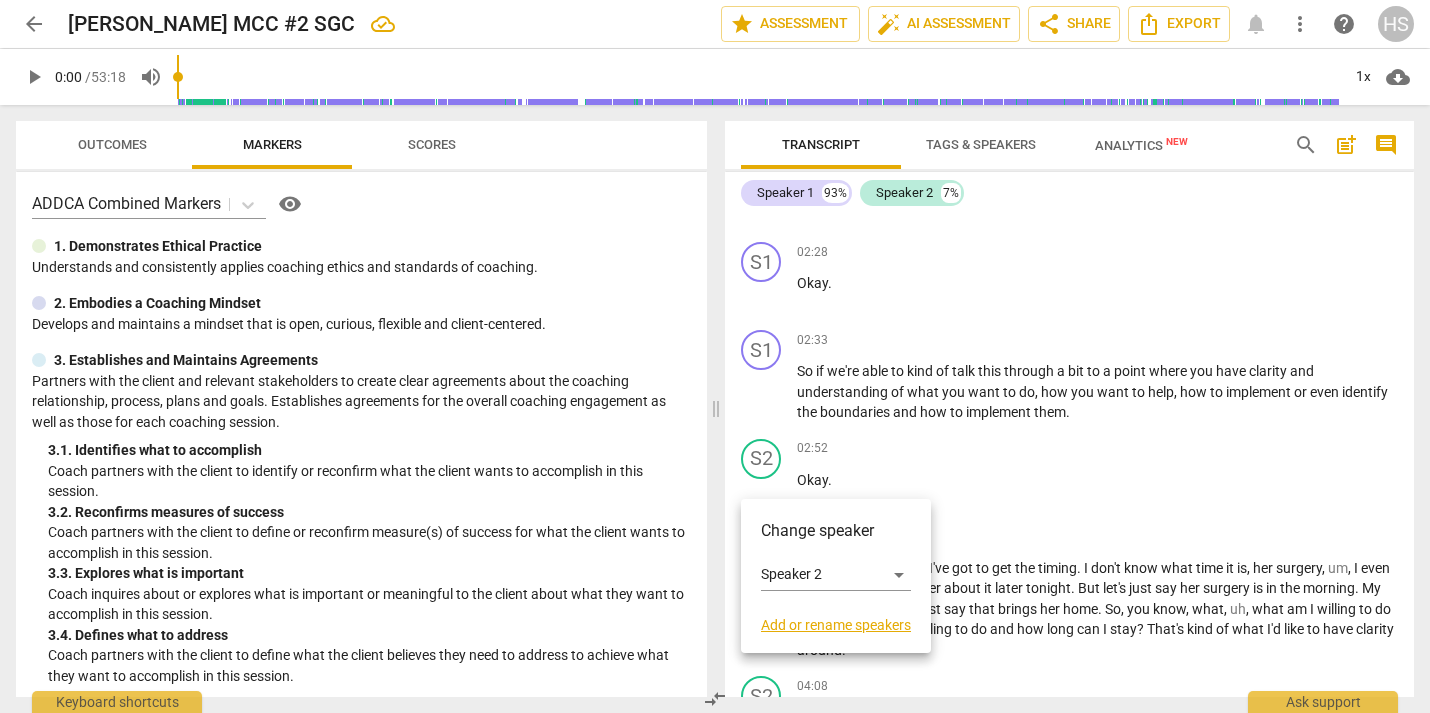 click at bounding box center (715, 356) 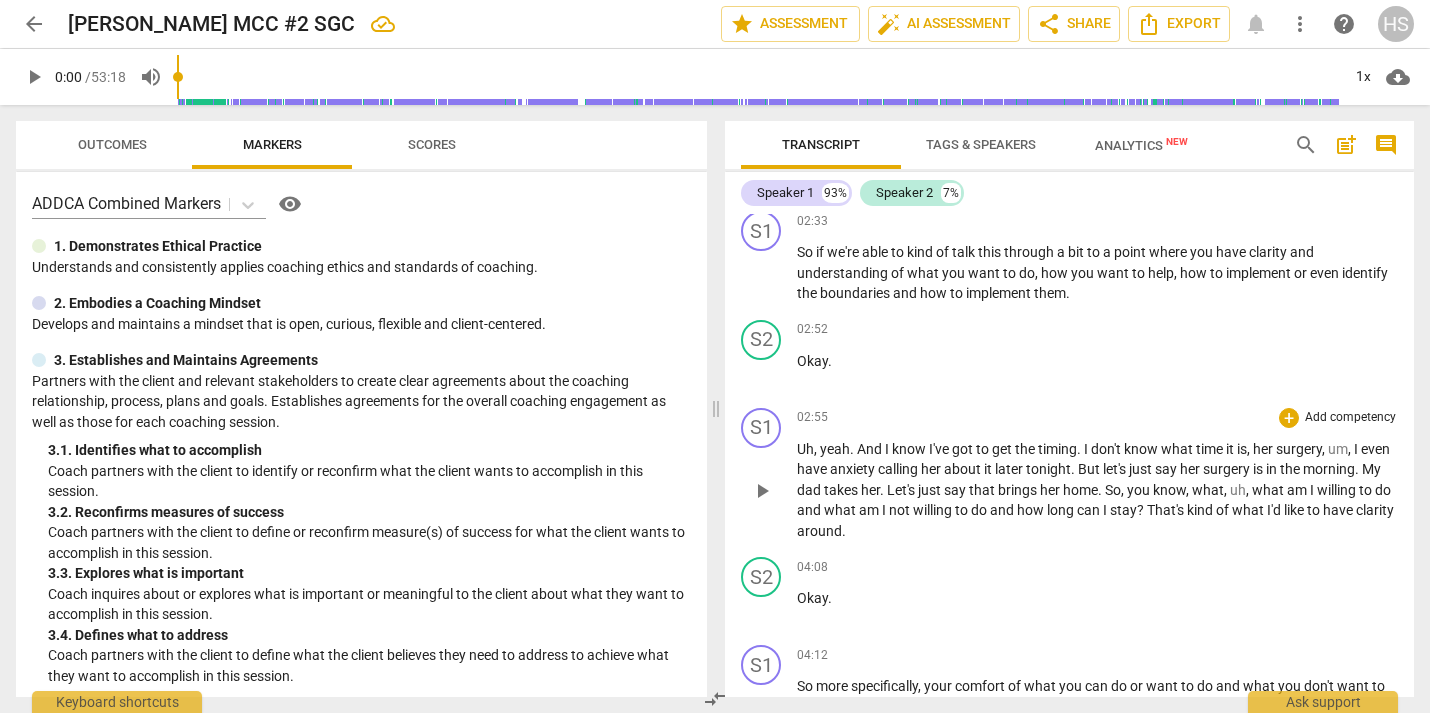 scroll, scrollTop: 1518, scrollLeft: 0, axis: vertical 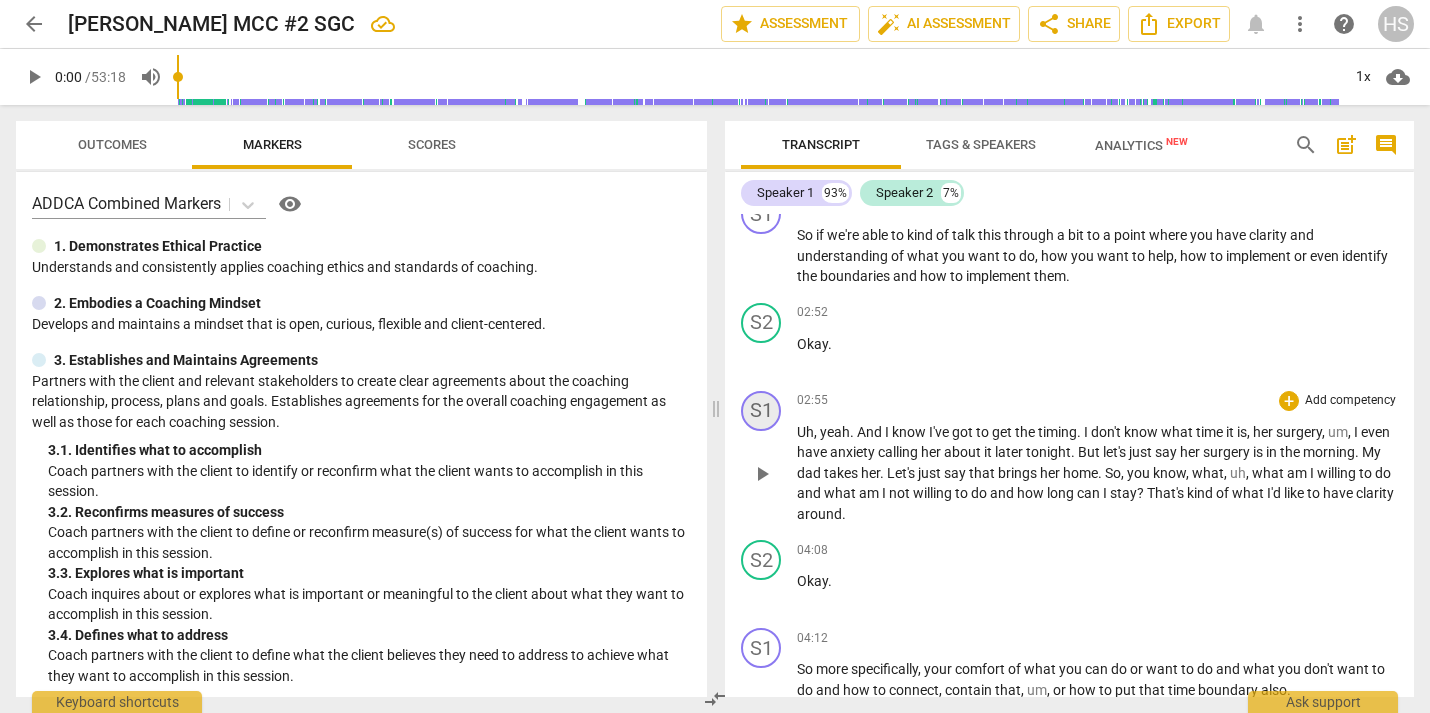 click on "S1" at bounding box center (761, 411) 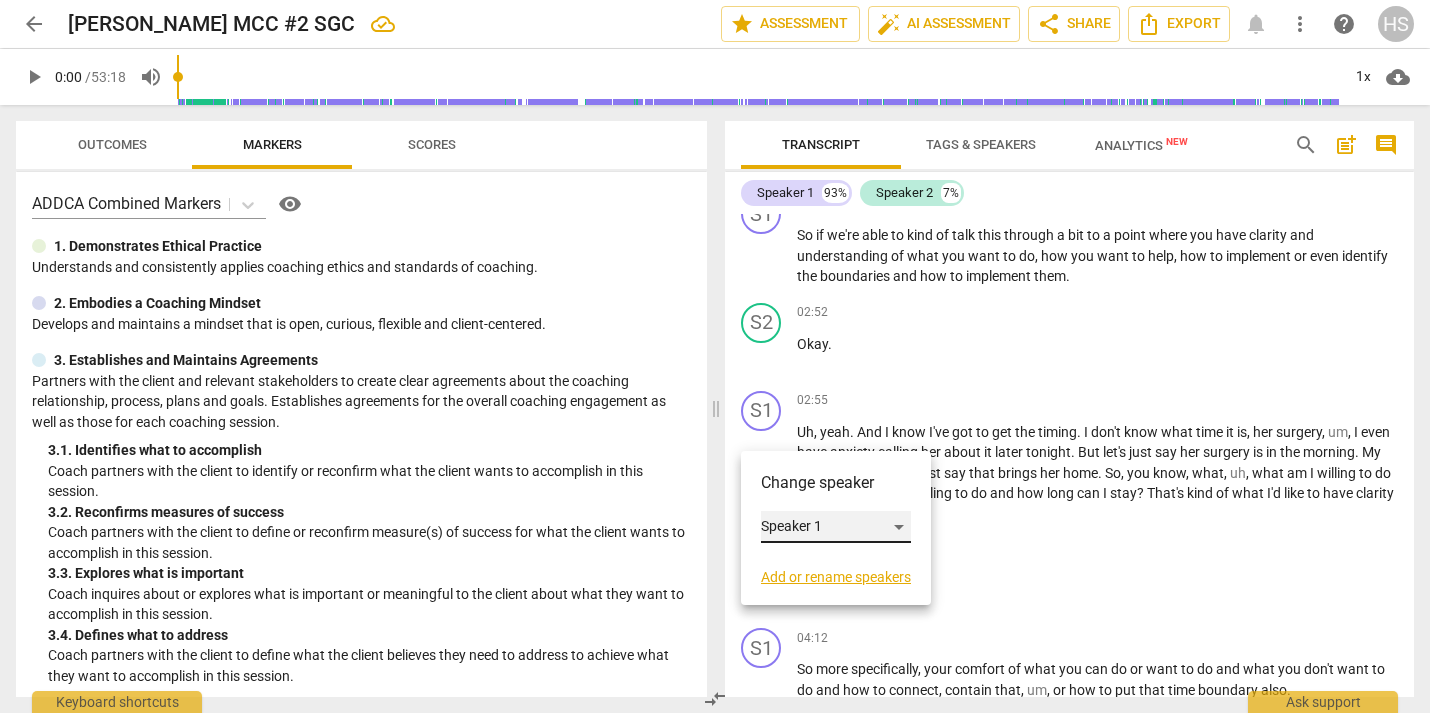click on "Speaker 1" at bounding box center [836, 527] 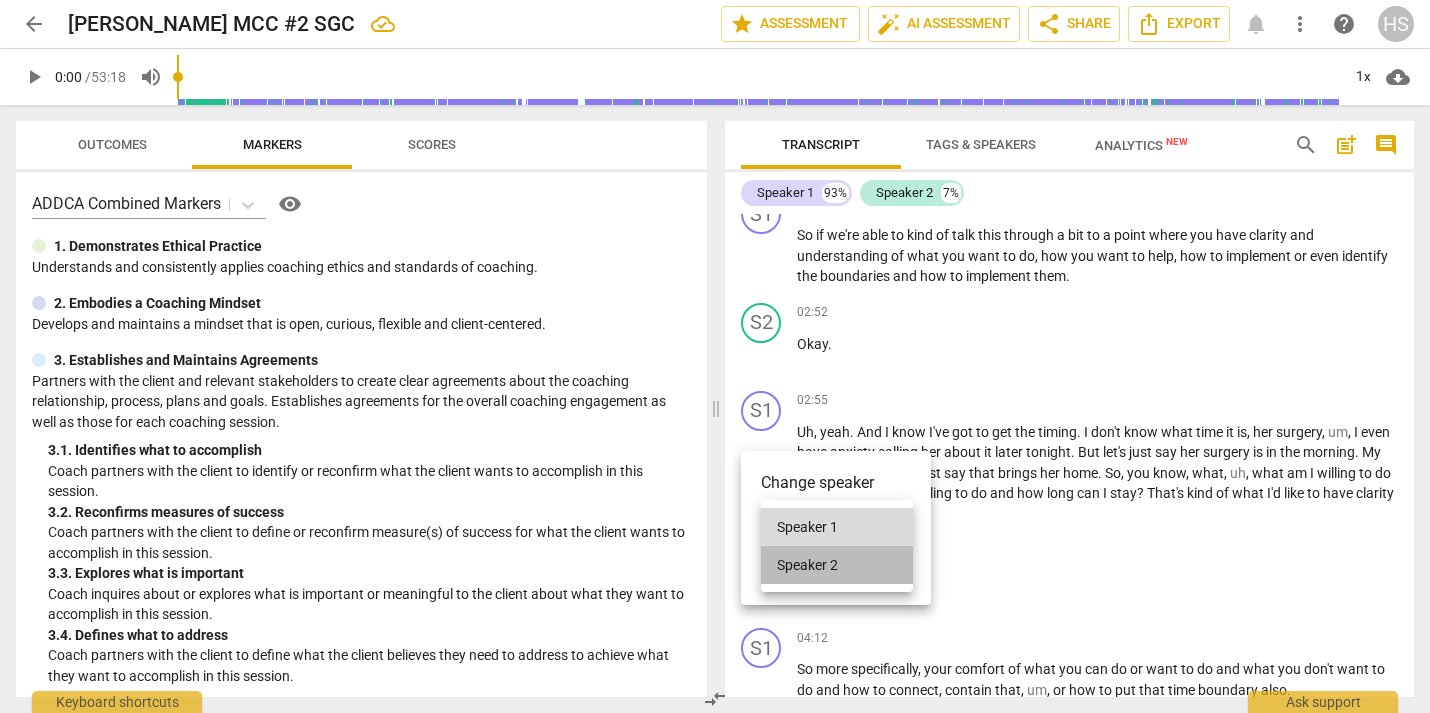click on "Speaker 2" at bounding box center (837, 565) 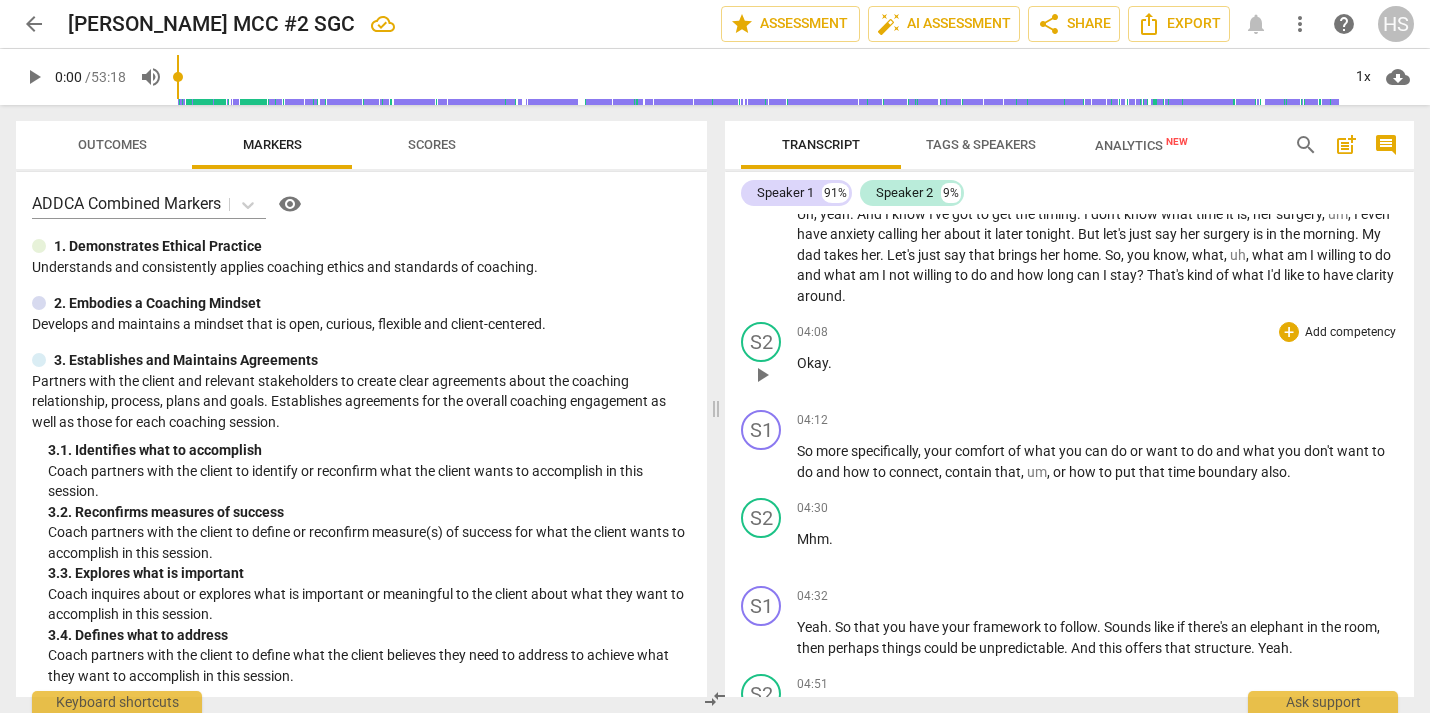 scroll, scrollTop: 1738, scrollLeft: 0, axis: vertical 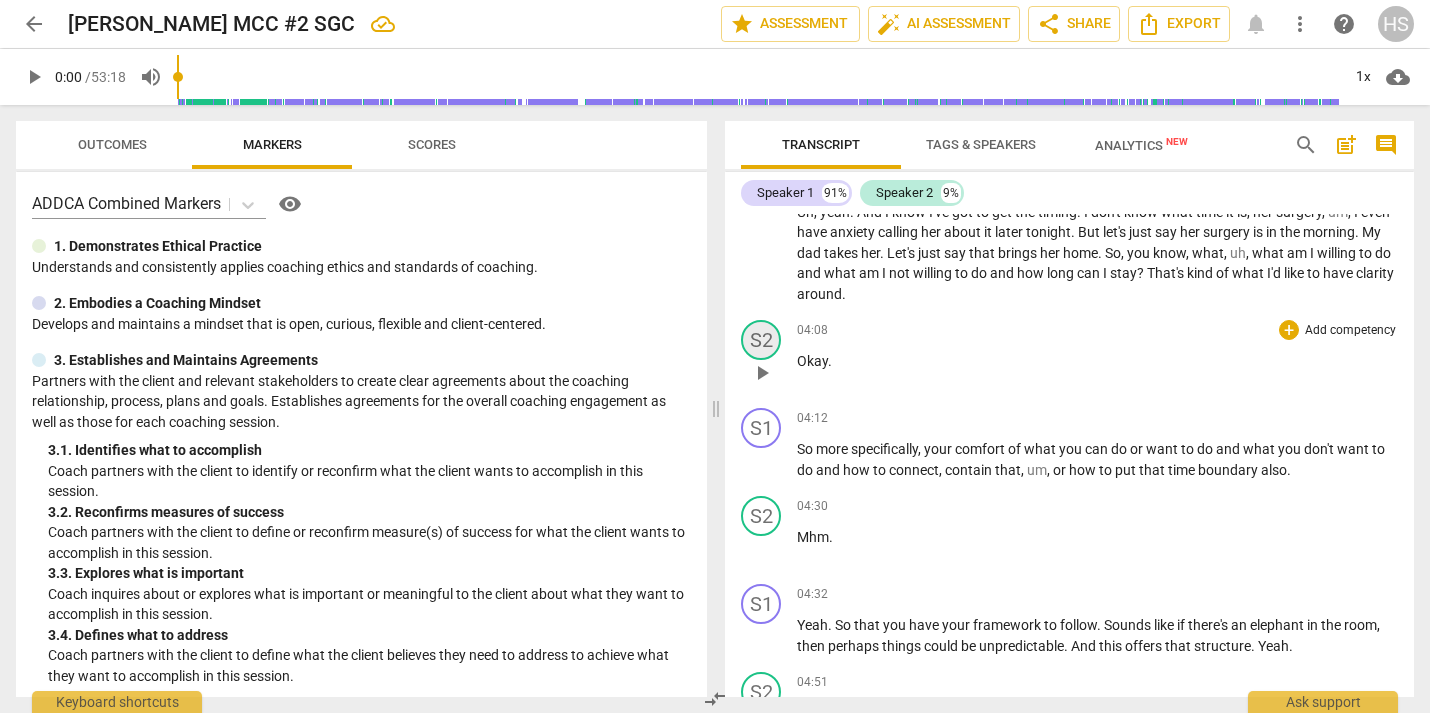 click on "S2" at bounding box center [761, 340] 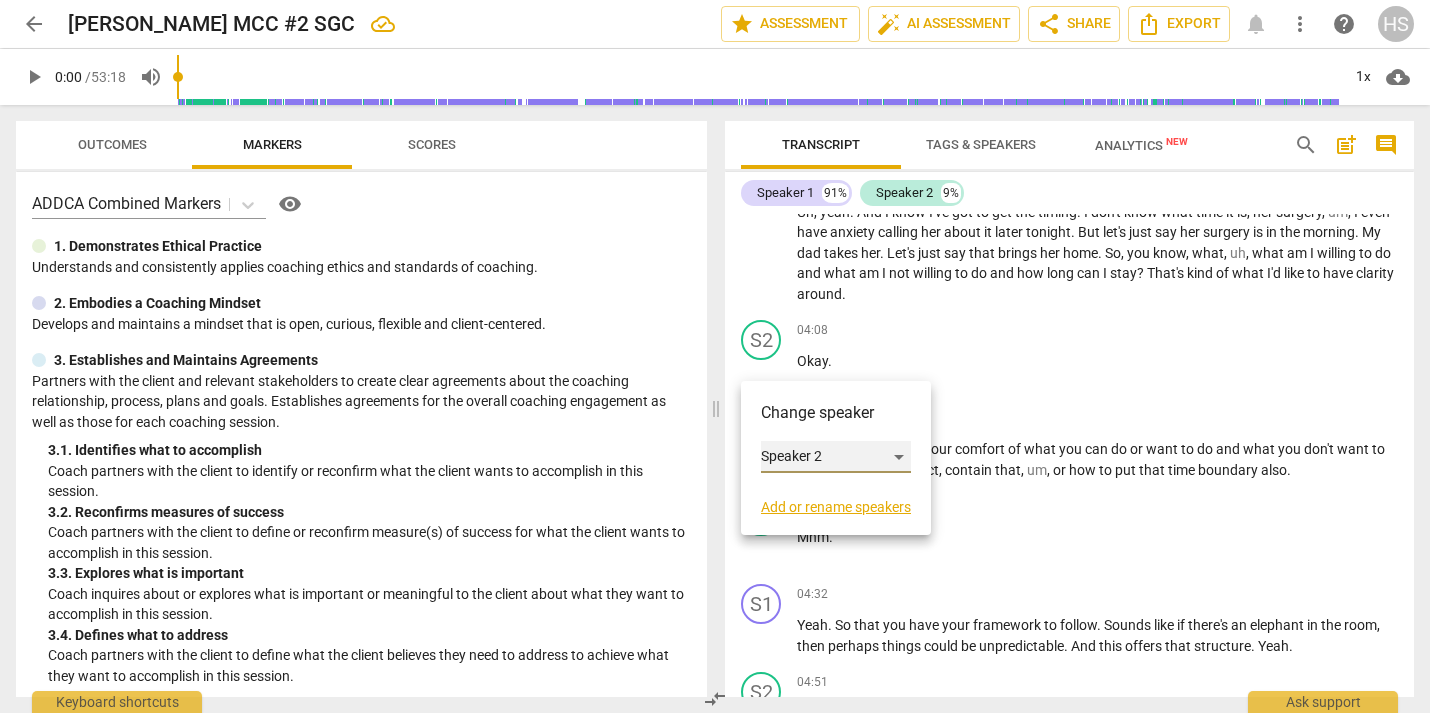click on "Speaker 2" at bounding box center (836, 457) 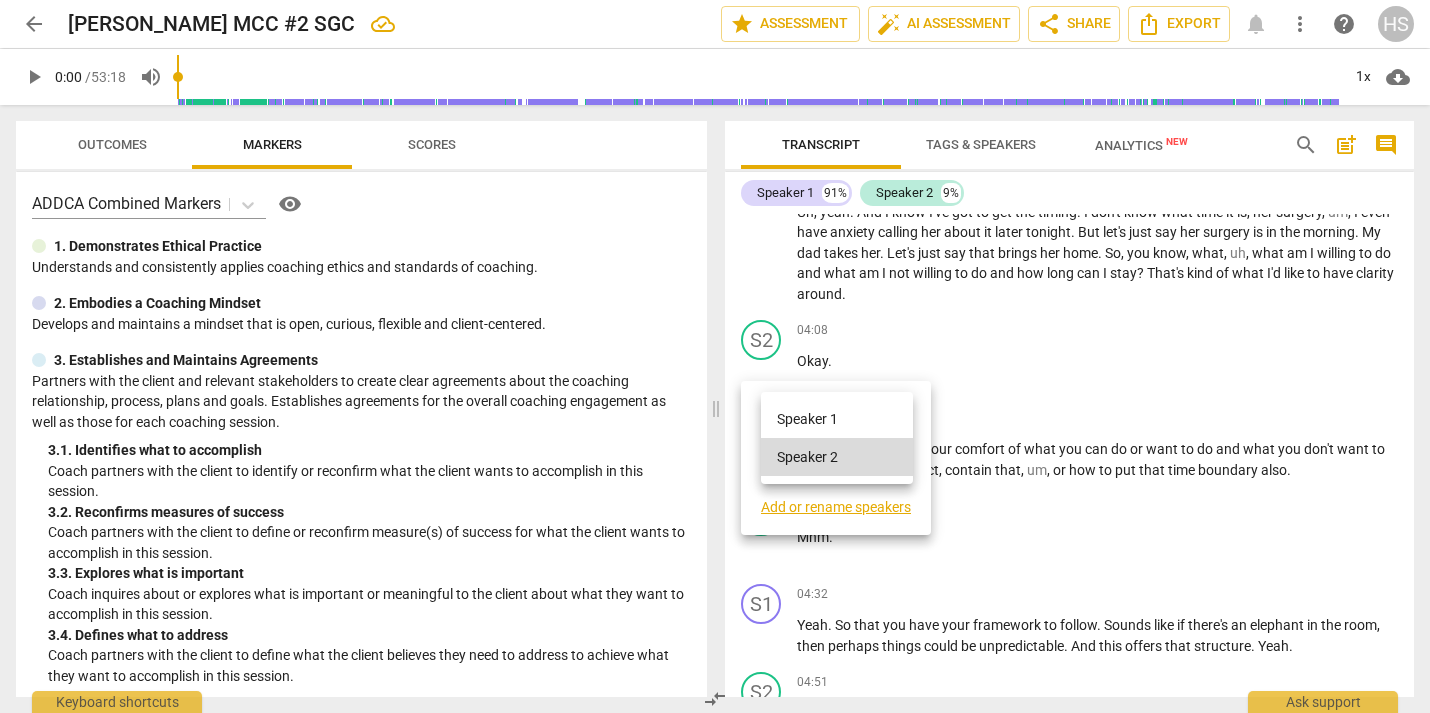 click on "Speaker 1" at bounding box center [837, 419] 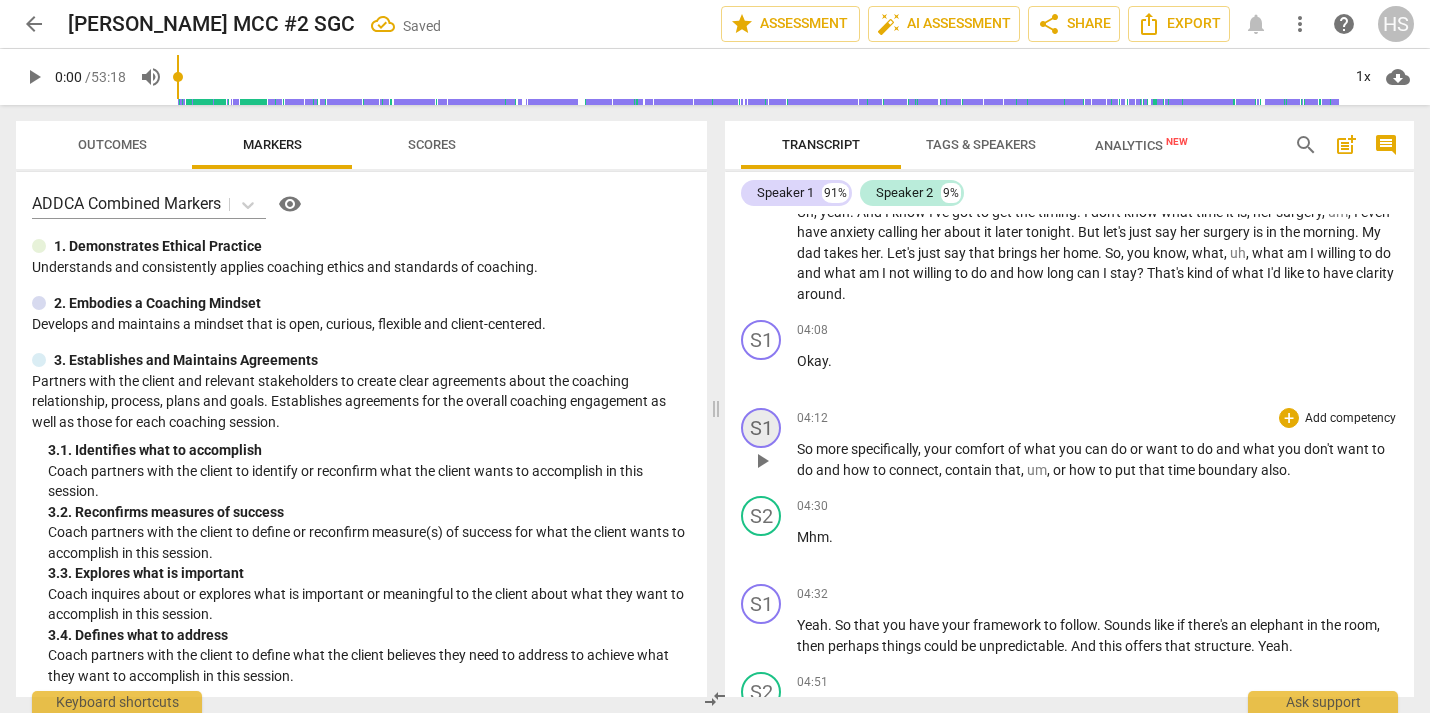 click on "S1" at bounding box center [761, 428] 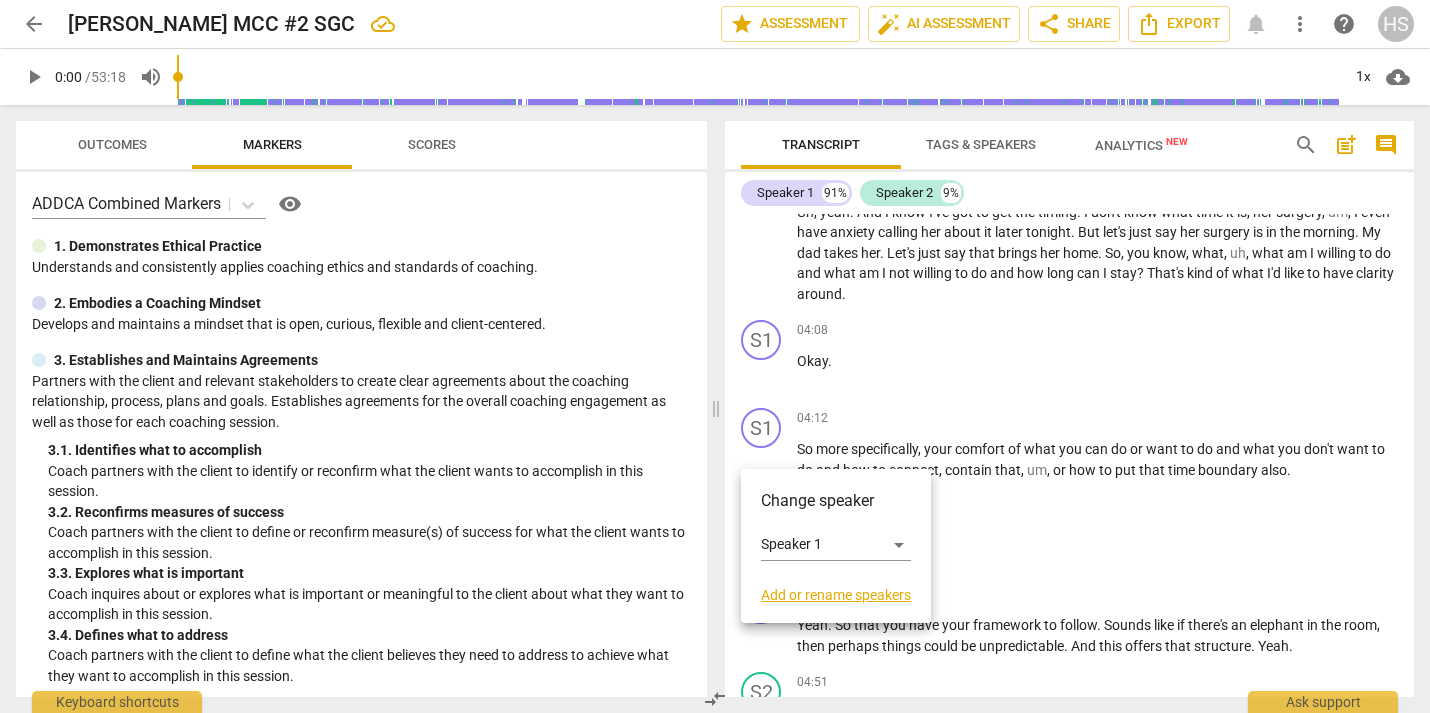 click at bounding box center [715, 356] 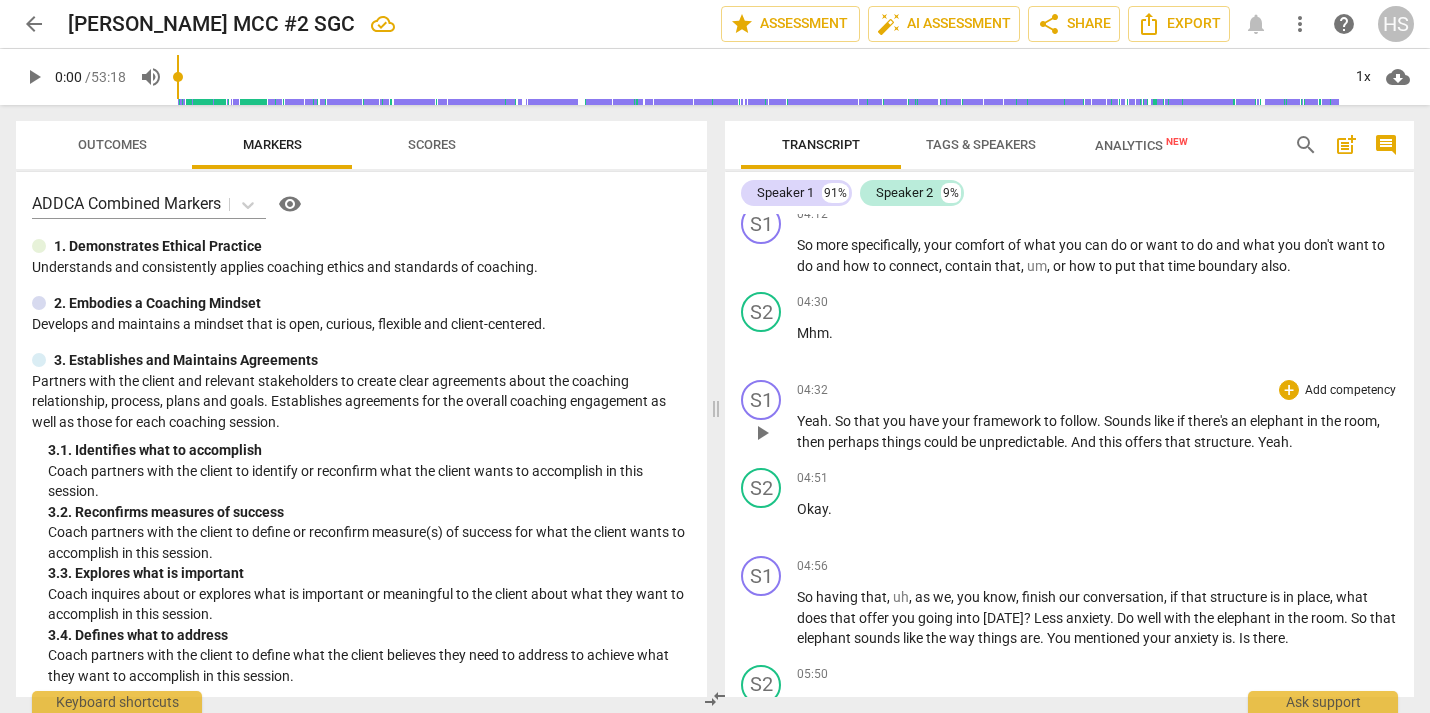 scroll, scrollTop: 1943, scrollLeft: 0, axis: vertical 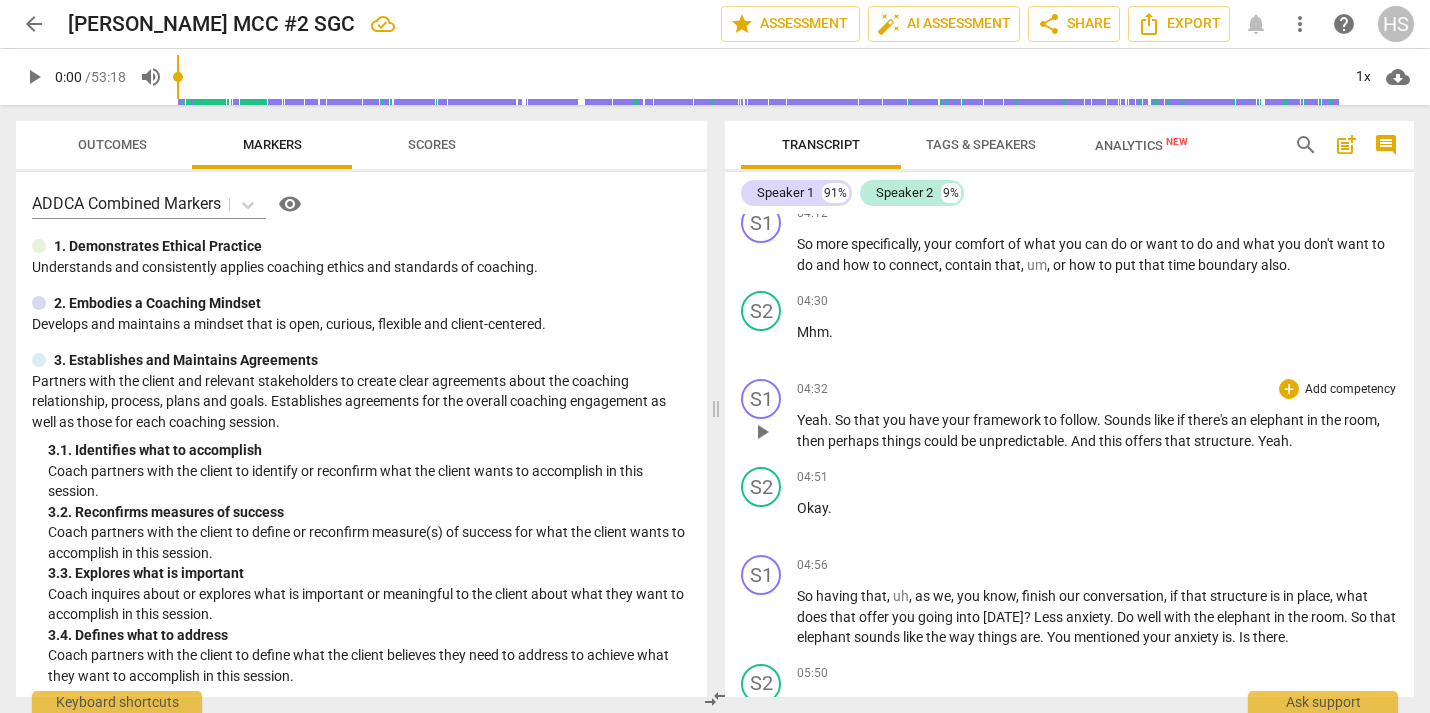 click on "Yeah" at bounding box center (1273, 441) 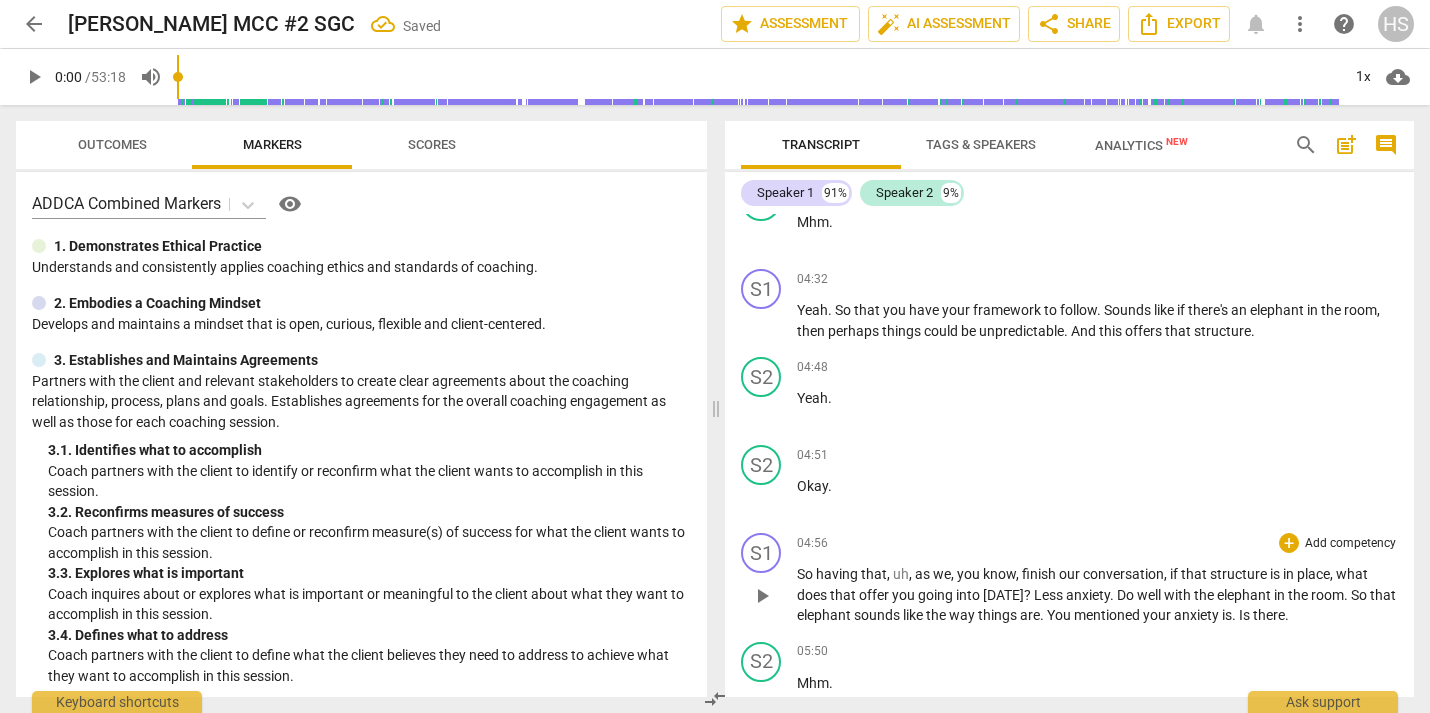 scroll, scrollTop: 2083, scrollLeft: 0, axis: vertical 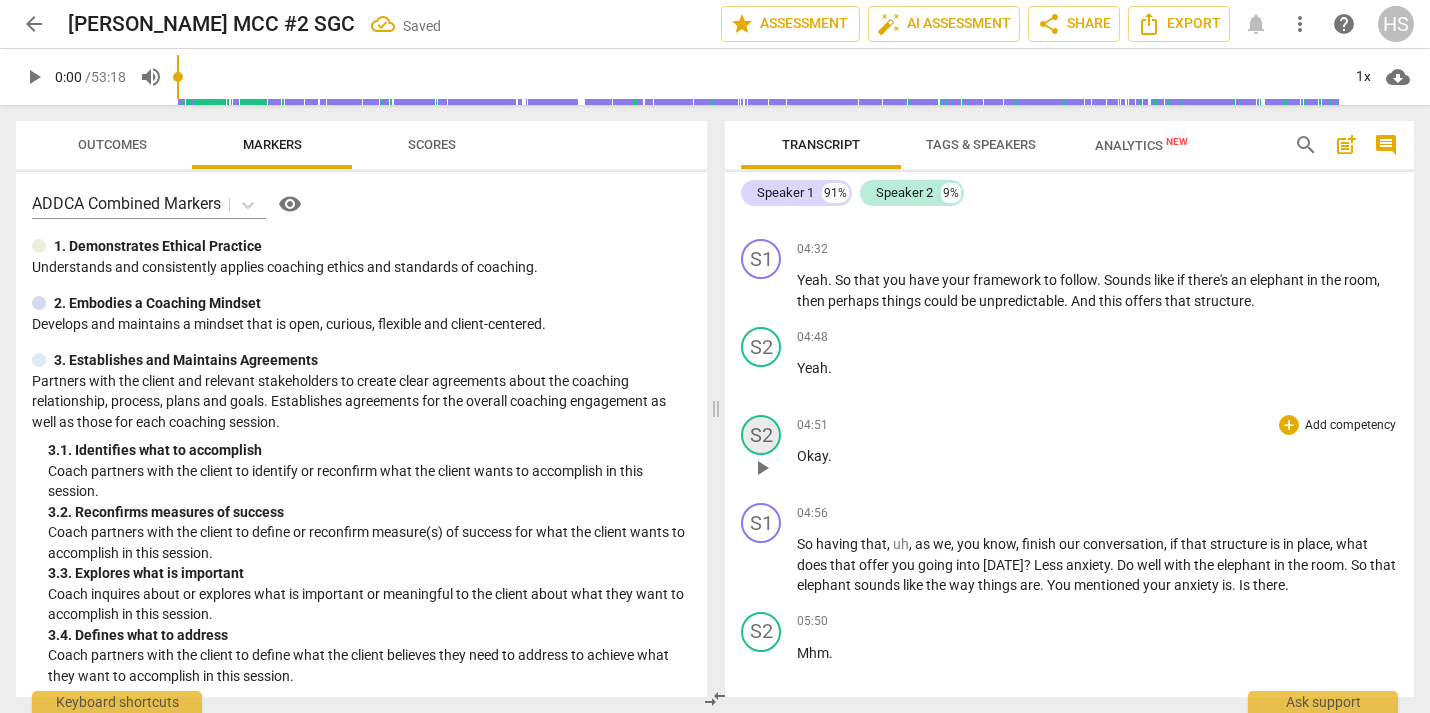 click on "S2" at bounding box center (761, 435) 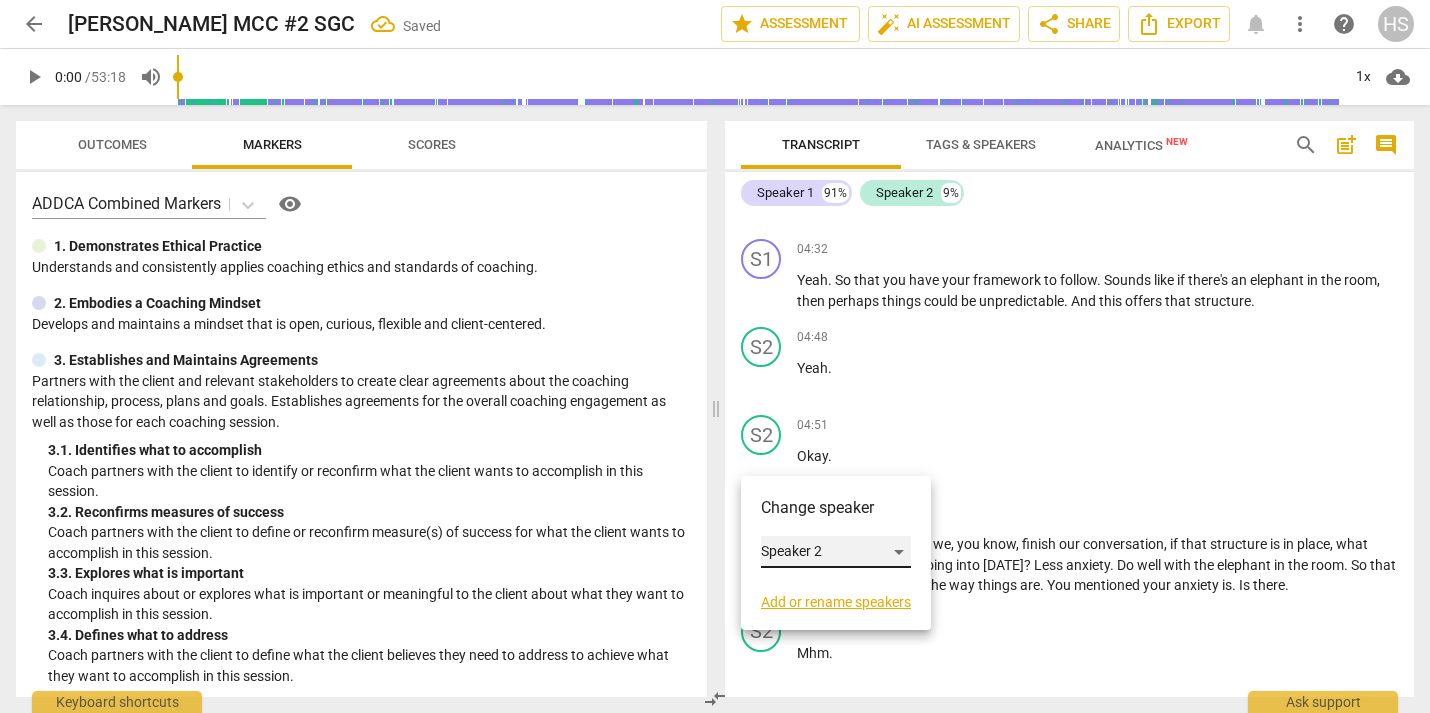 click on "Speaker 2" at bounding box center [836, 552] 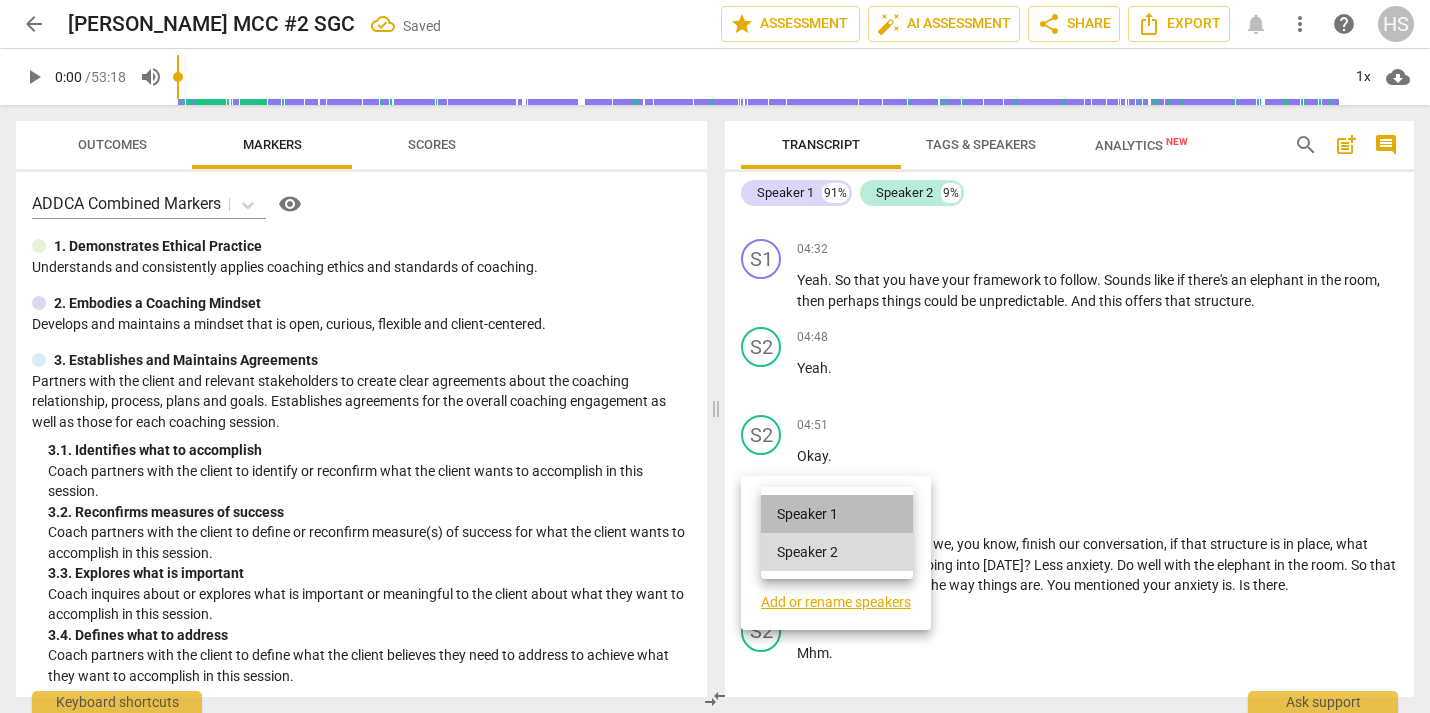 click on "Speaker 1" at bounding box center [837, 514] 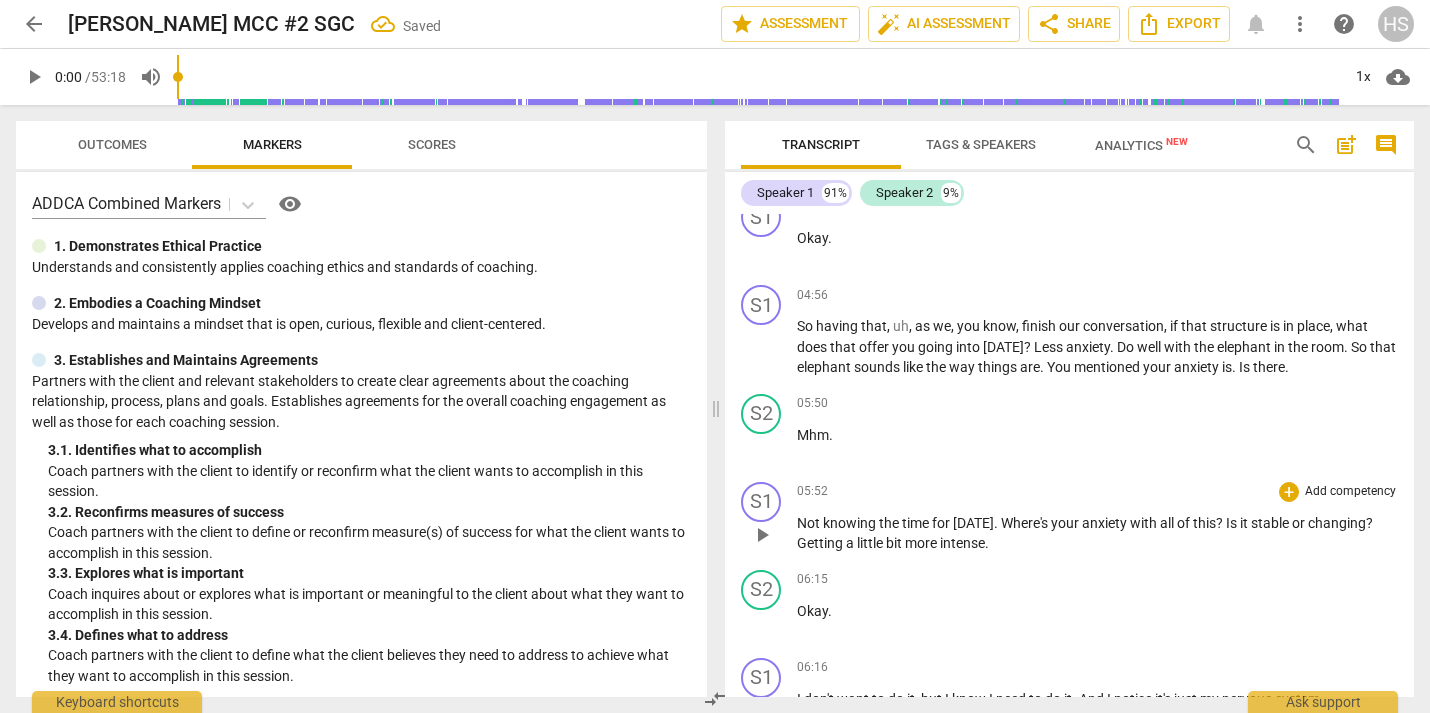 scroll, scrollTop: 2321, scrollLeft: 0, axis: vertical 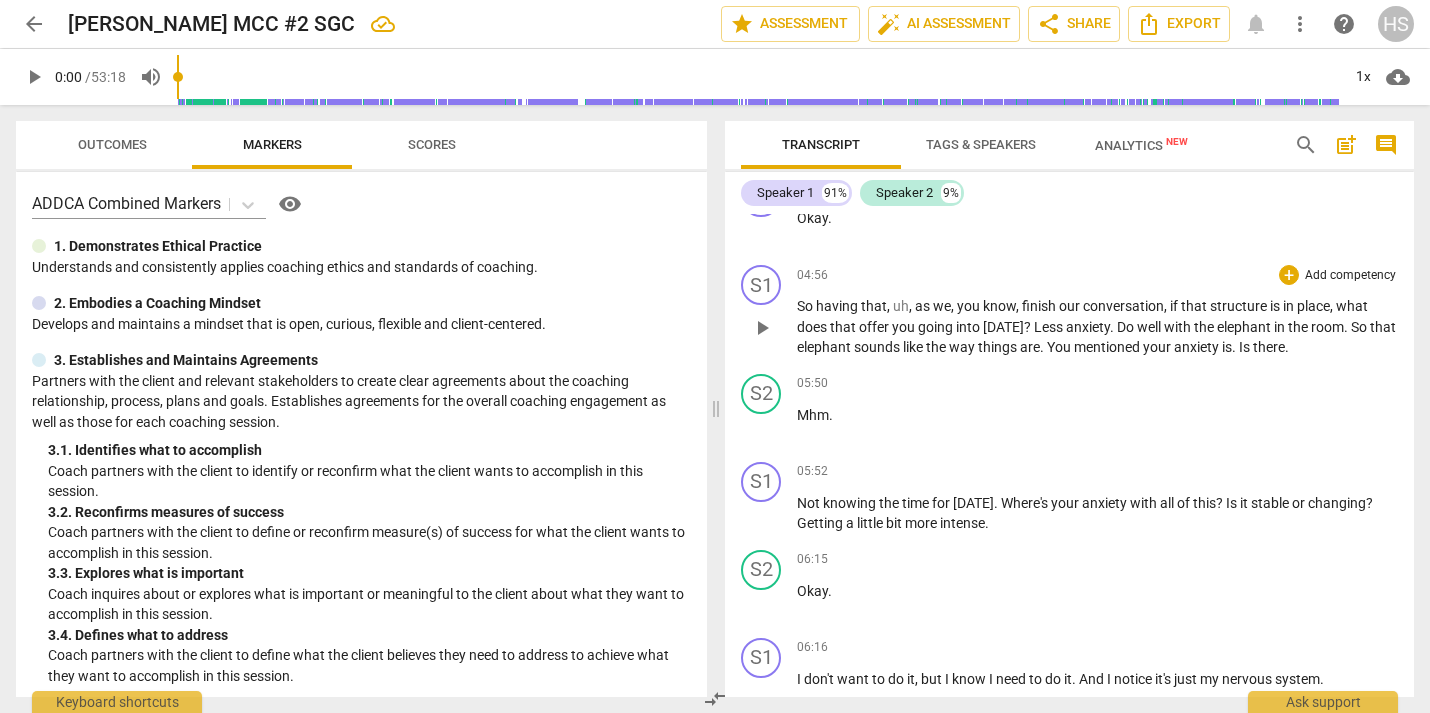 click on "?" at bounding box center [1029, 327] 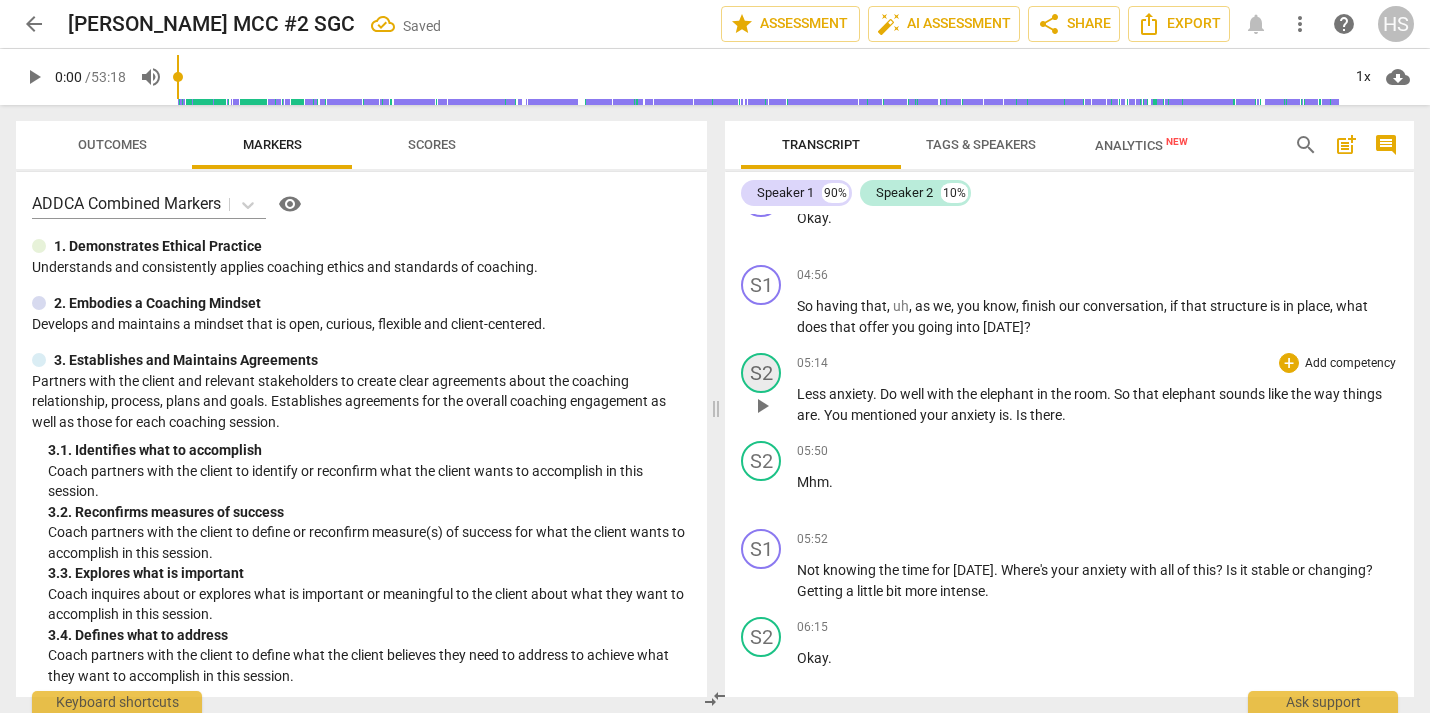 click on "S2" at bounding box center [761, 373] 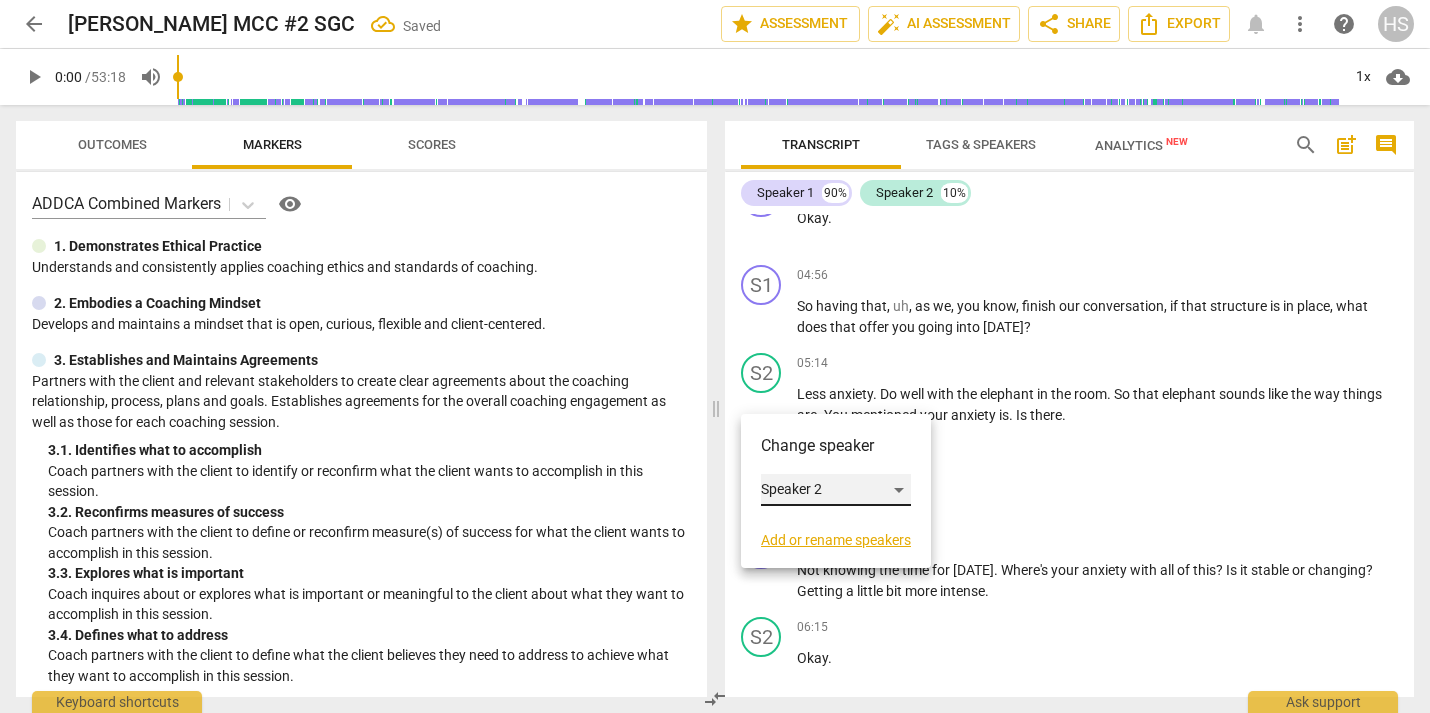 click on "Speaker 2" at bounding box center (836, 490) 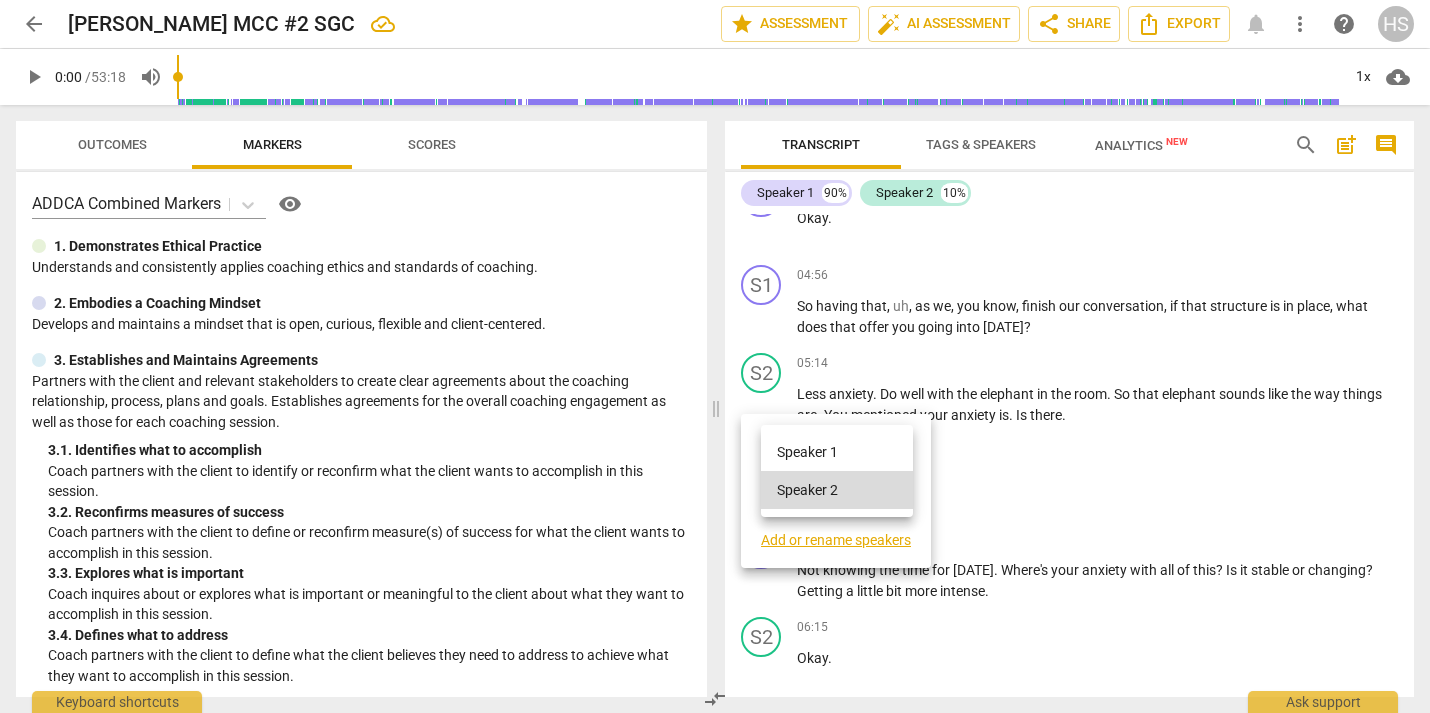 click at bounding box center (715, 356) 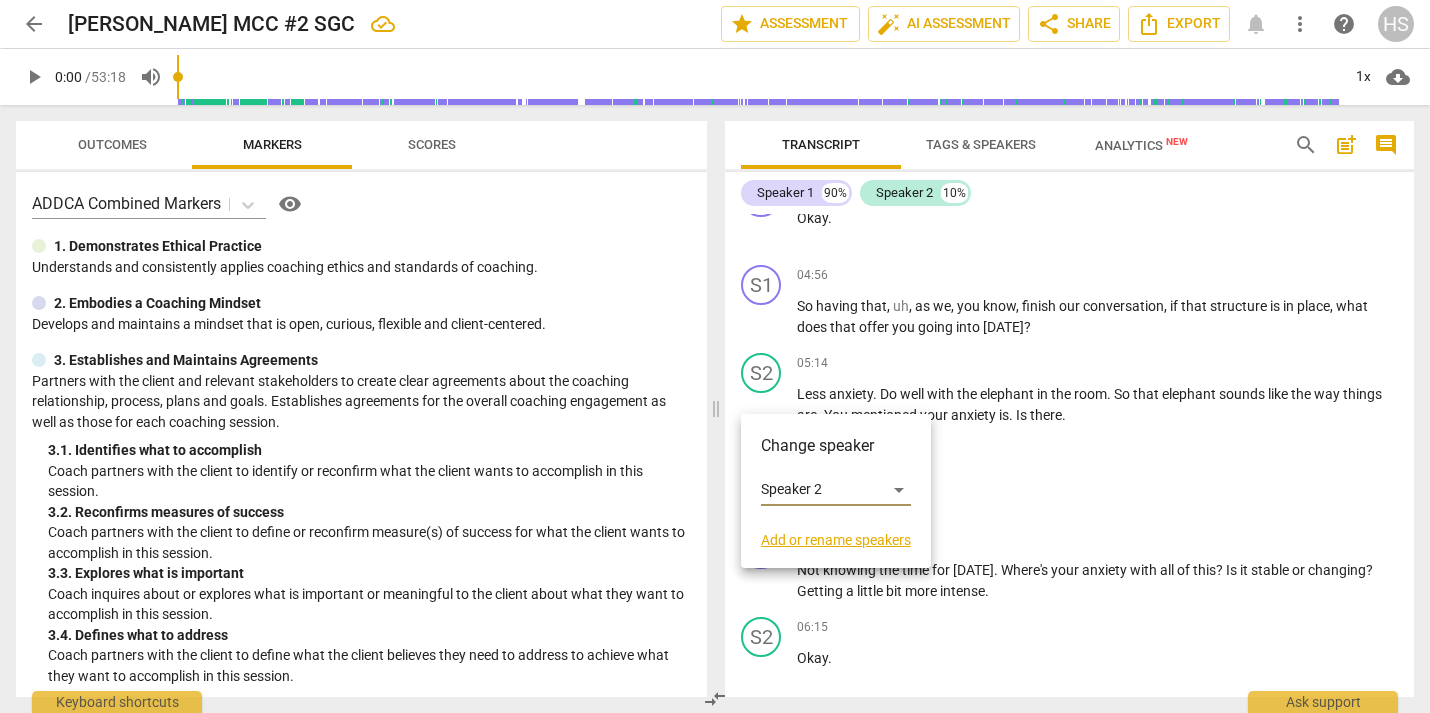 click at bounding box center (715, 356) 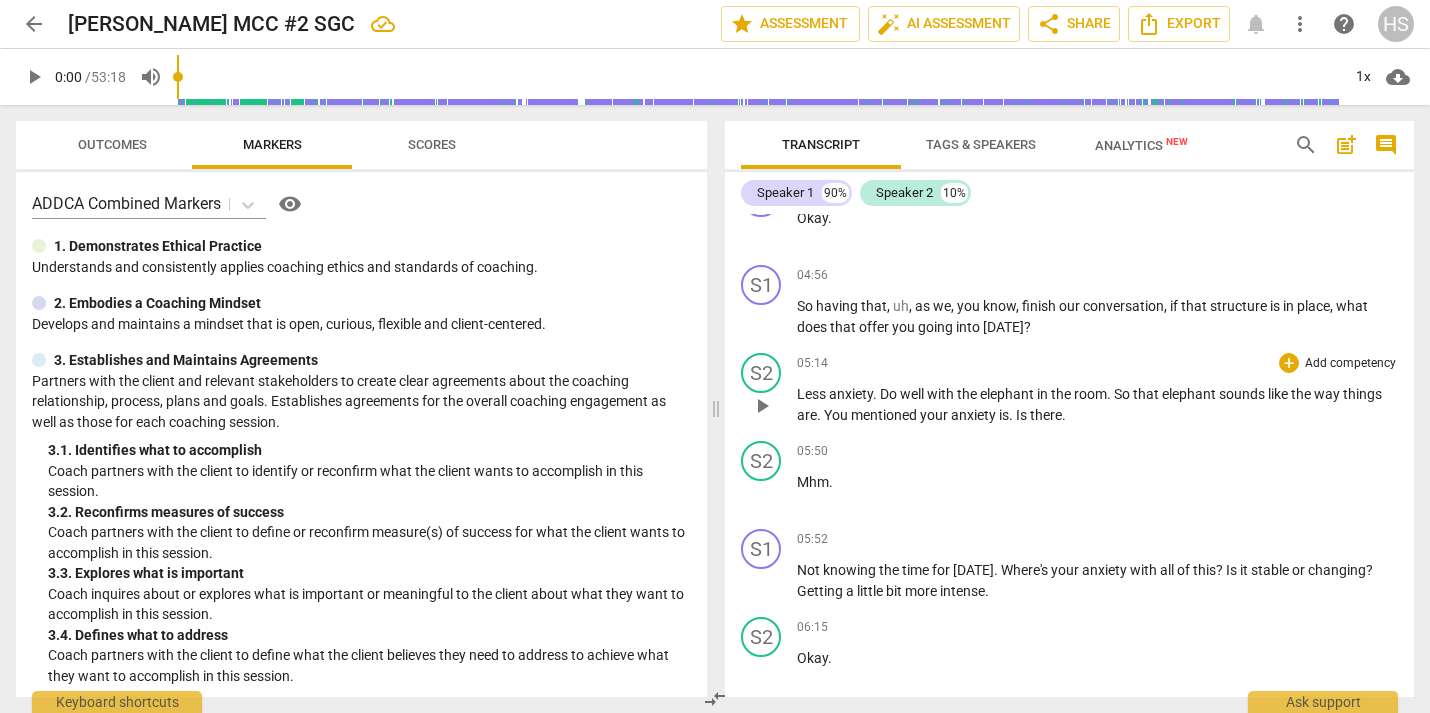 click on "play_arrow" at bounding box center (762, 406) 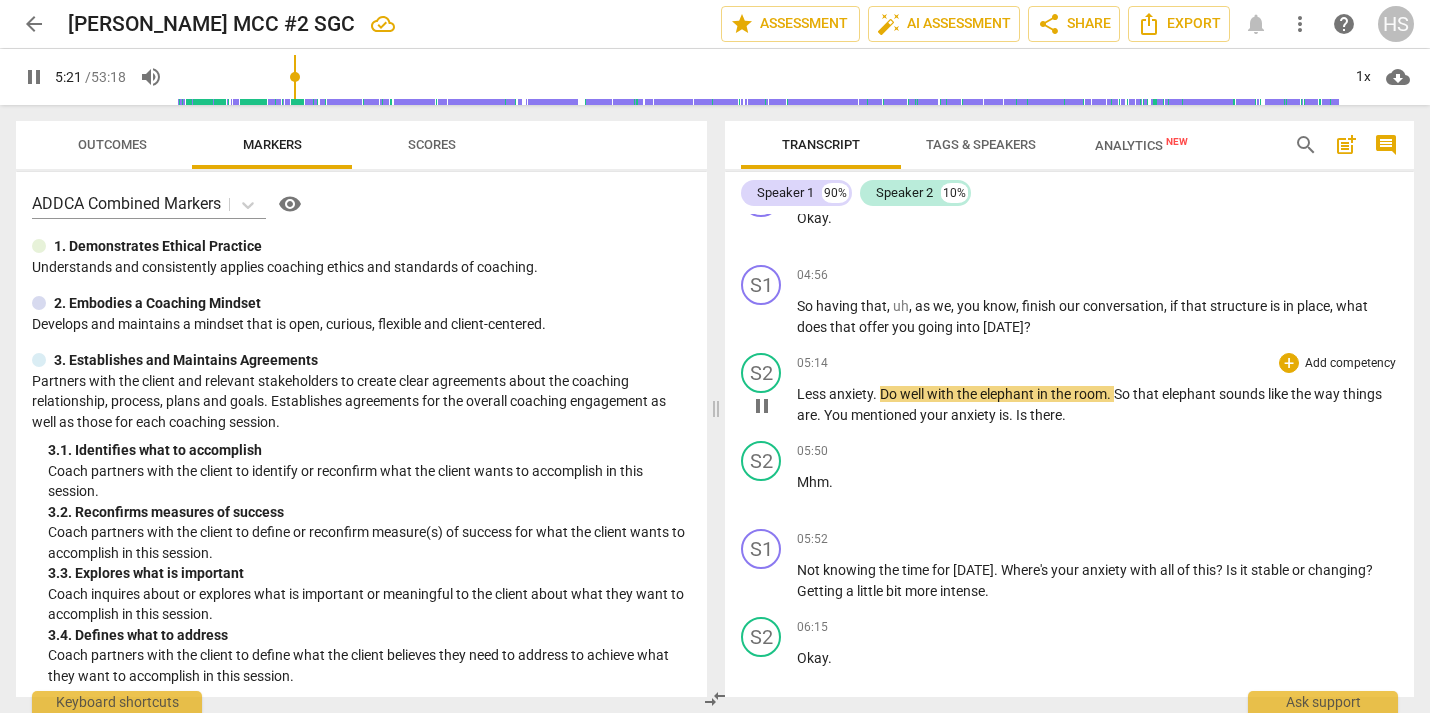 click on "Do" at bounding box center [890, 394] 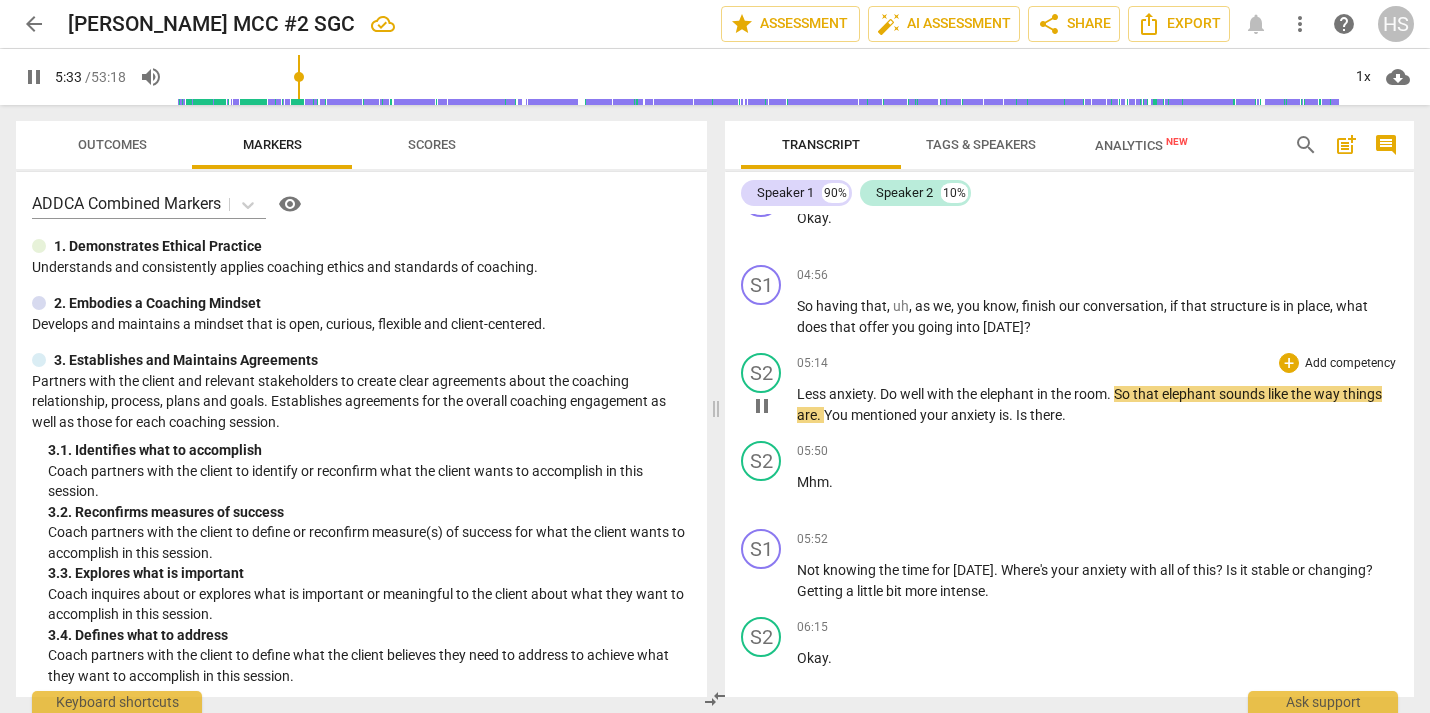 click on "." at bounding box center (1110, 394) 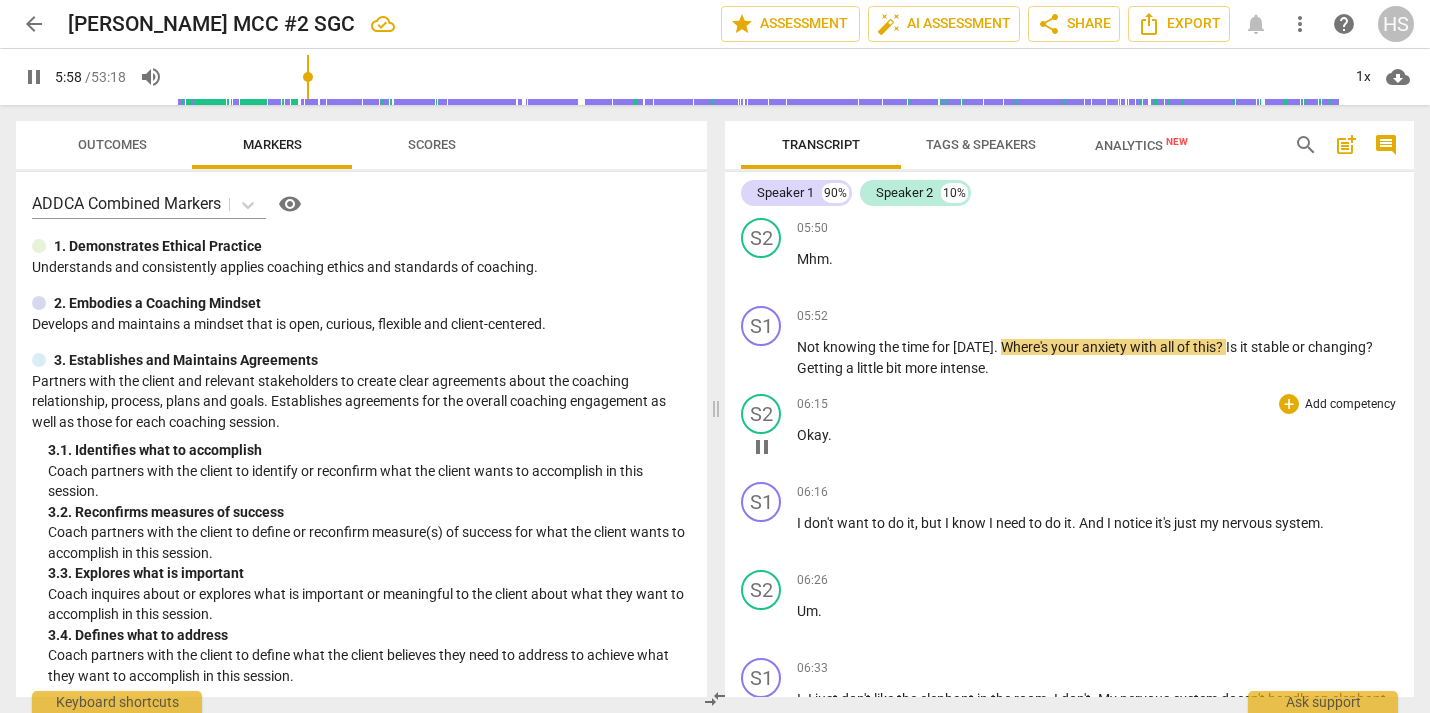 scroll, scrollTop: 2661, scrollLeft: 0, axis: vertical 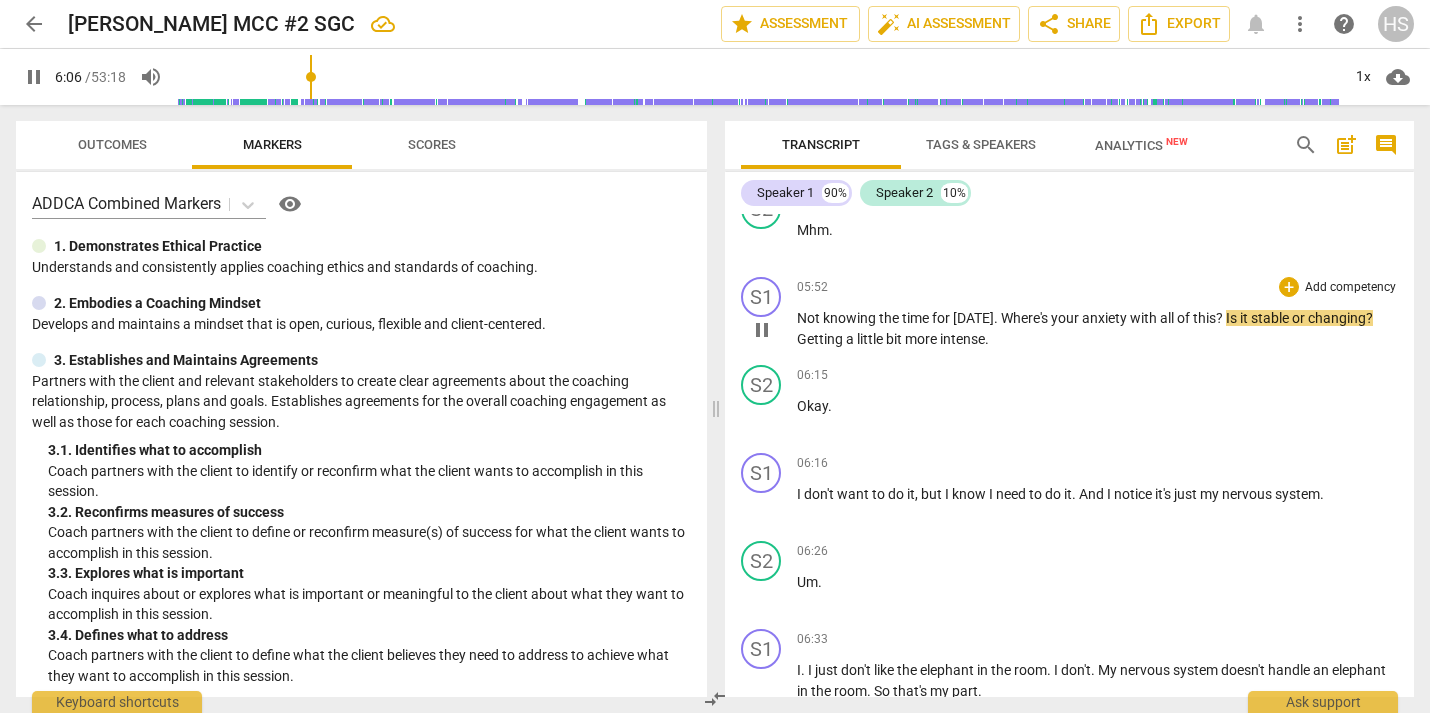 click on "Getting" at bounding box center (821, 339) 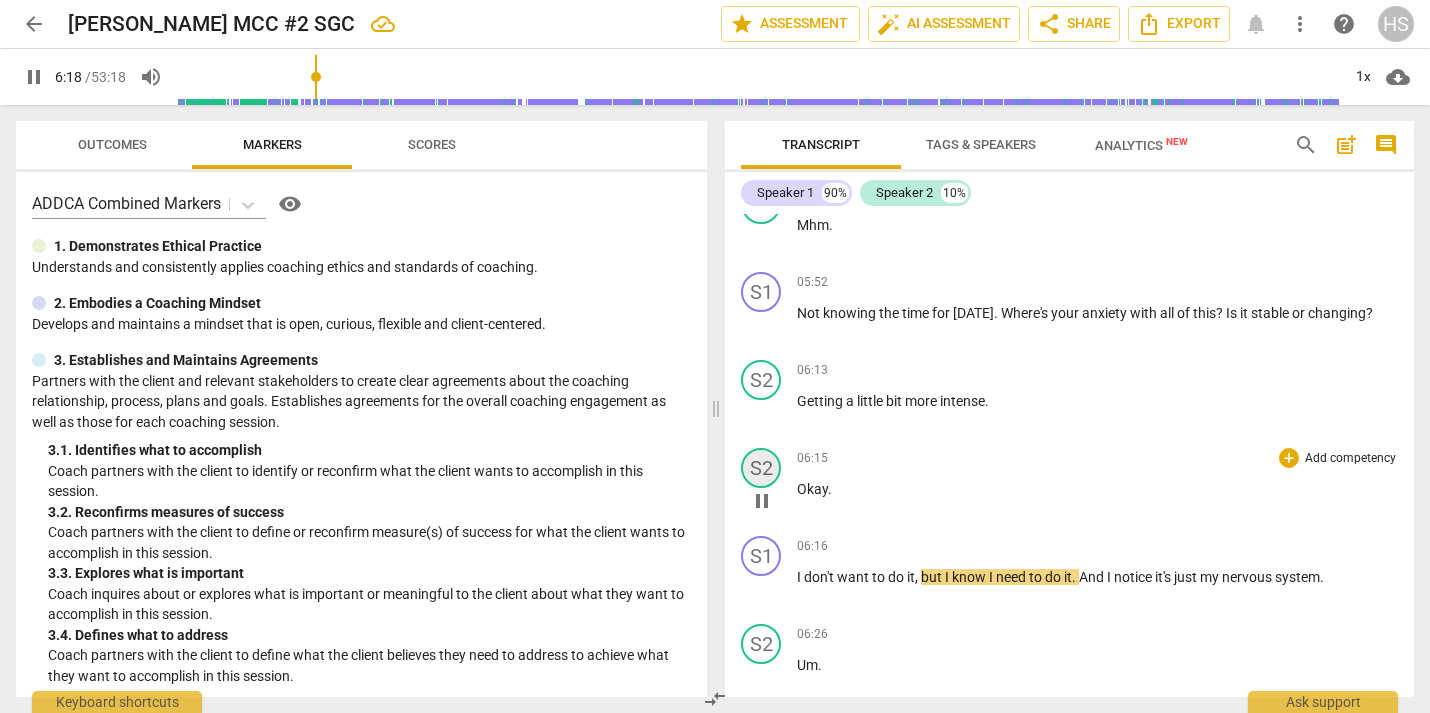scroll, scrollTop: 2680, scrollLeft: 0, axis: vertical 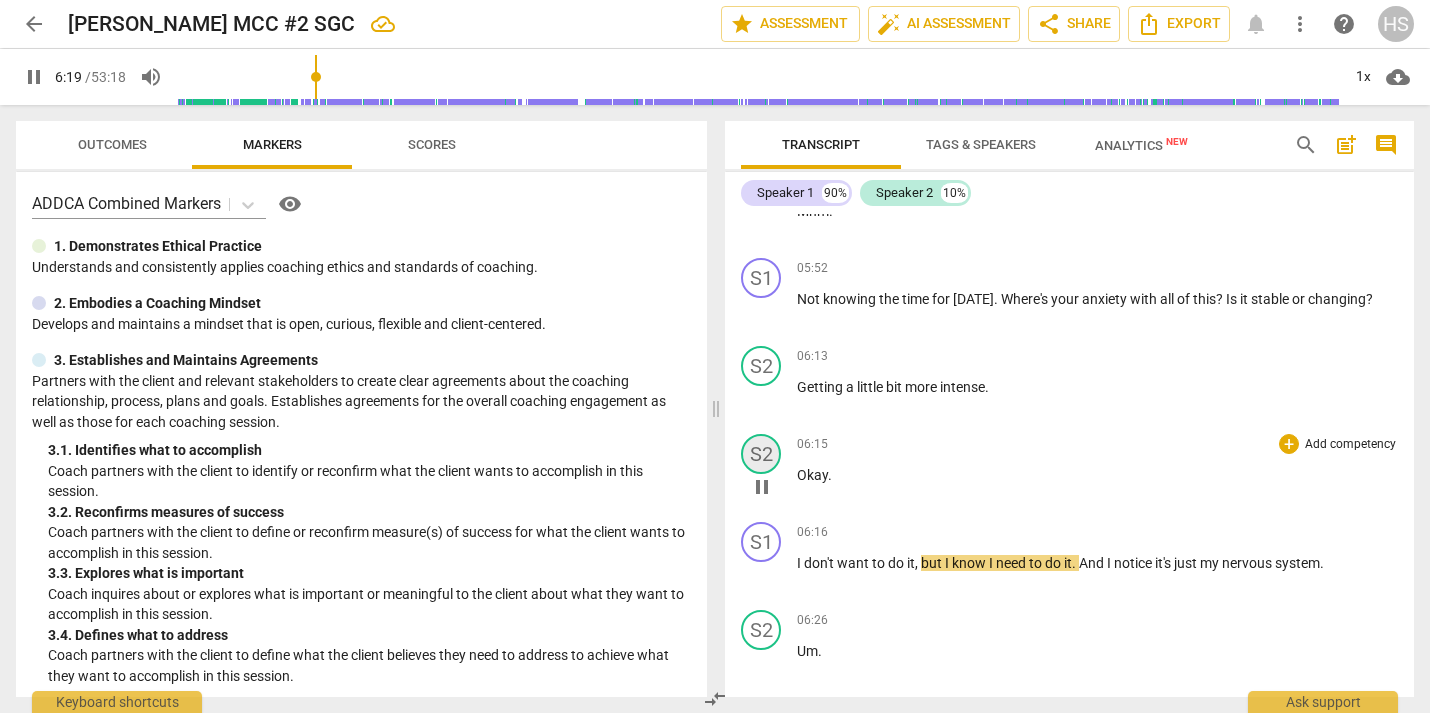 click on "S2" at bounding box center (761, 454) 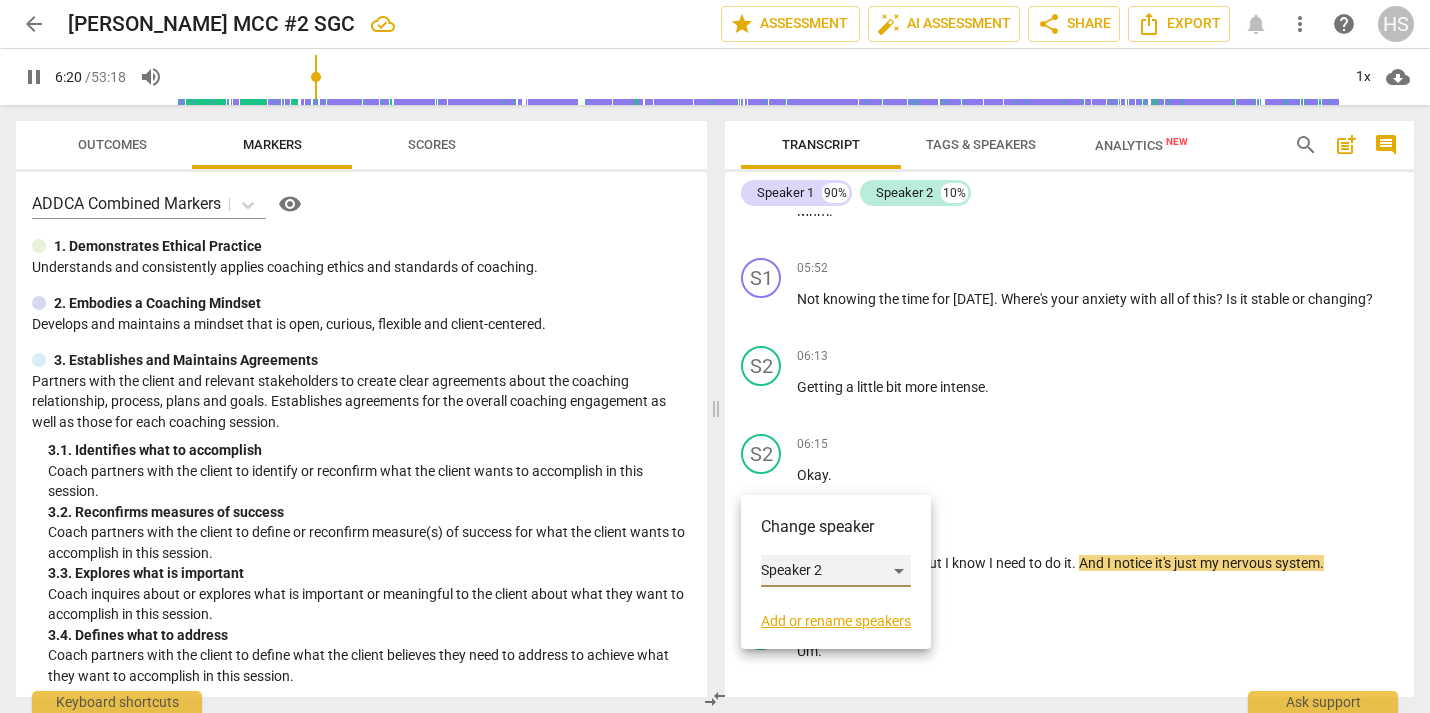 click on "Speaker 2" at bounding box center [836, 571] 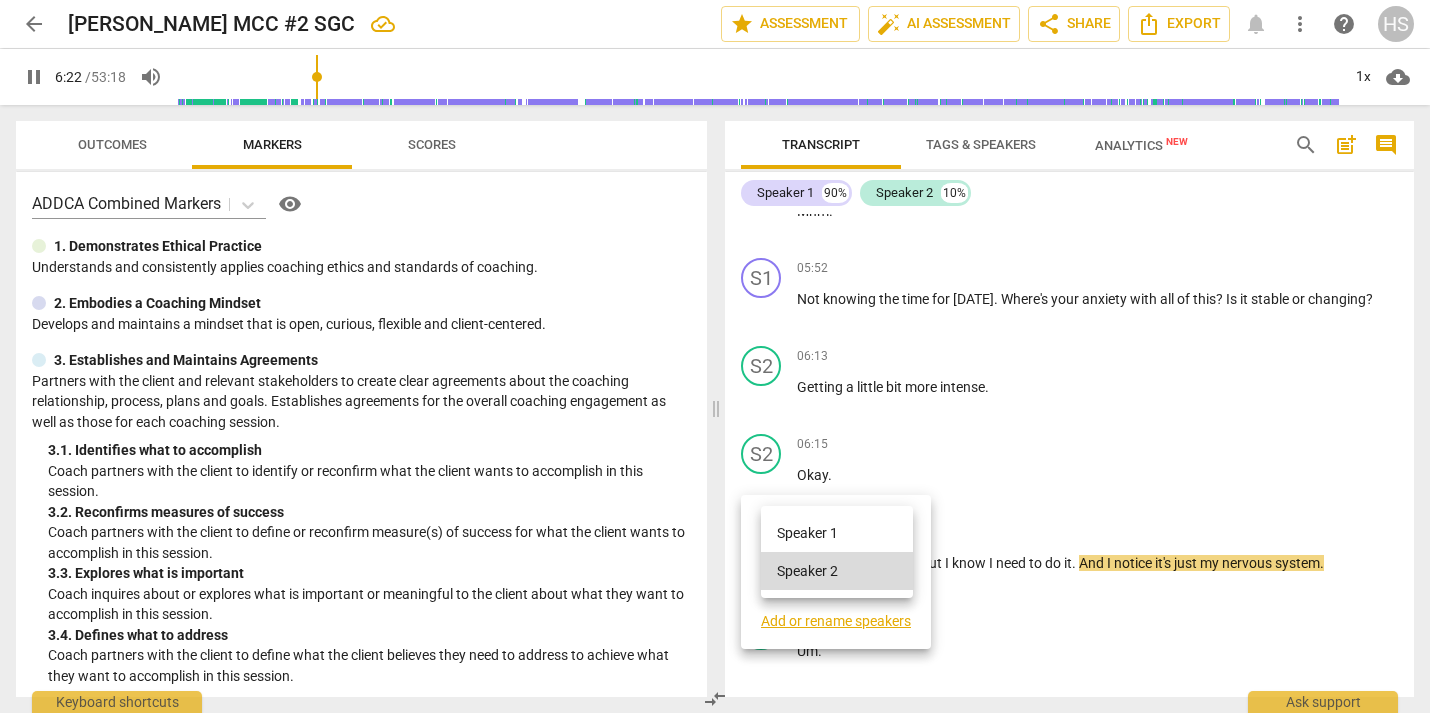 click on "Speaker 1" at bounding box center [837, 533] 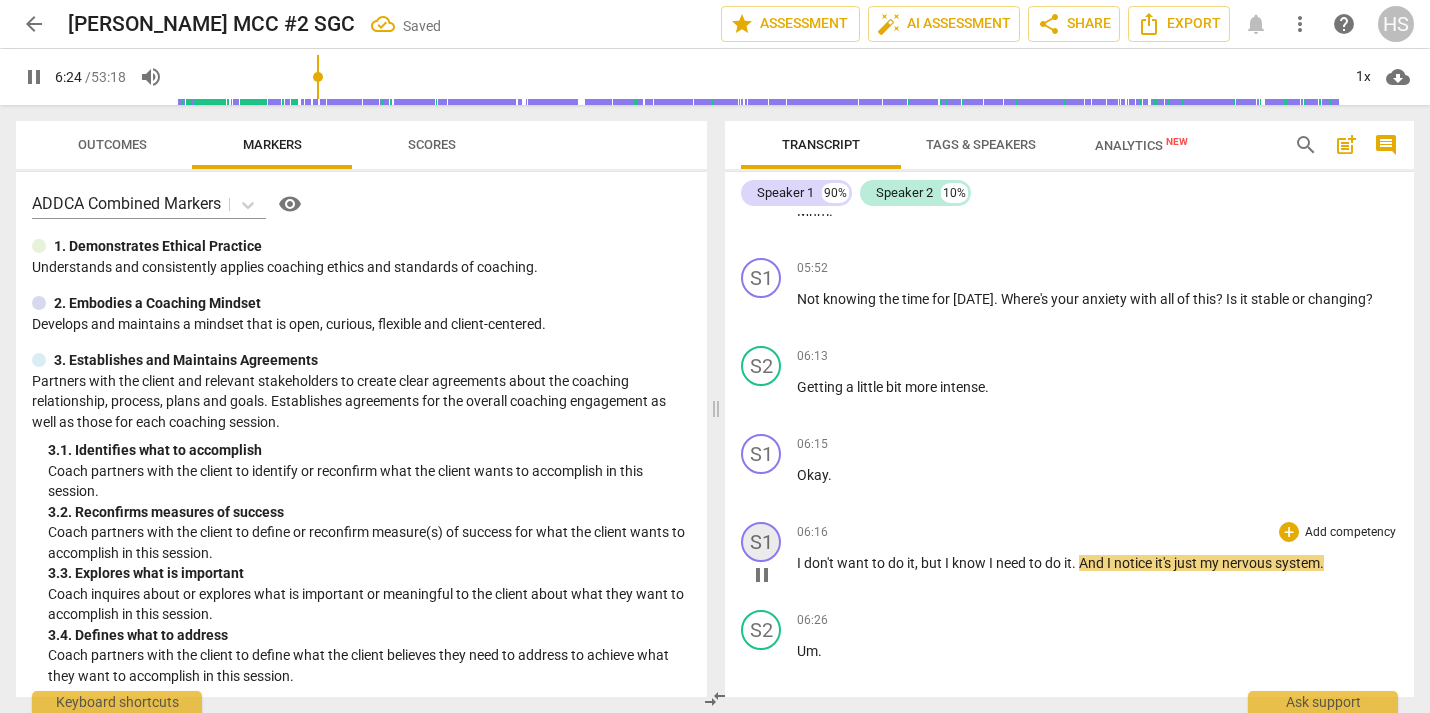 click on "S1" at bounding box center [761, 542] 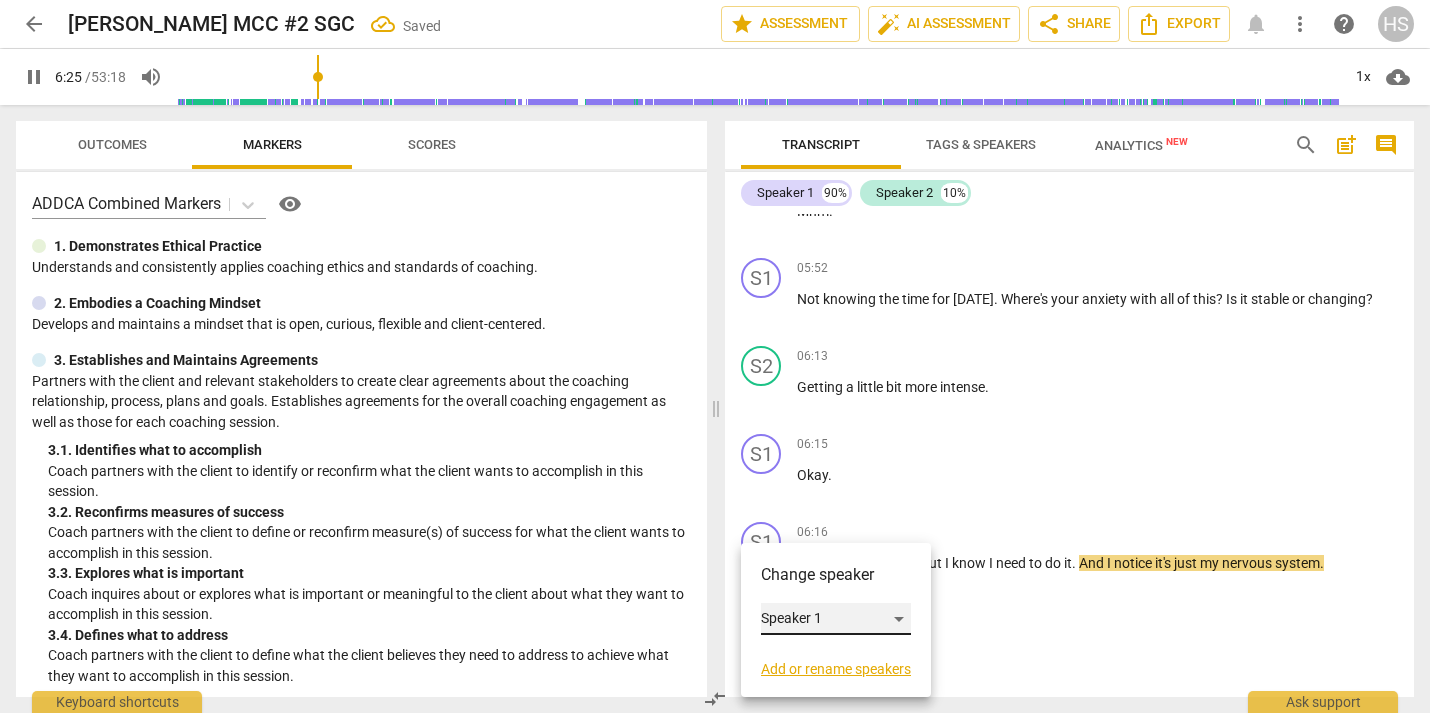 click on "Speaker 1" at bounding box center [836, 619] 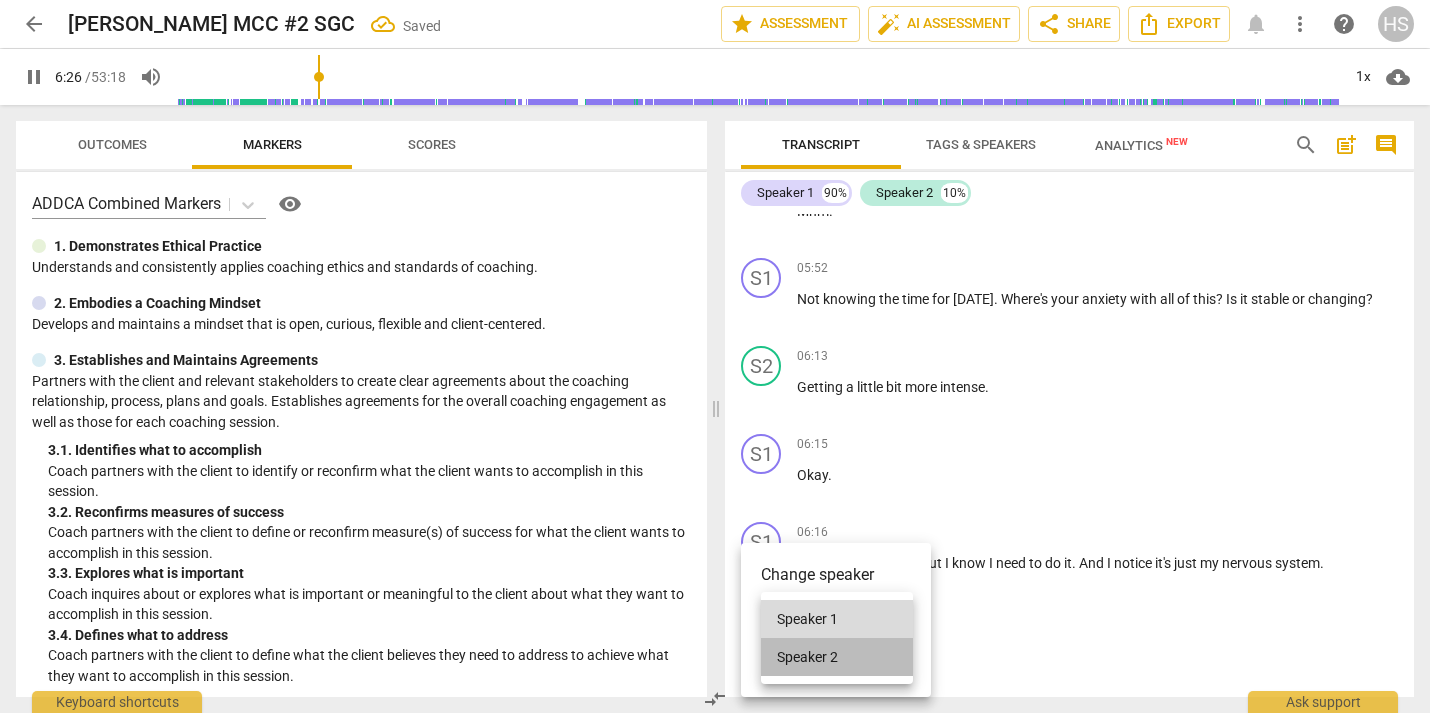 click on "Speaker 2" at bounding box center [837, 657] 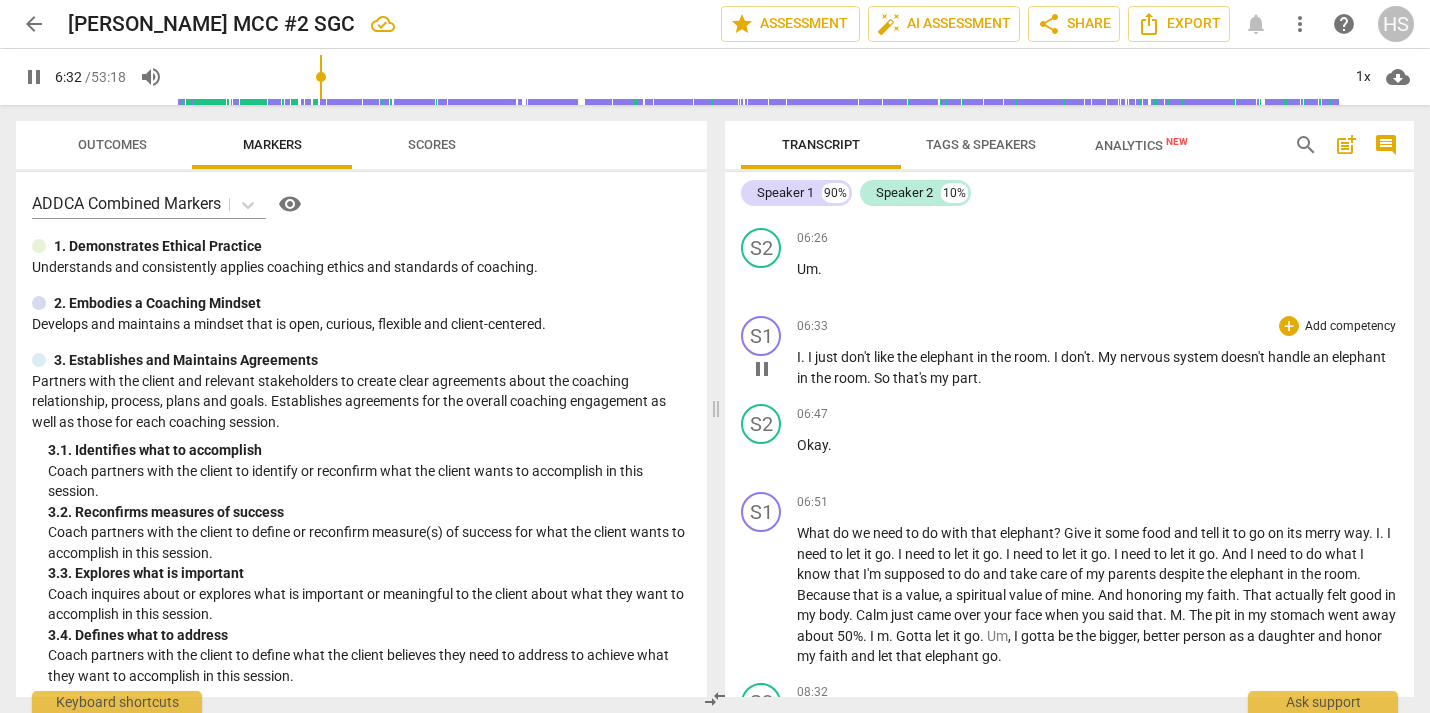 scroll, scrollTop: 3066, scrollLeft: 0, axis: vertical 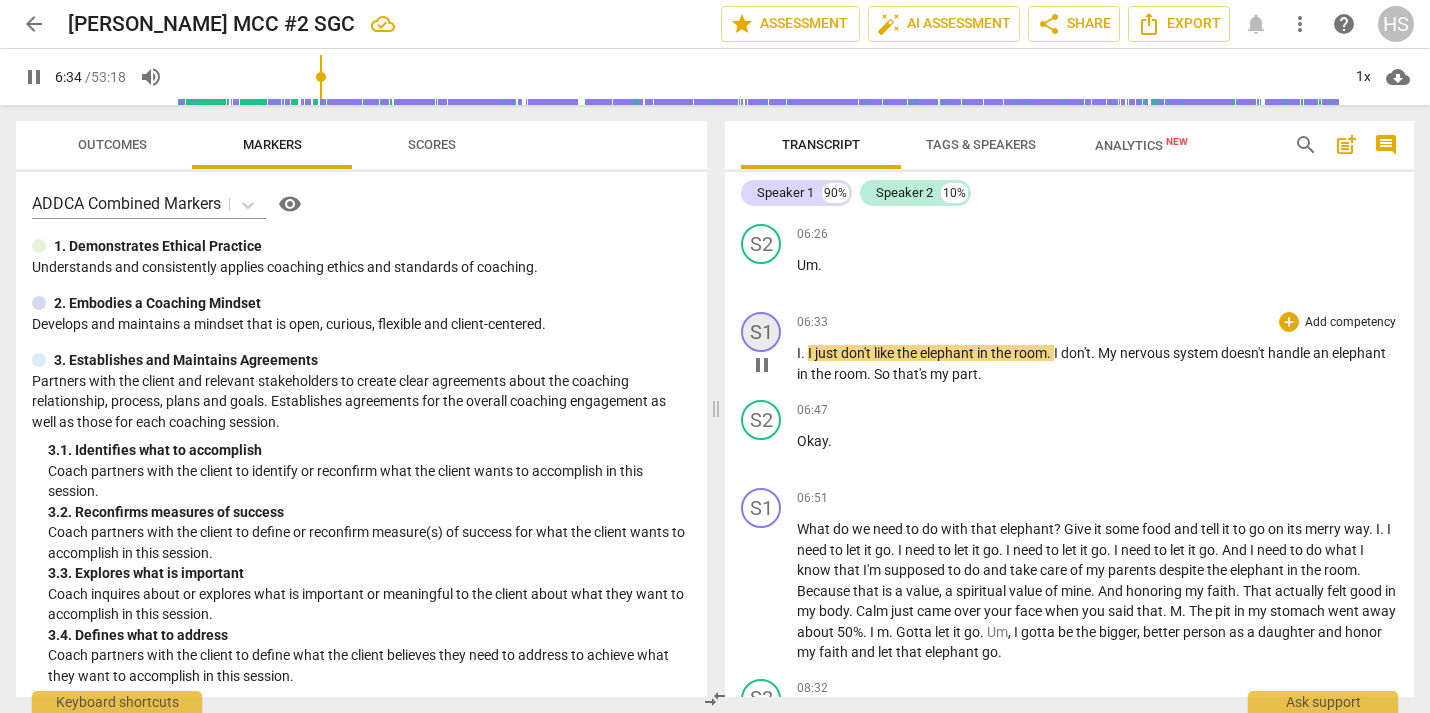 click on "S1" at bounding box center (761, 332) 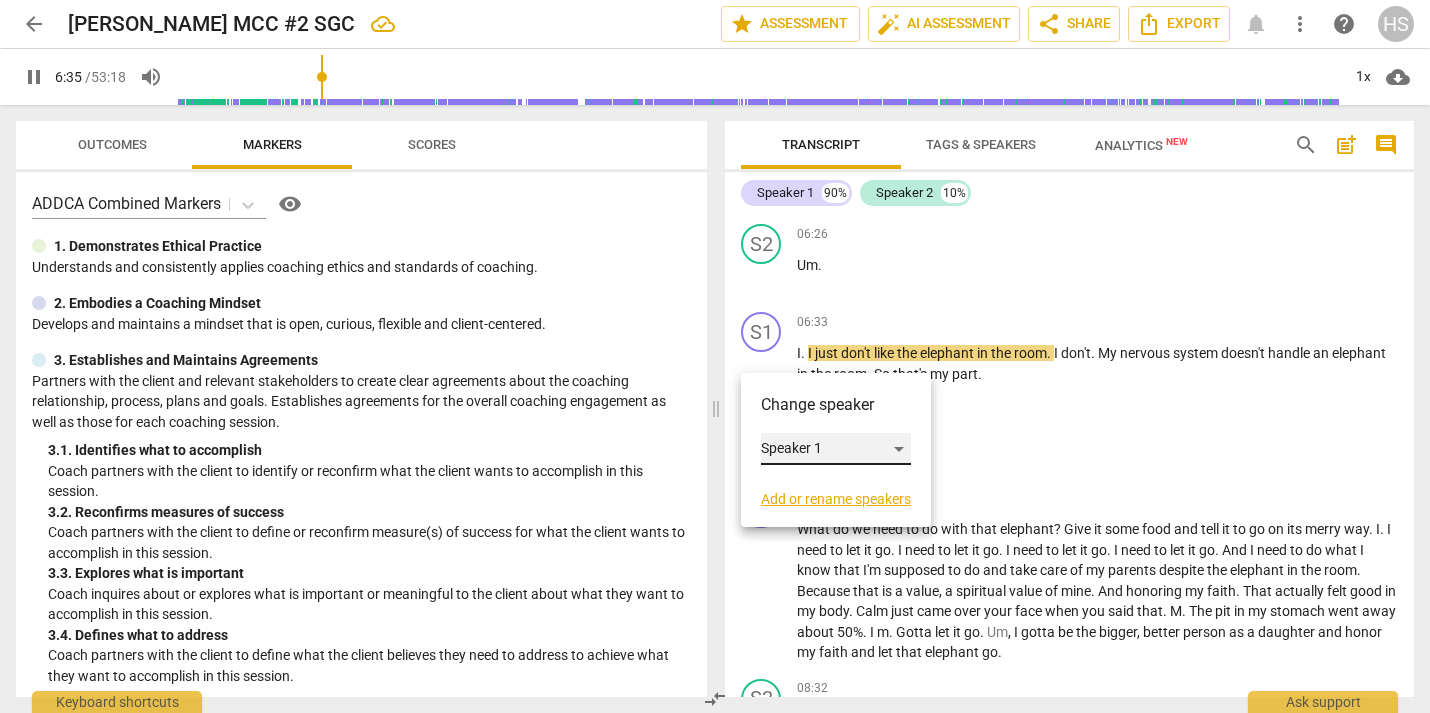 click on "Speaker 1" at bounding box center [836, 449] 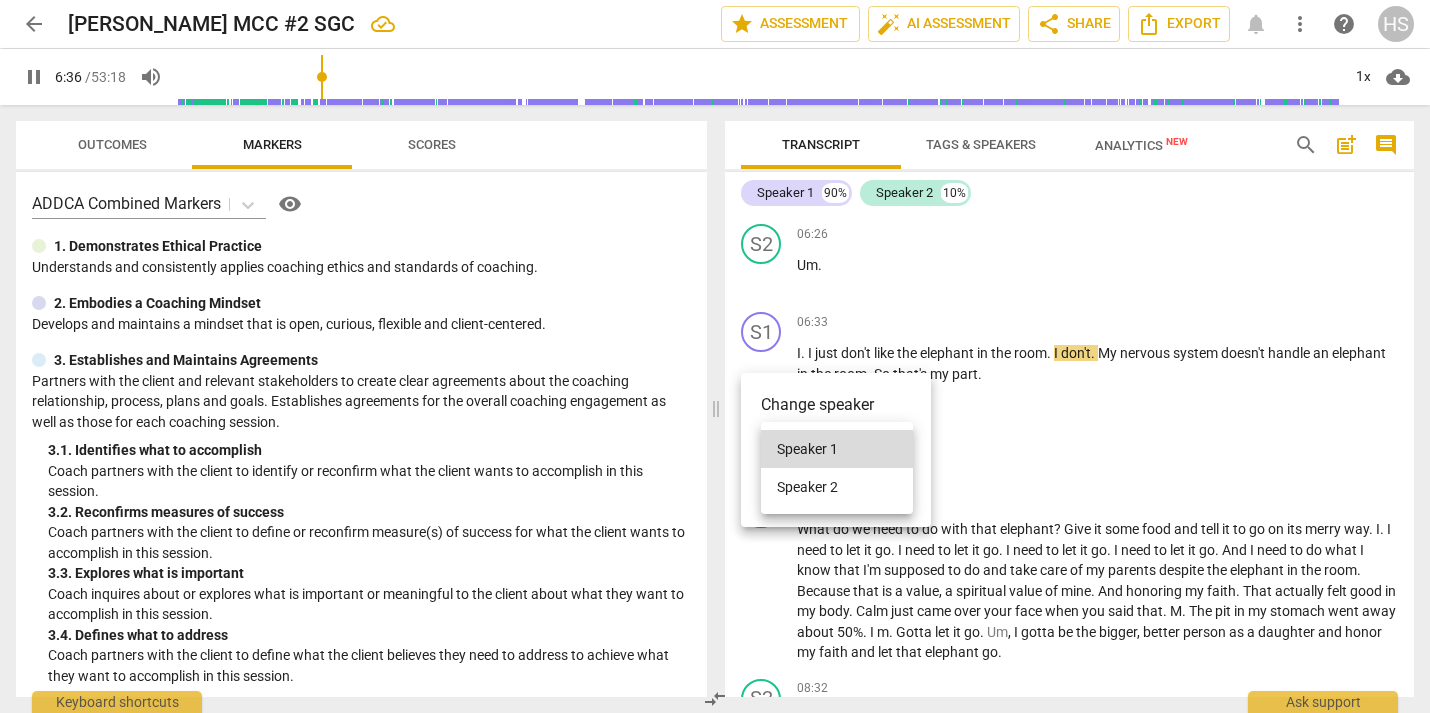 click on "Speaker 2" at bounding box center [837, 487] 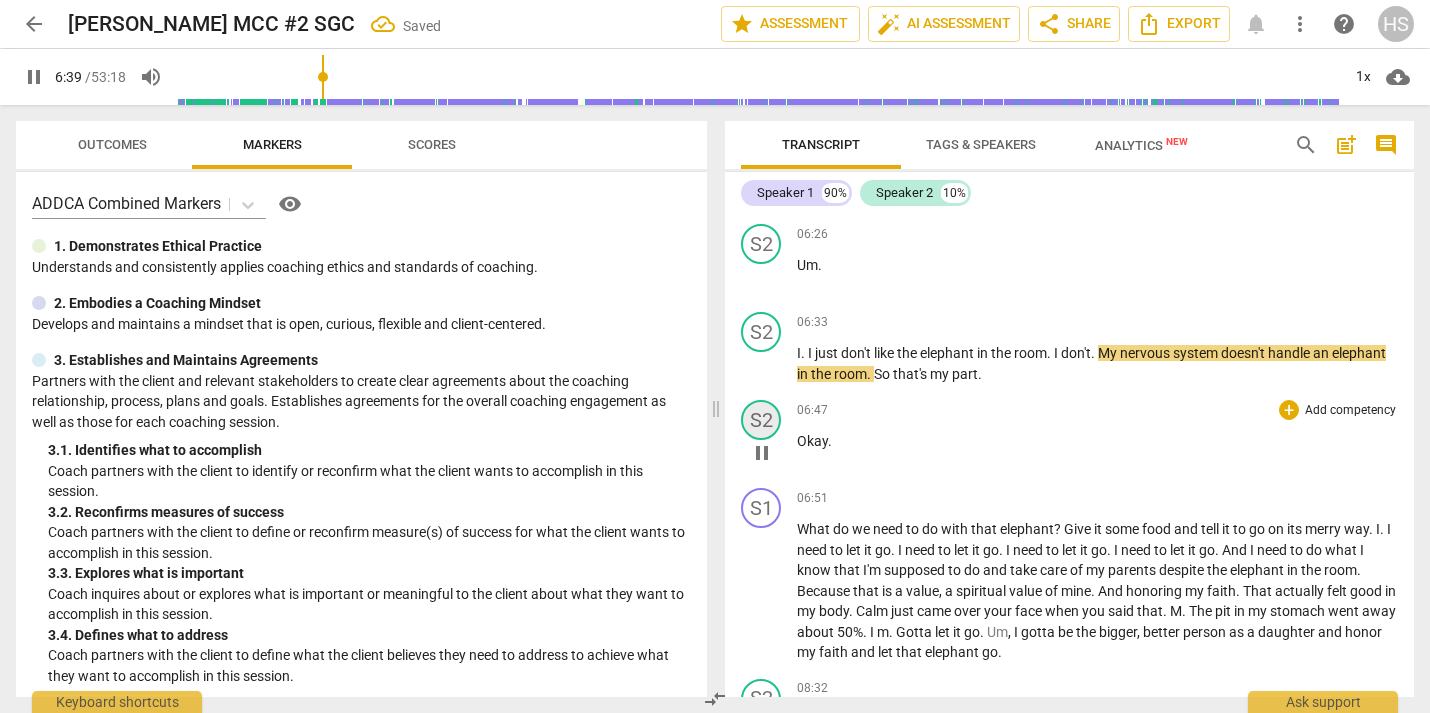 click on "S2" at bounding box center (761, 420) 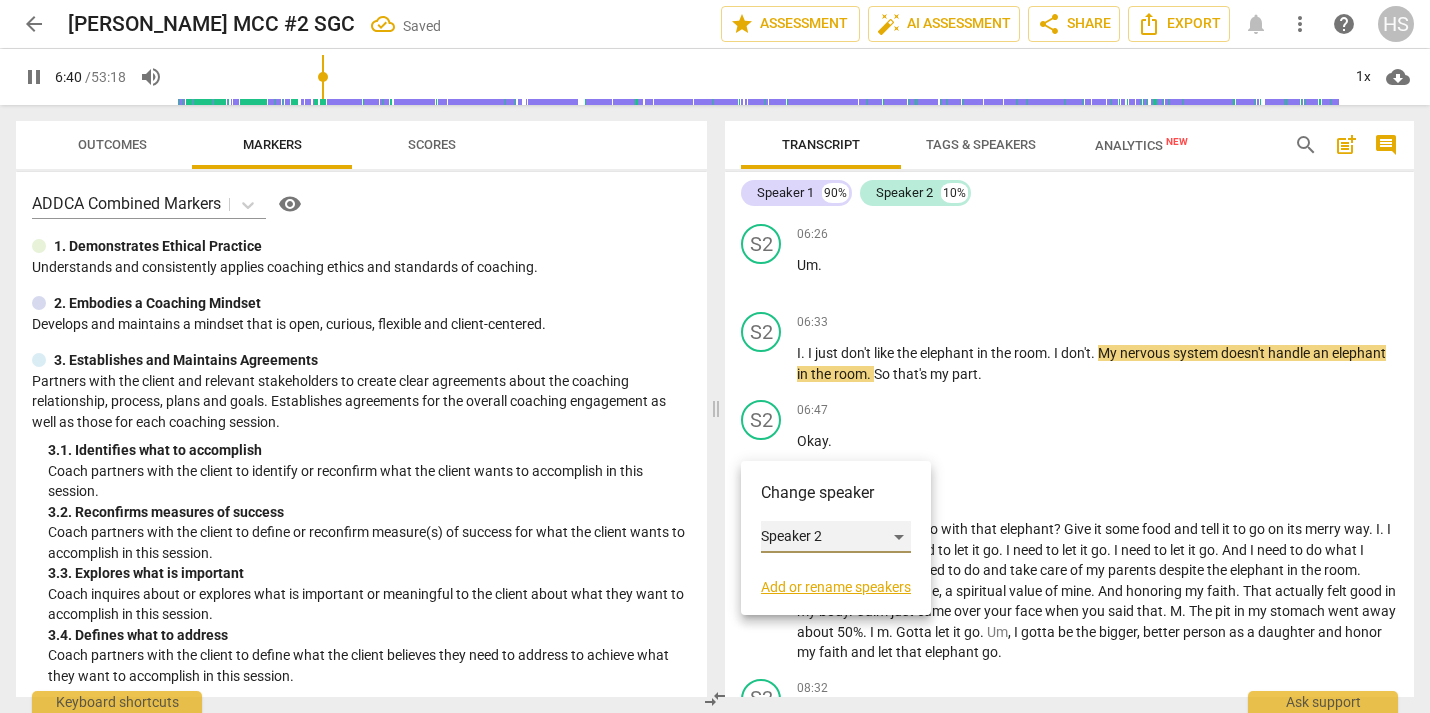 click on "Speaker 2" at bounding box center (836, 537) 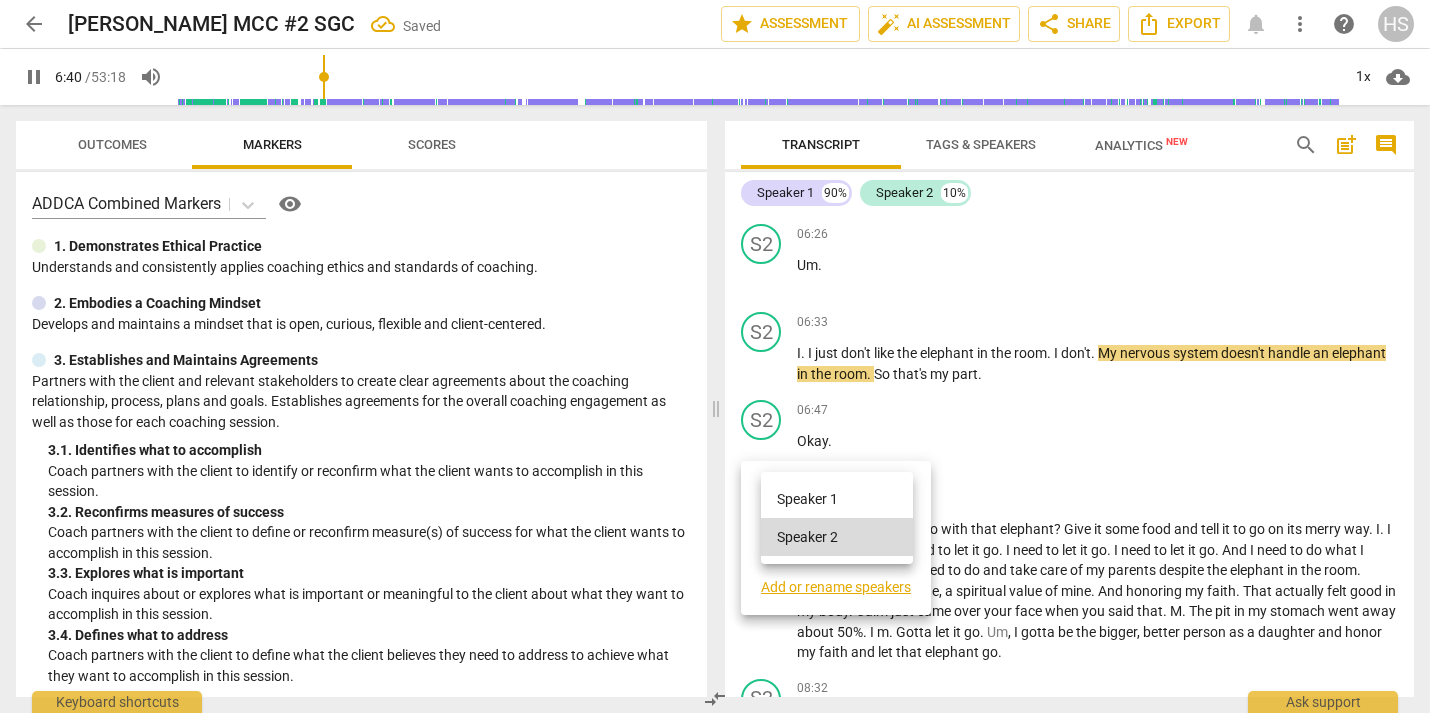 click on "Speaker 1" at bounding box center (837, 499) 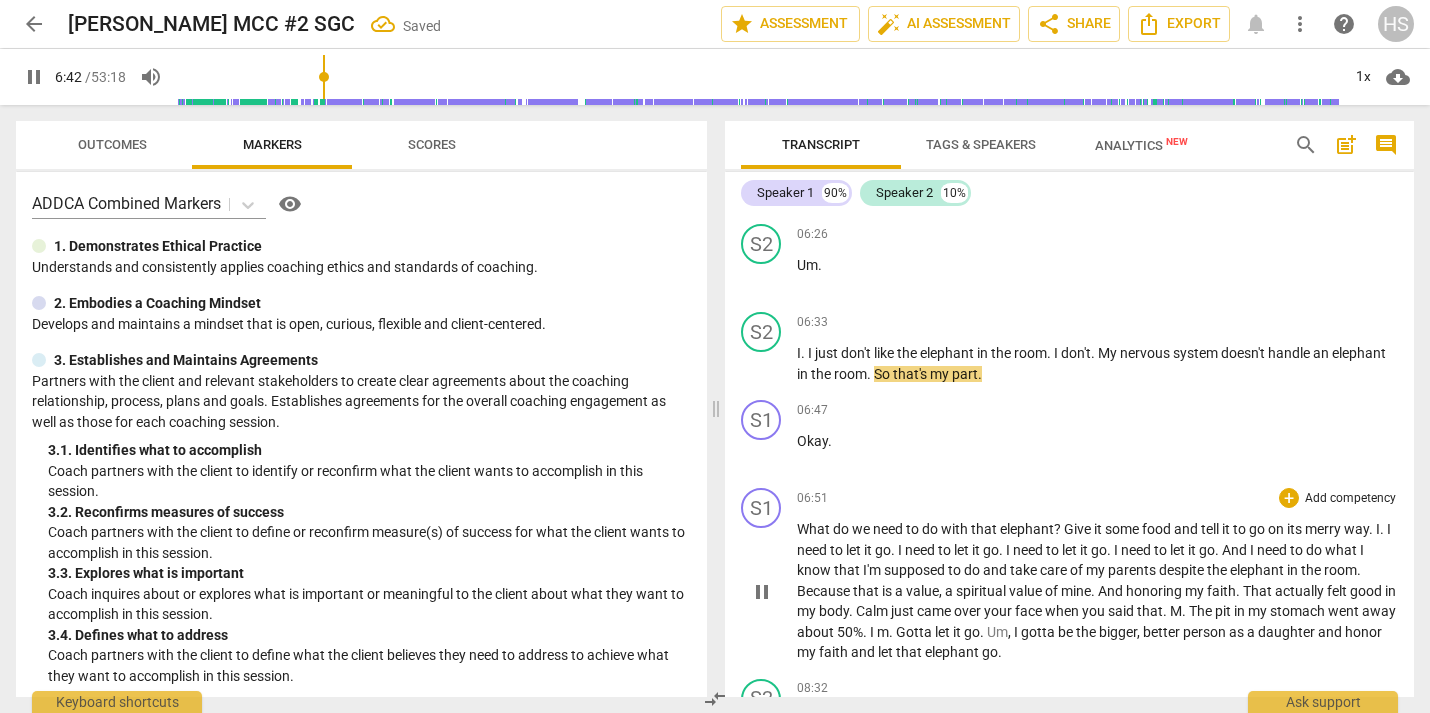 click on "go" at bounding box center [883, 550] 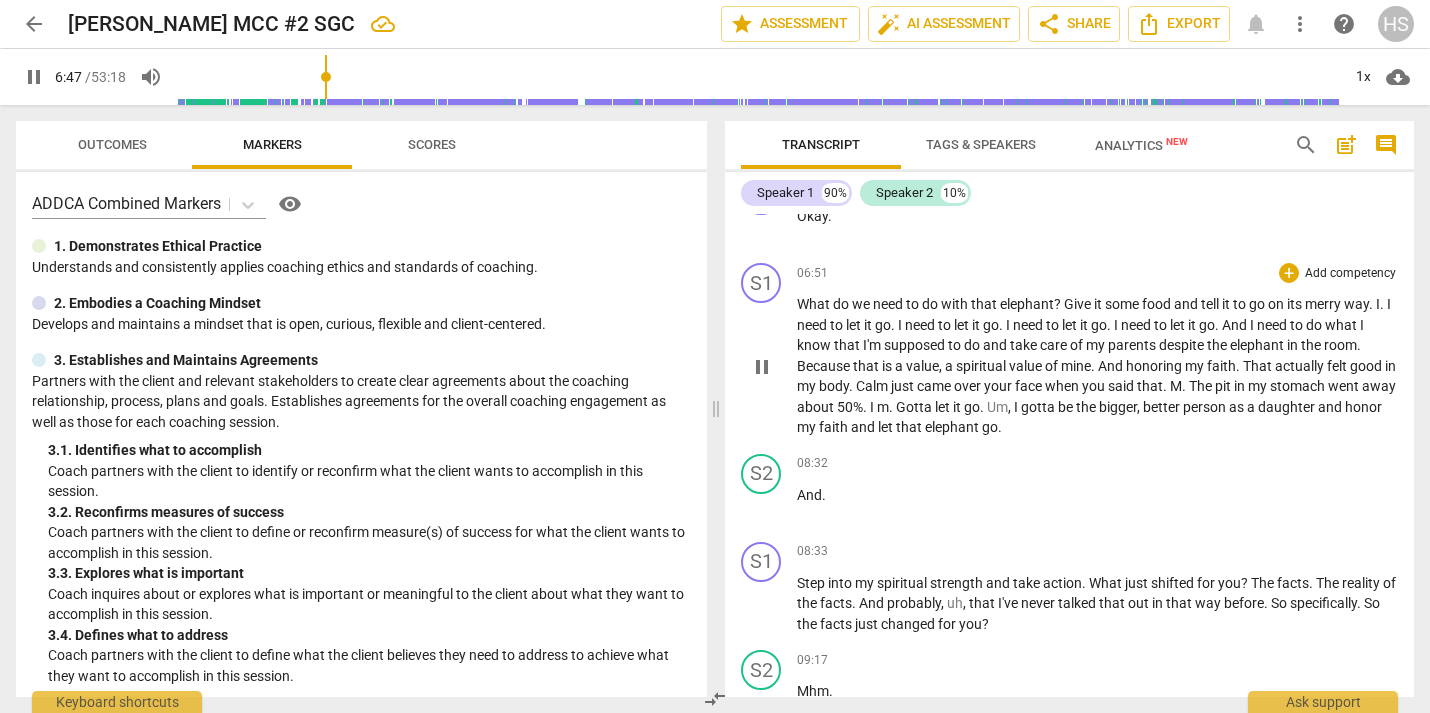 scroll, scrollTop: 3313, scrollLeft: 0, axis: vertical 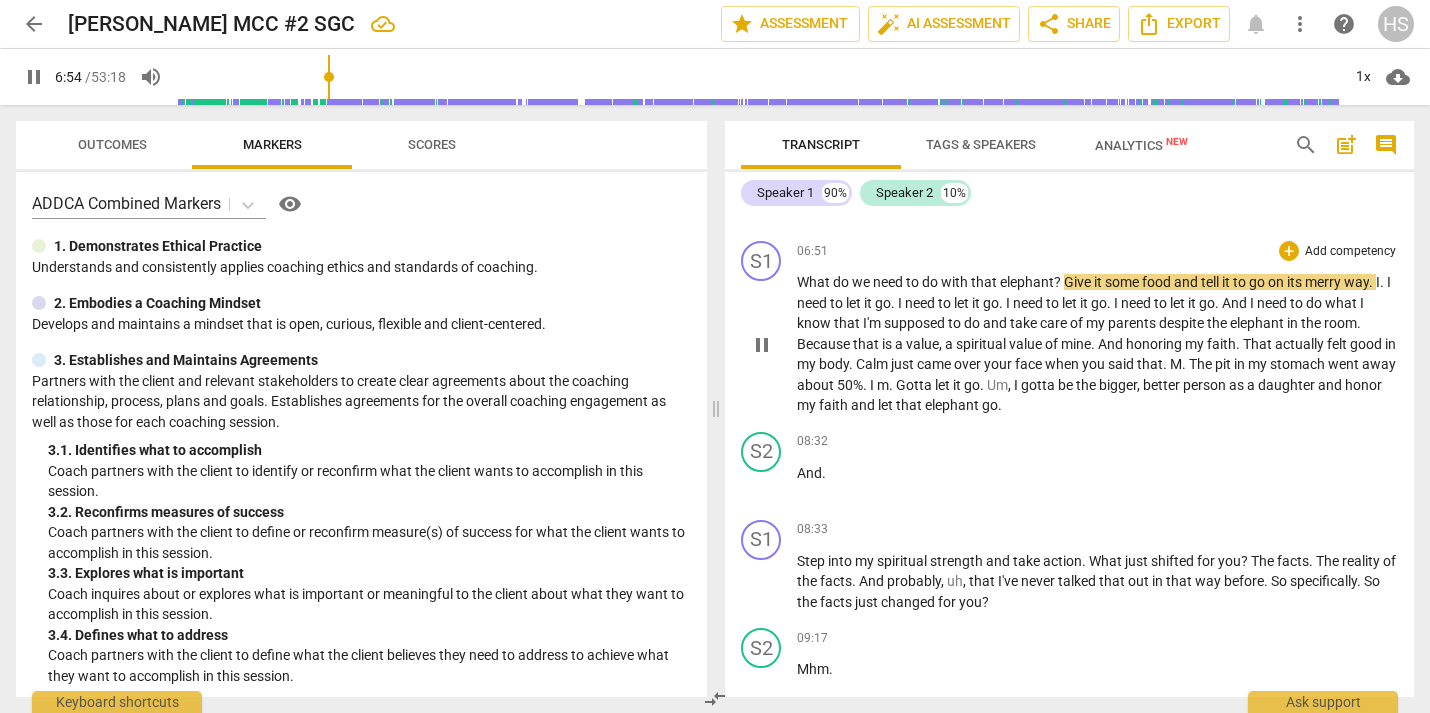 click on "Give" at bounding box center [1079, 282] 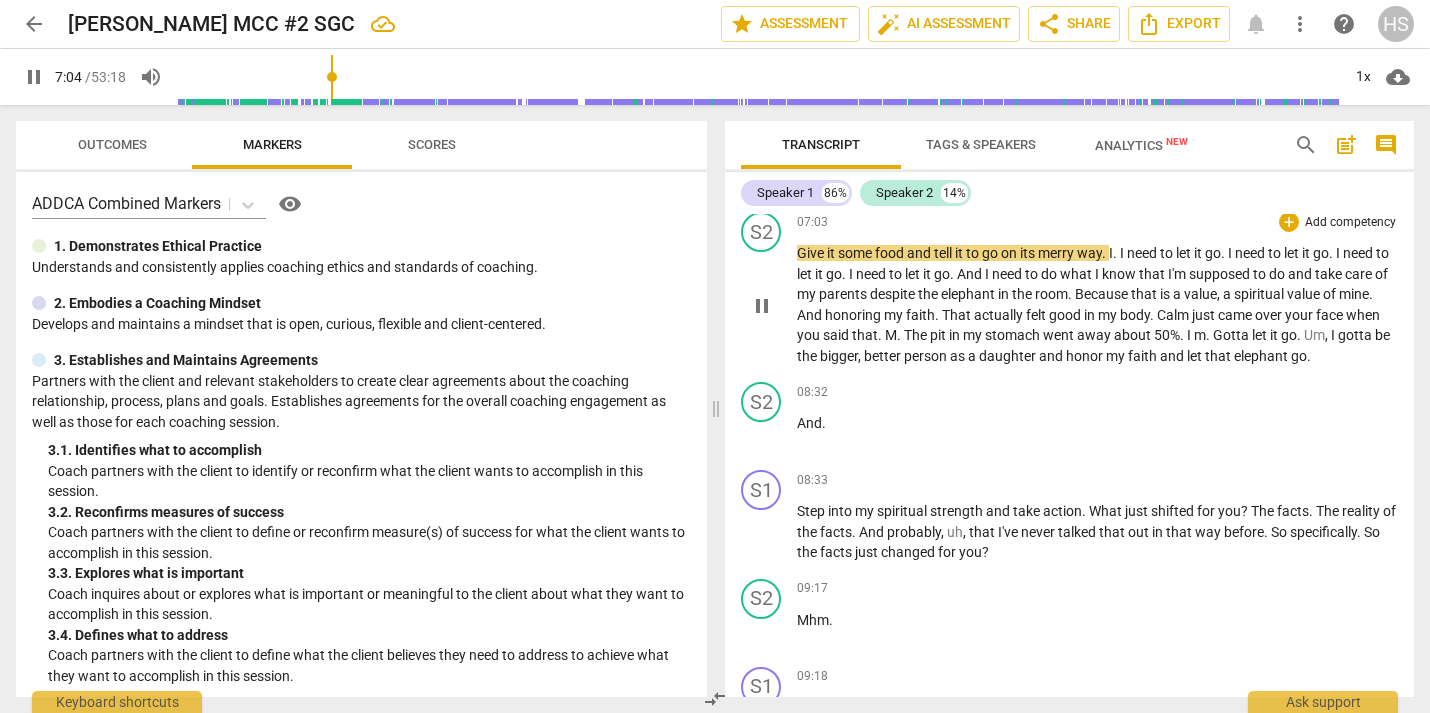 scroll, scrollTop: 3431, scrollLeft: 0, axis: vertical 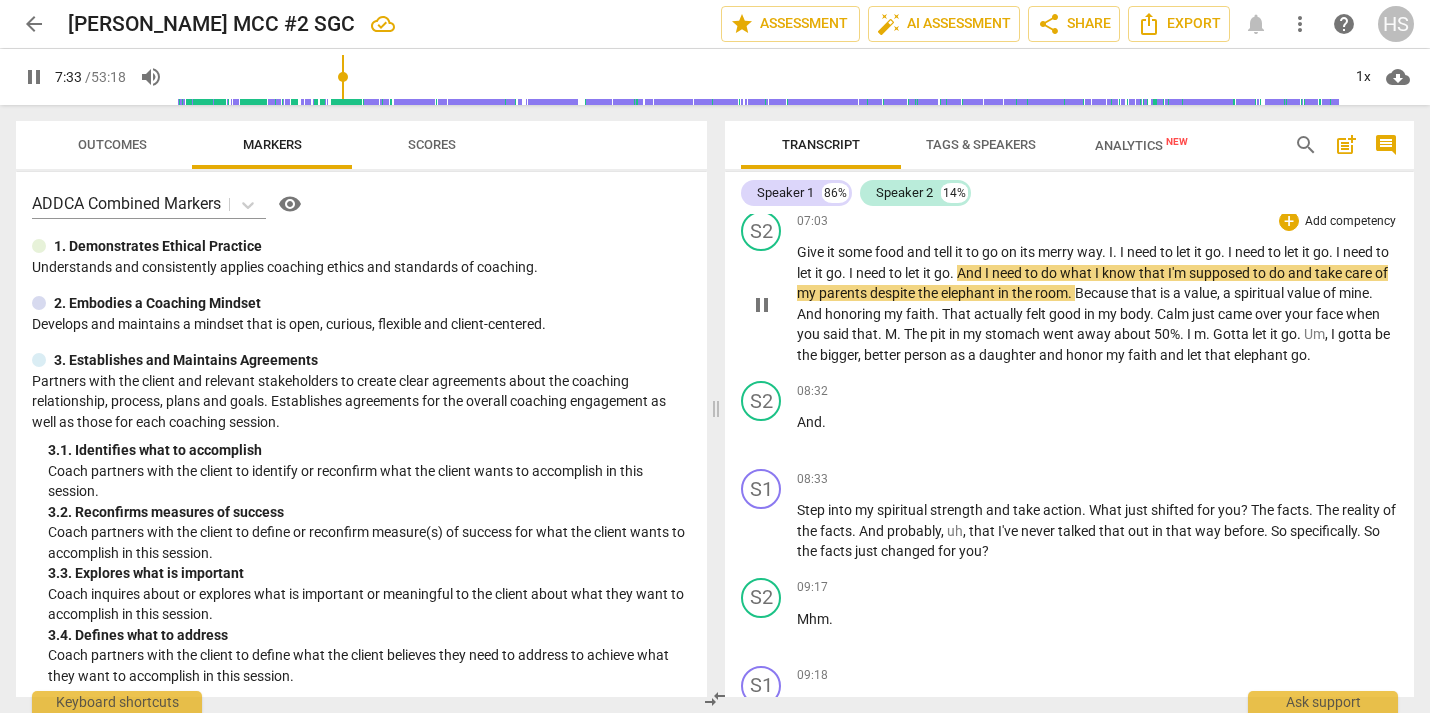 click on "Calm" at bounding box center [1174, 314] 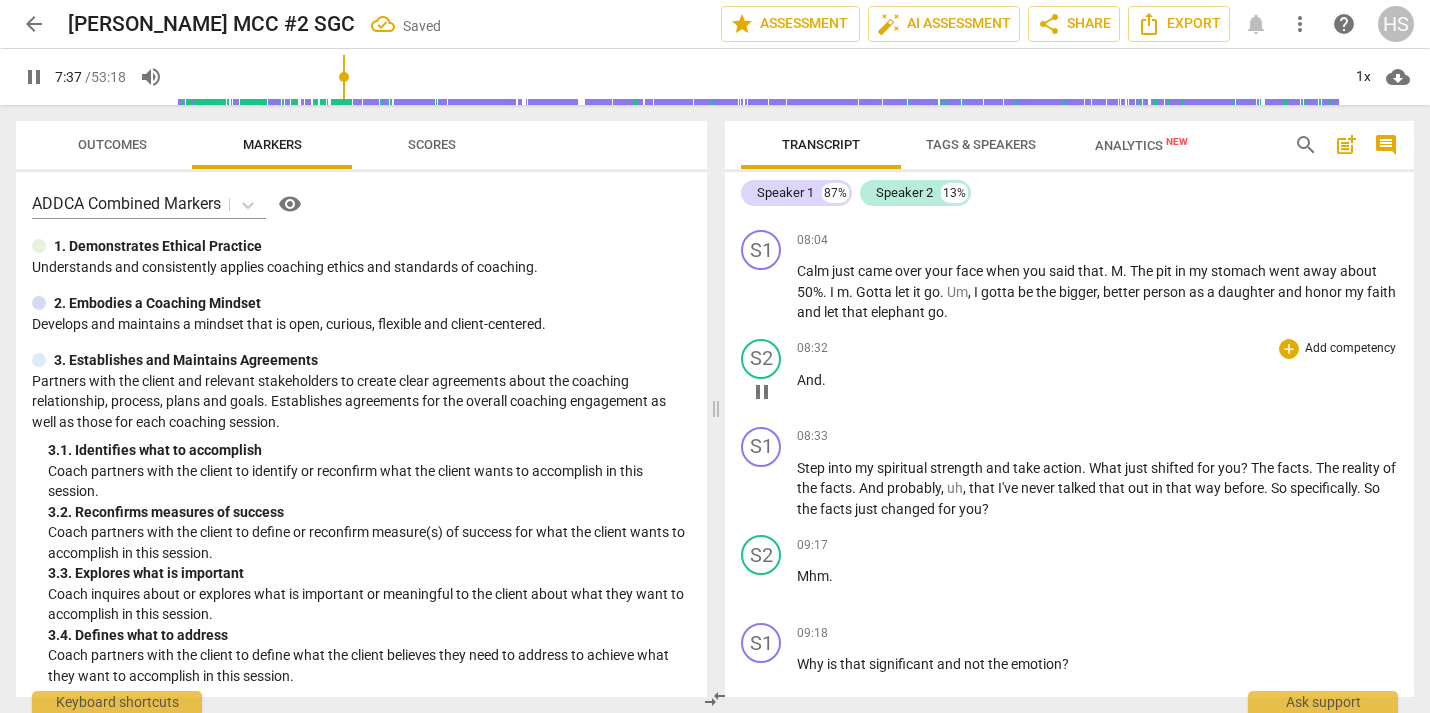 scroll, scrollTop: 3576, scrollLeft: 0, axis: vertical 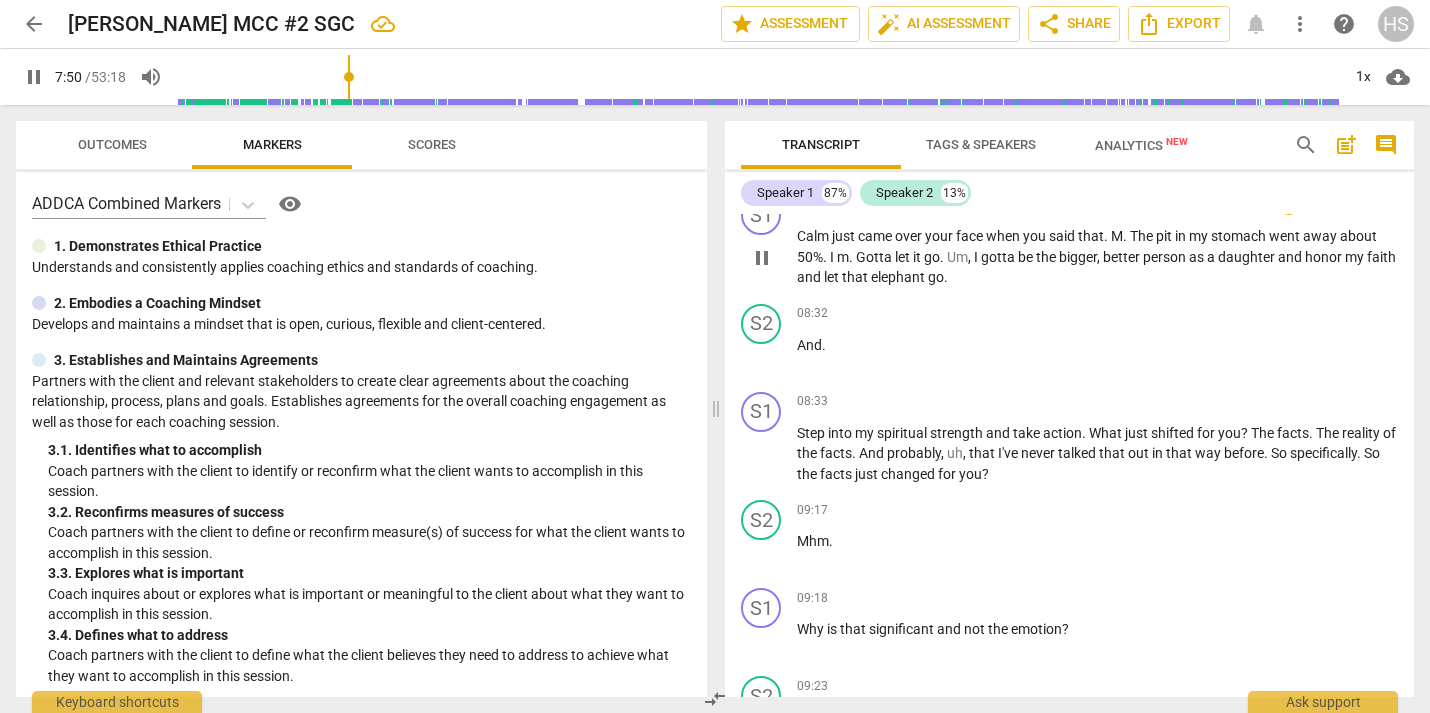 click on "M" at bounding box center [1117, 236] 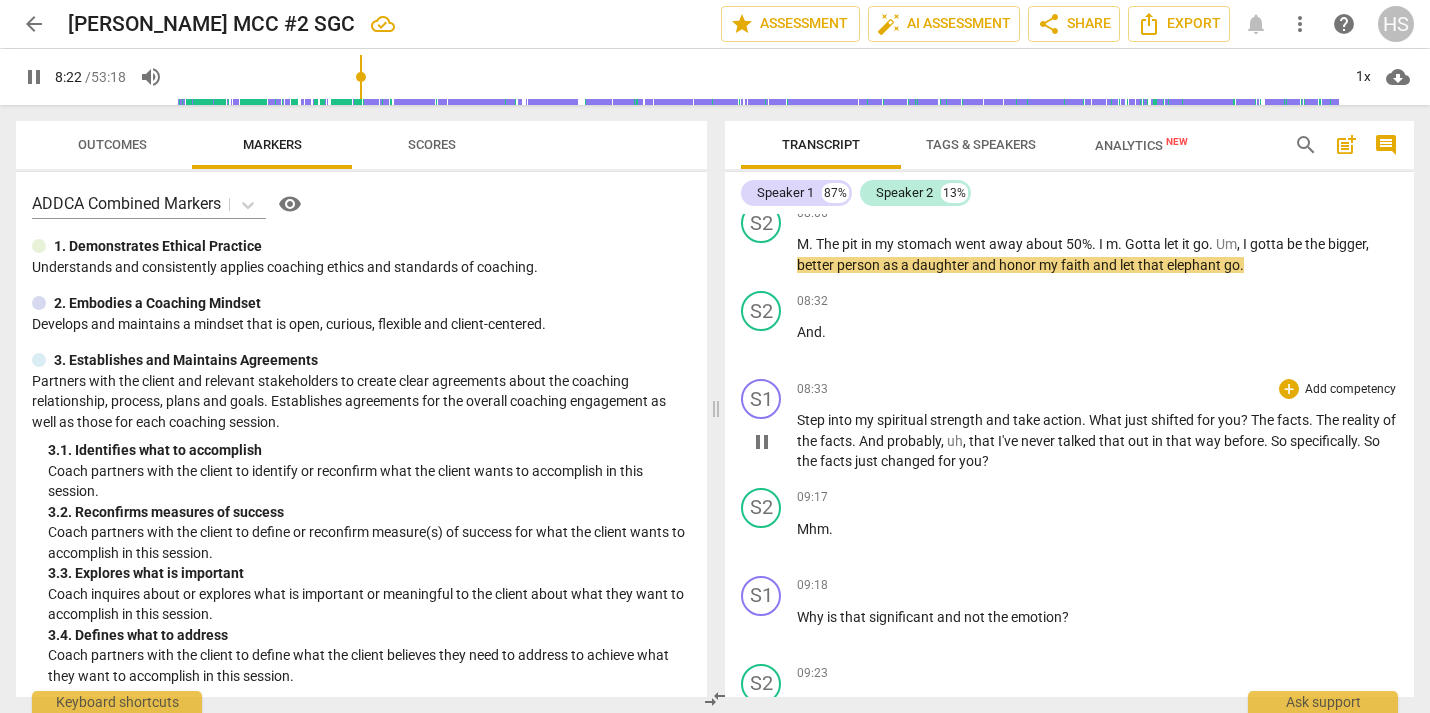scroll, scrollTop: 3657, scrollLeft: 0, axis: vertical 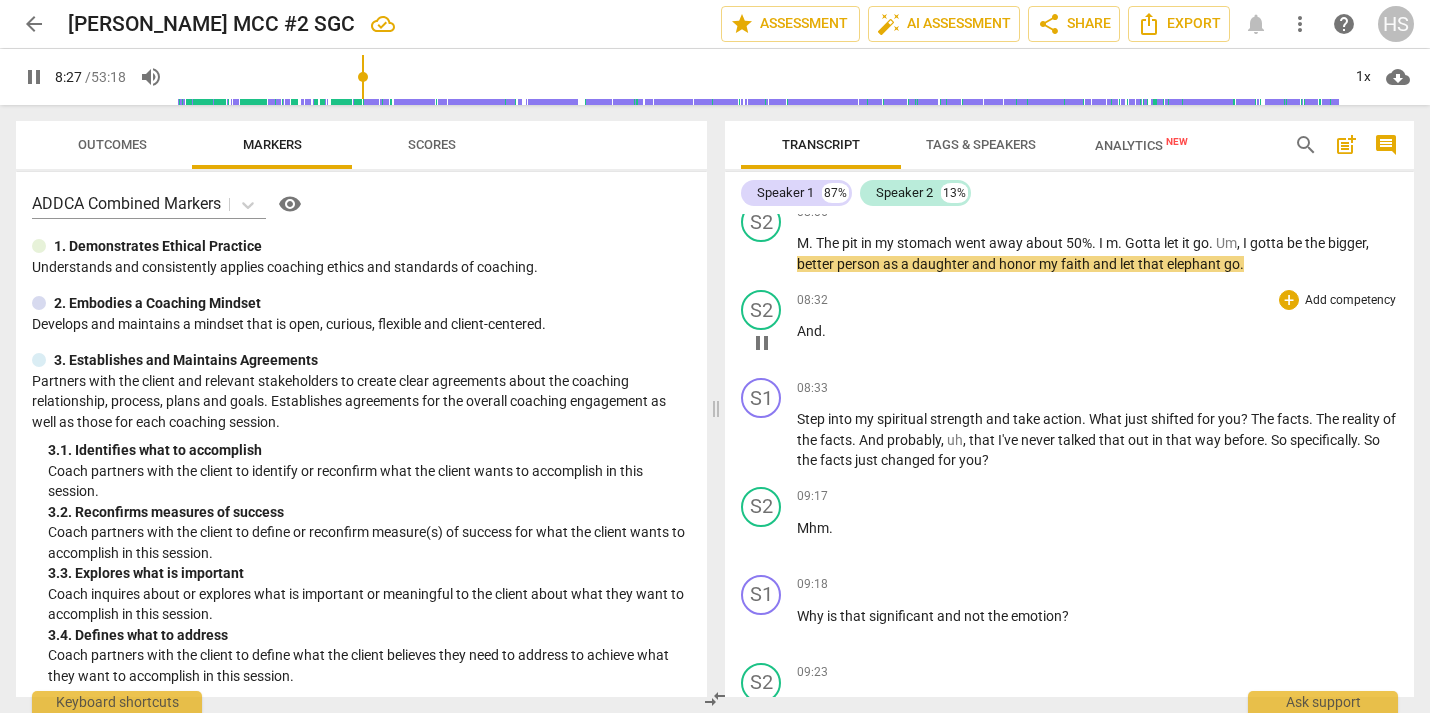 click on "pause" at bounding box center (762, 343) 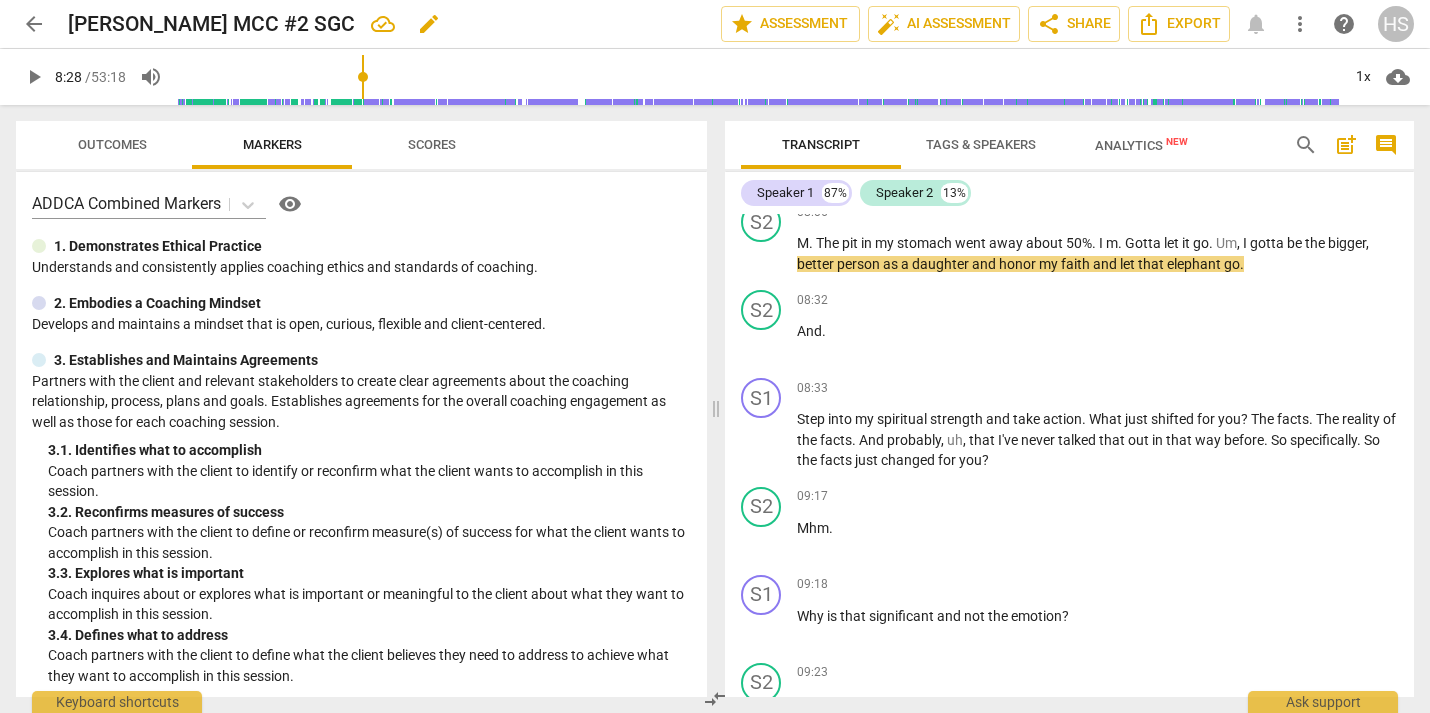 type on "508" 